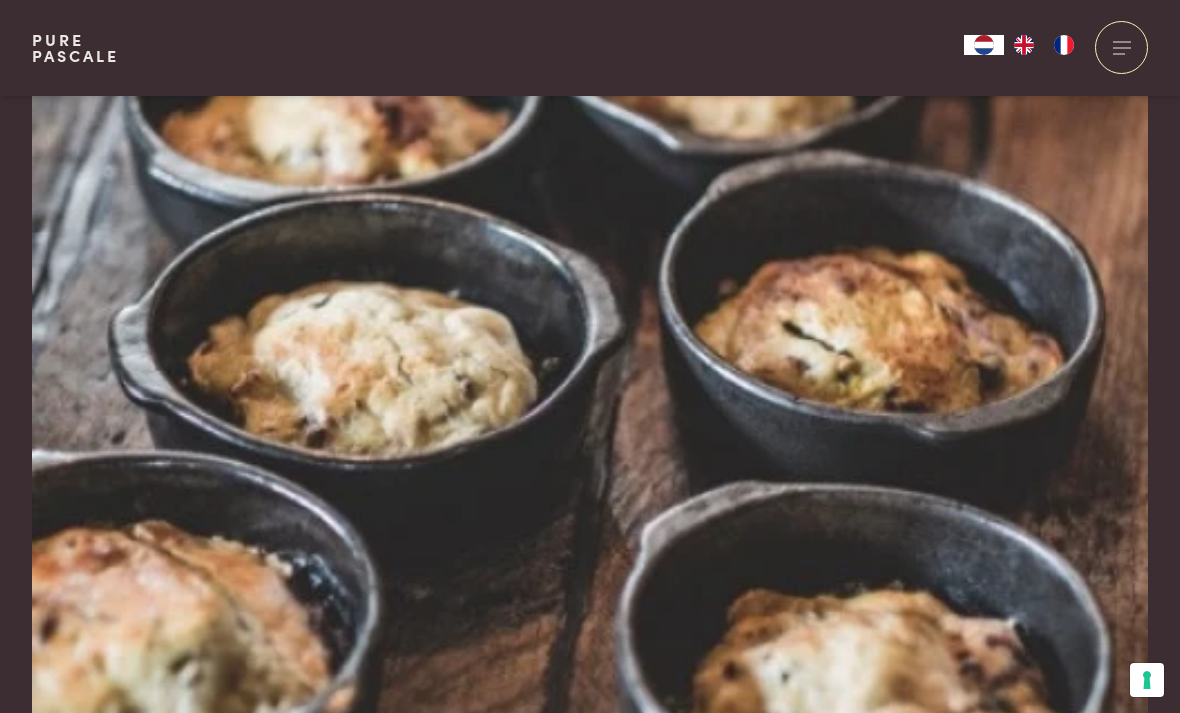 scroll, scrollTop: 341, scrollLeft: 0, axis: vertical 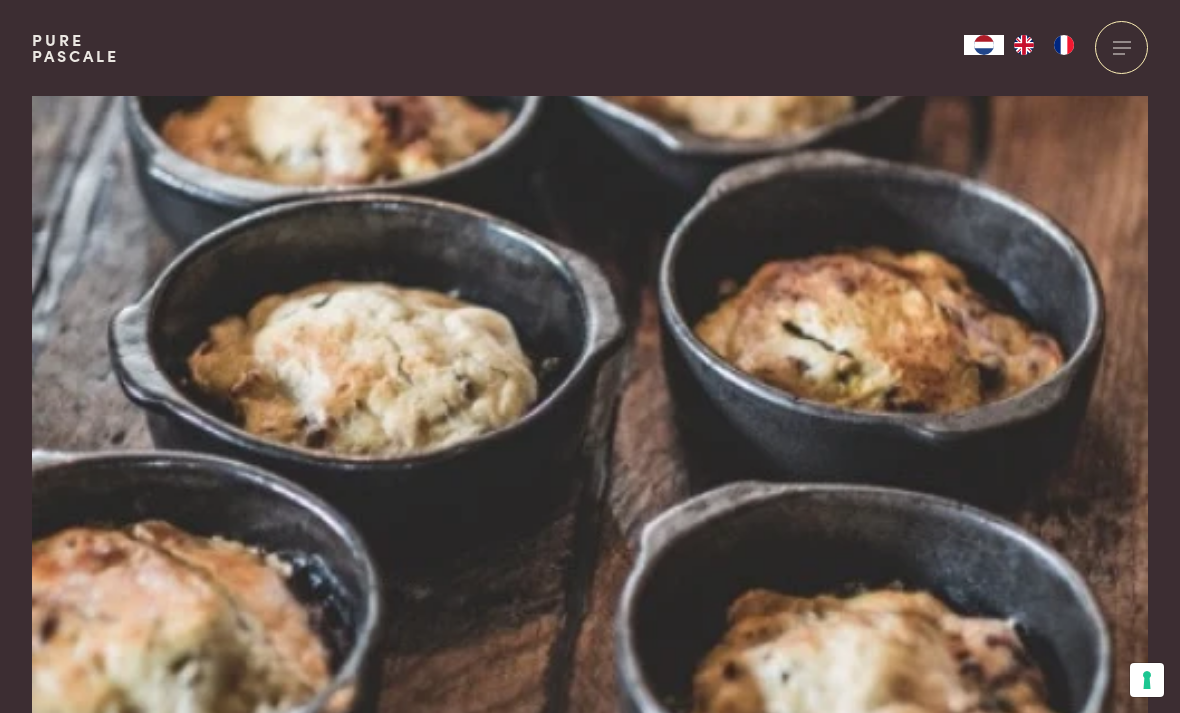 click at bounding box center (590, 431) 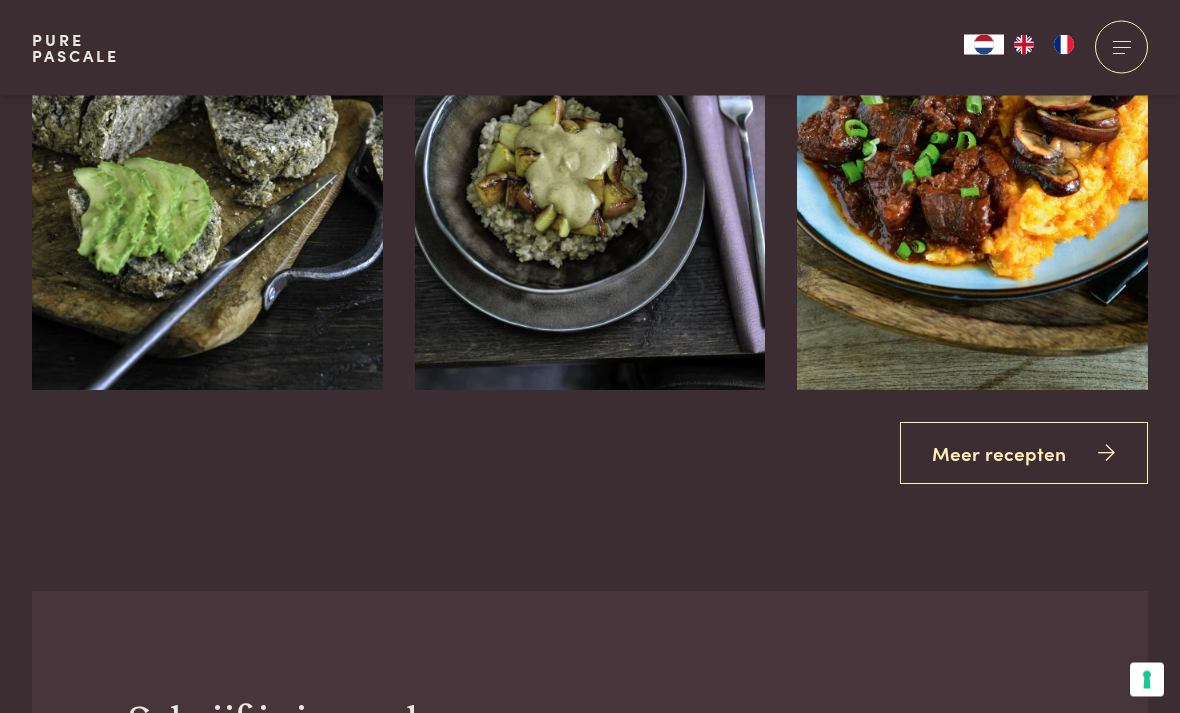scroll, scrollTop: 3512, scrollLeft: 0, axis: vertical 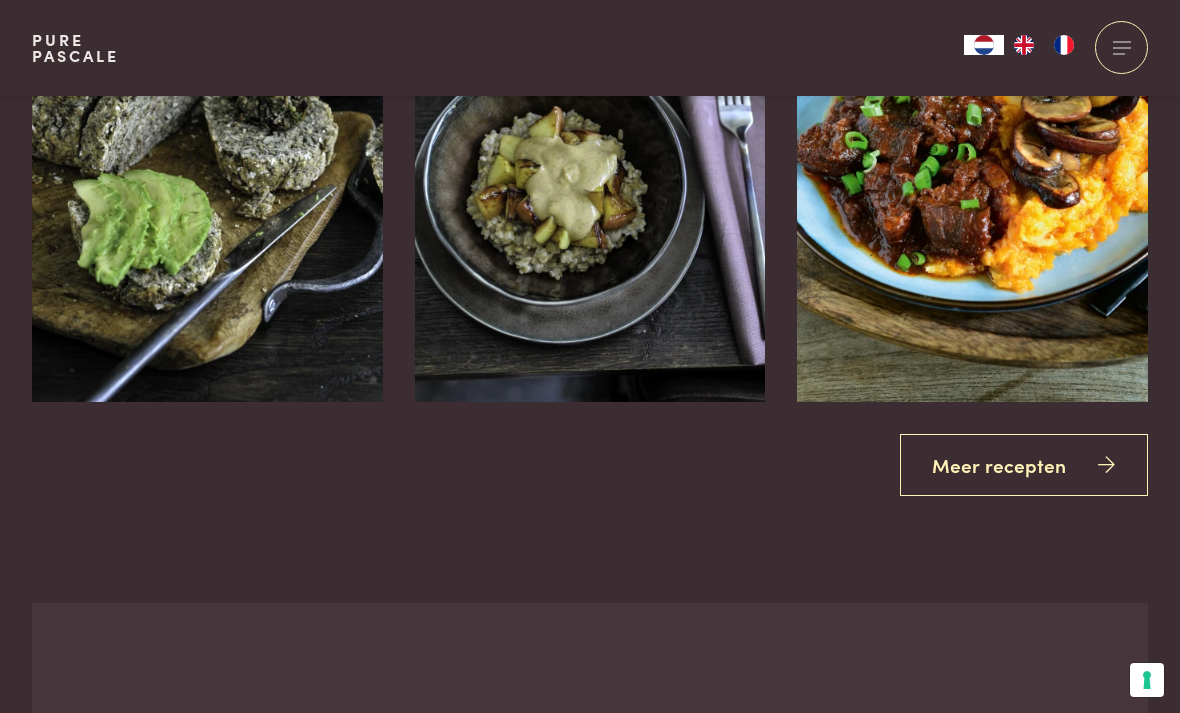 click on "Meer recepten" at bounding box center [1024, 465] 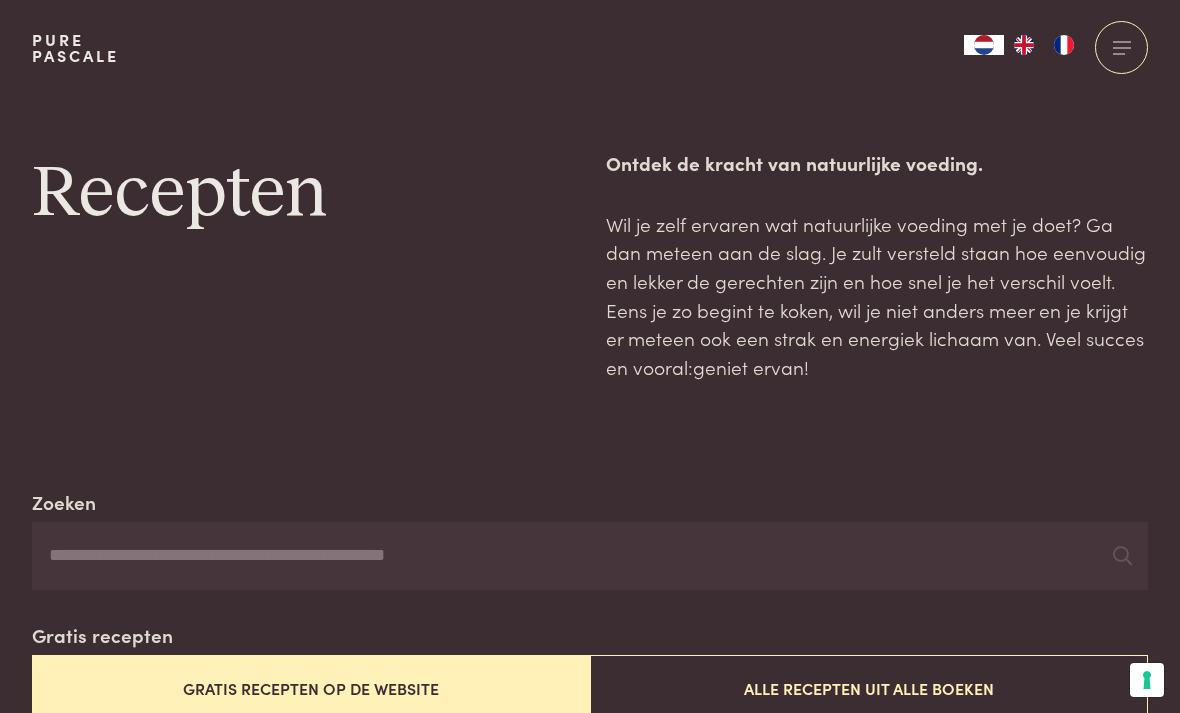 scroll, scrollTop: 0, scrollLeft: 0, axis: both 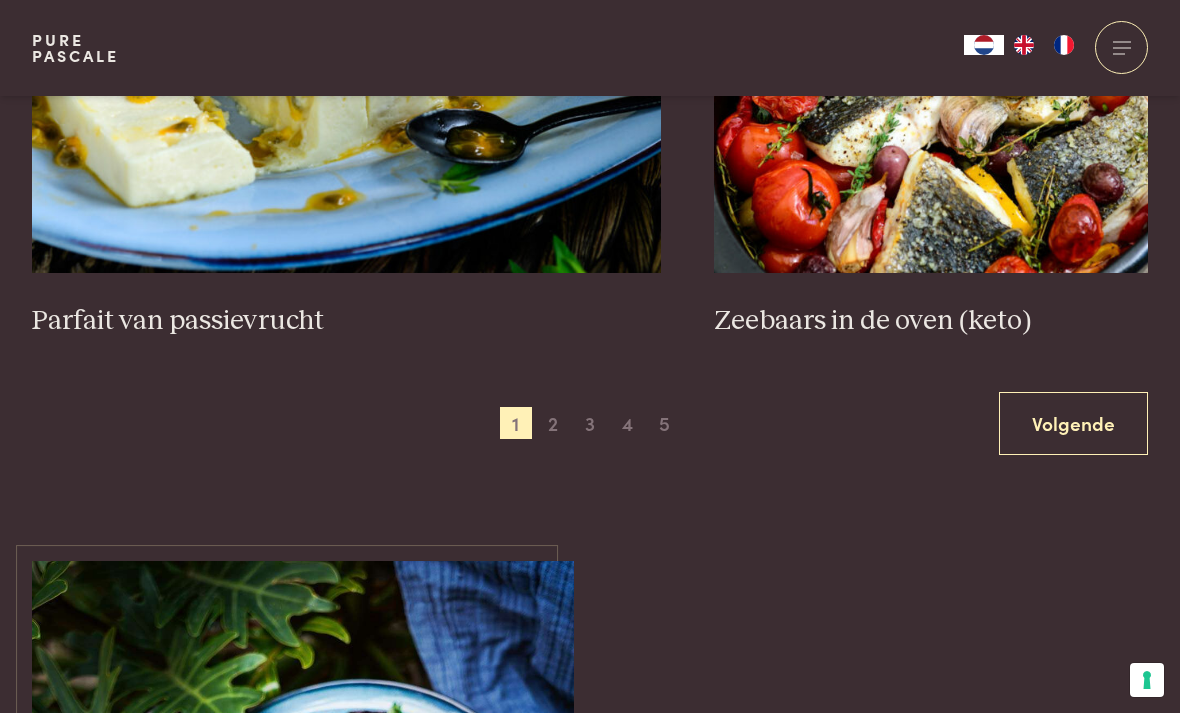 click on "2" at bounding box center (553, 423) 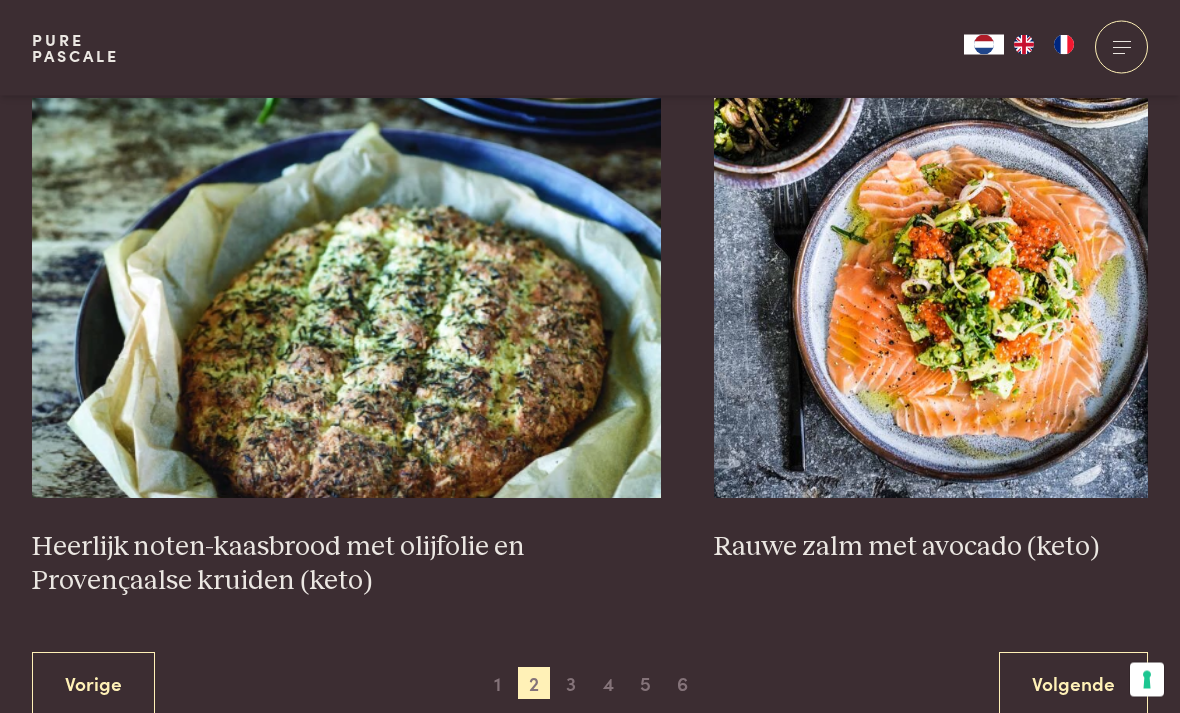 scroll, scrollTop: 3486, scrollLeft: 0, axis: vertical 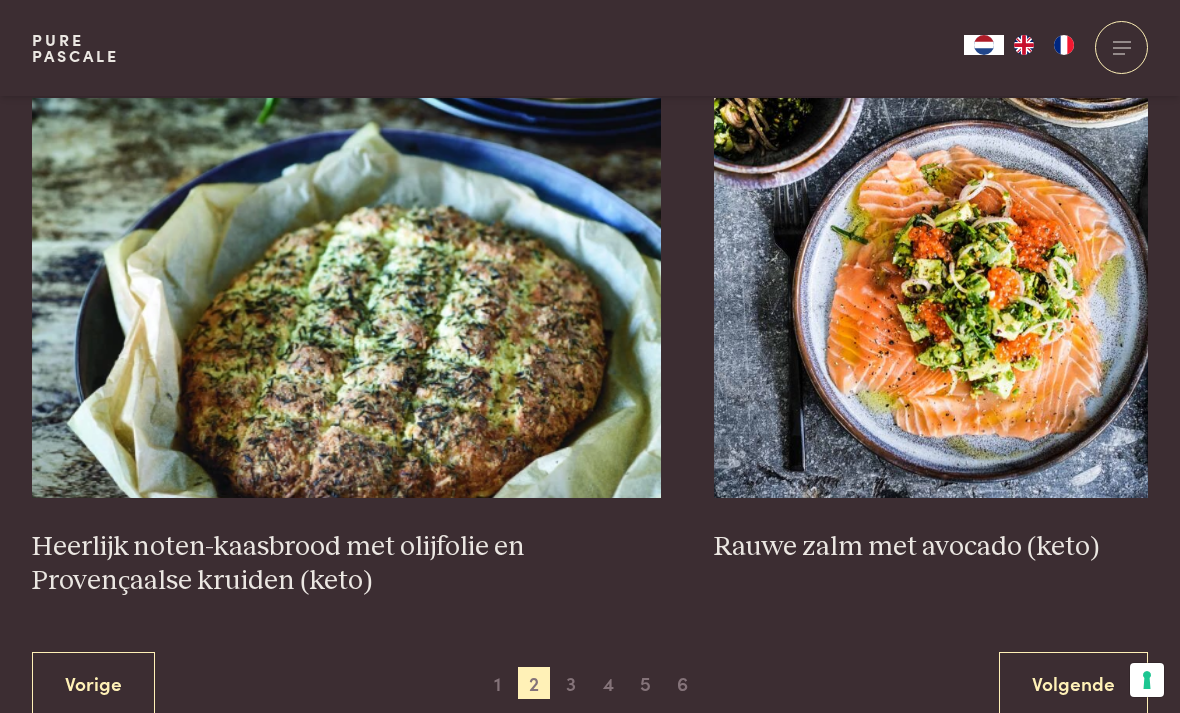click on "6" at bounding box center [683, 683] 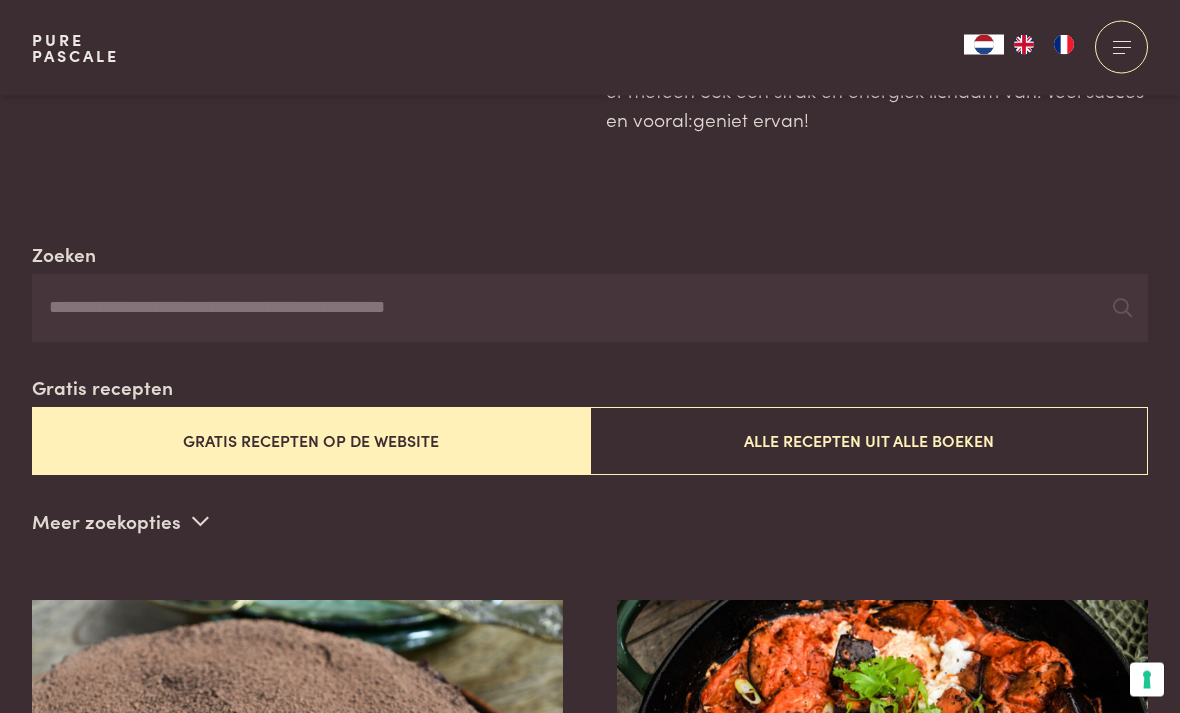 scroll, scrollTop: 150, scrollLeft: 0, axis: vertical 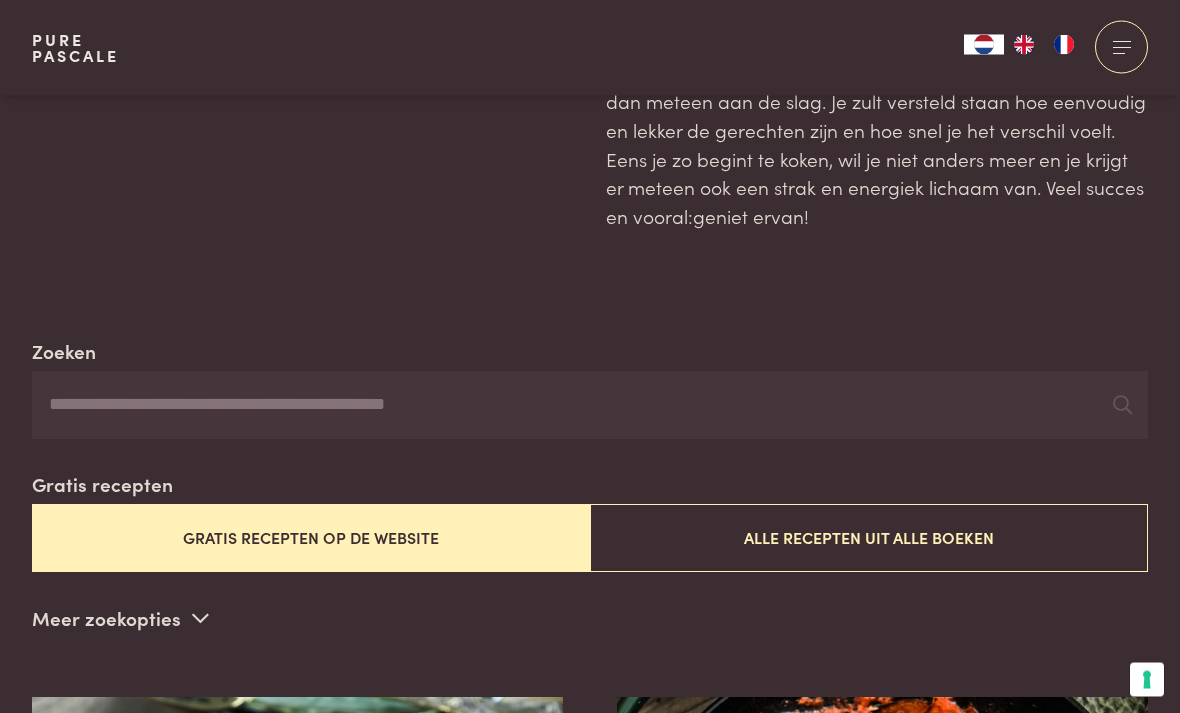 click on "Alle recepten uit alle boeken" at bounding box center (869, 538) 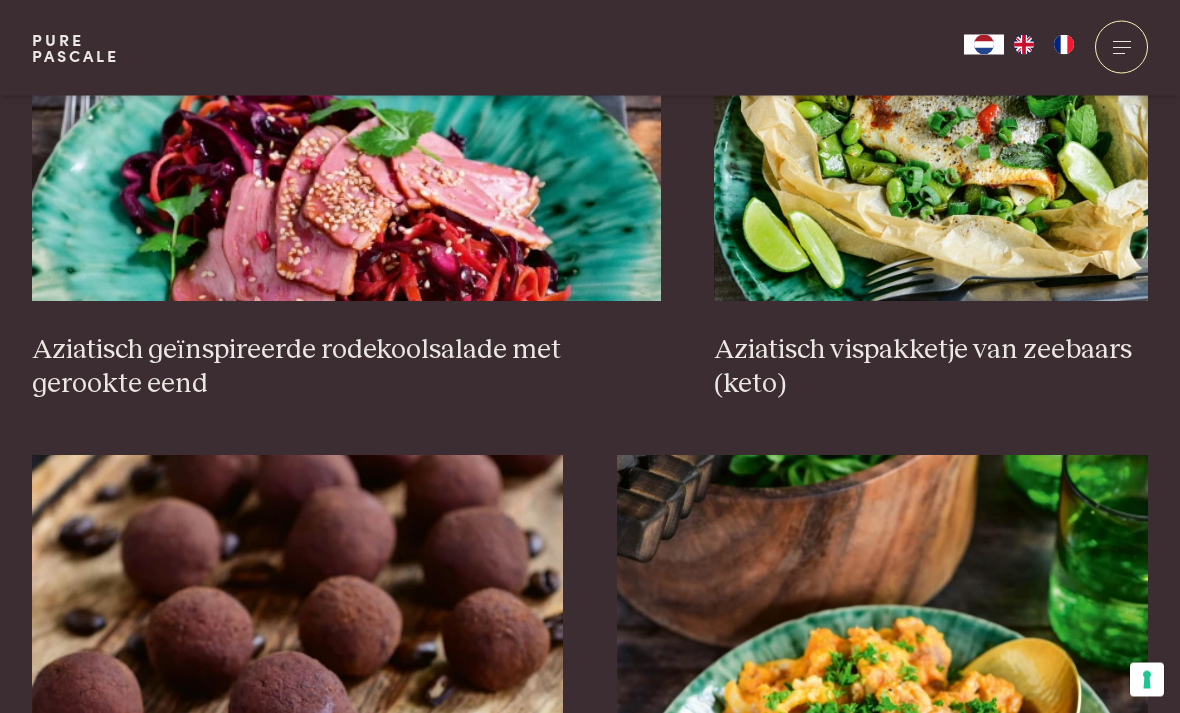 scroll, scrollTop: 1987, scrollLeft: 0, axis: vertical 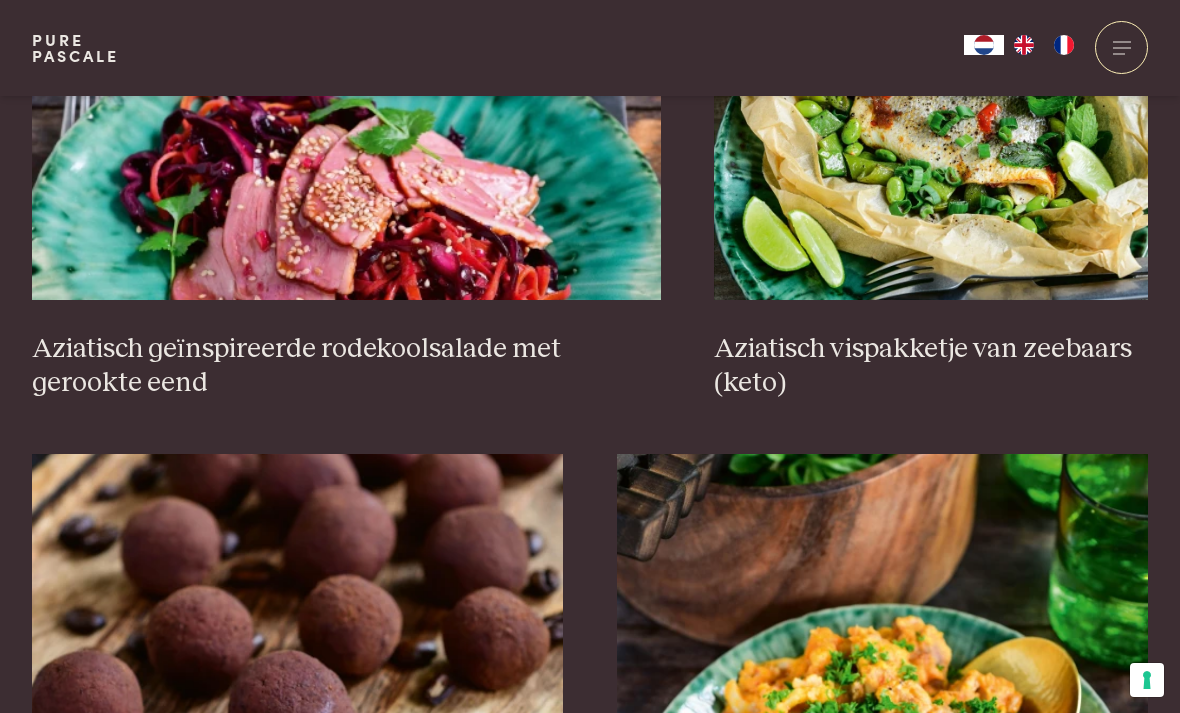 click at bounding box center (346, 100) 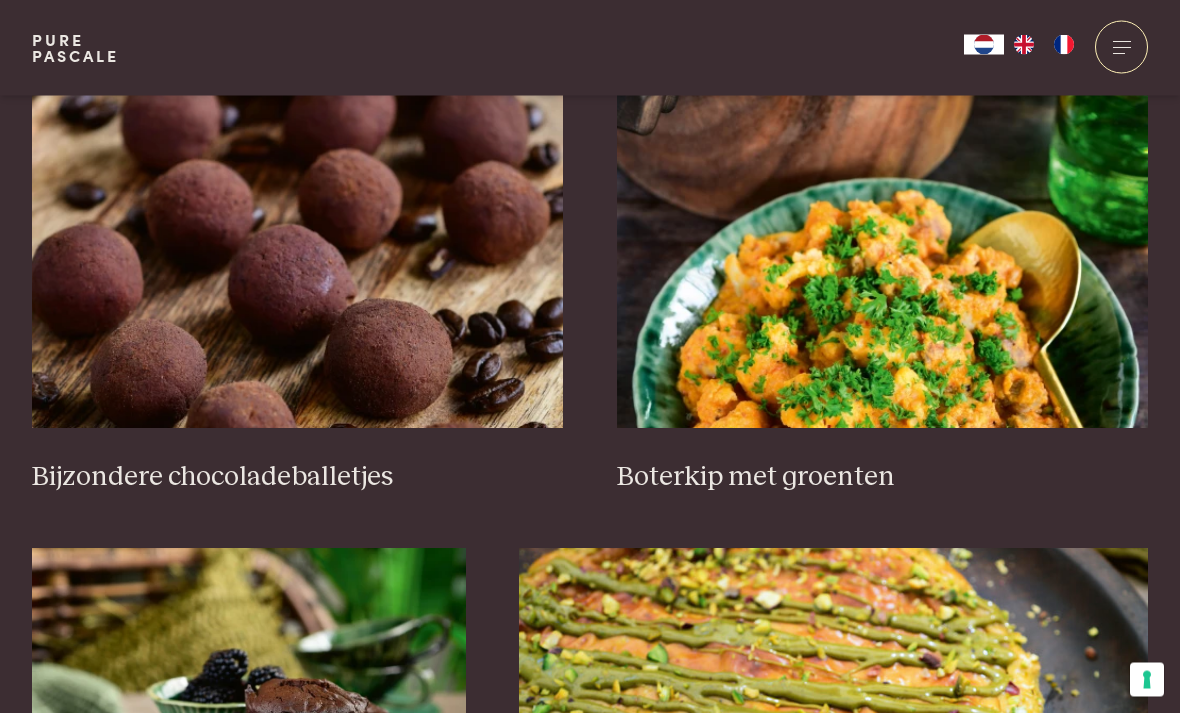 scroll, scrollTop: 2443, scrollLeft: 0, axis: vertical 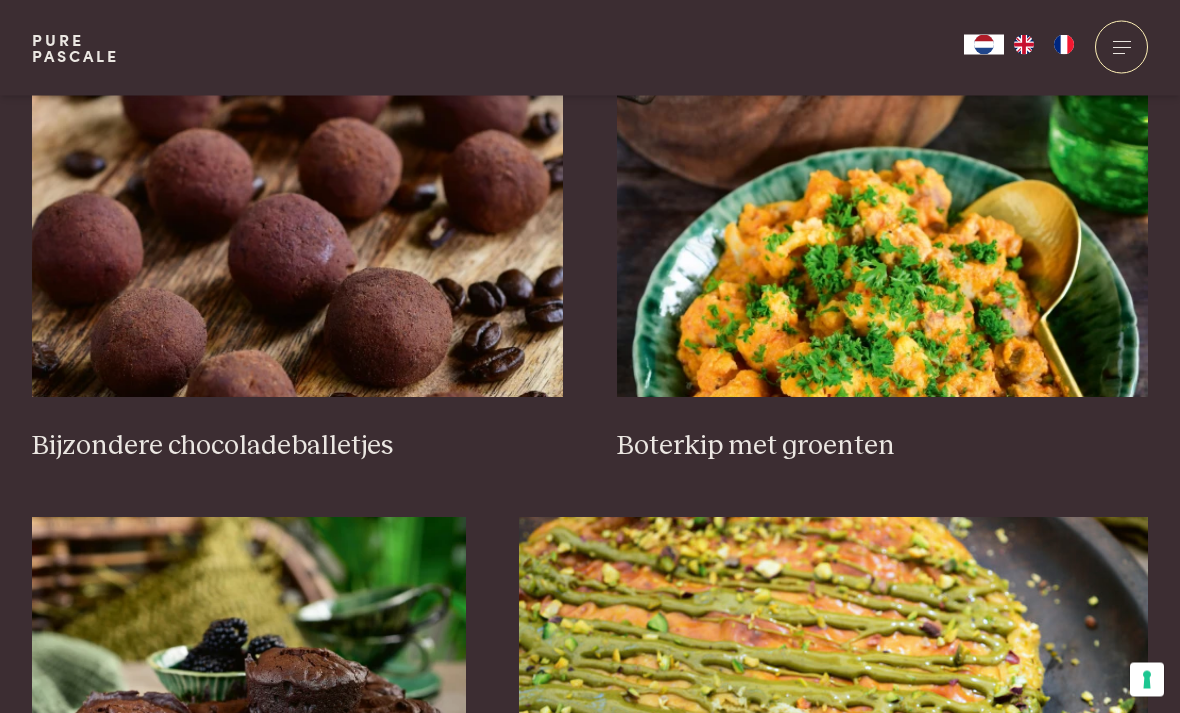 click at bounding box center (883, 198) 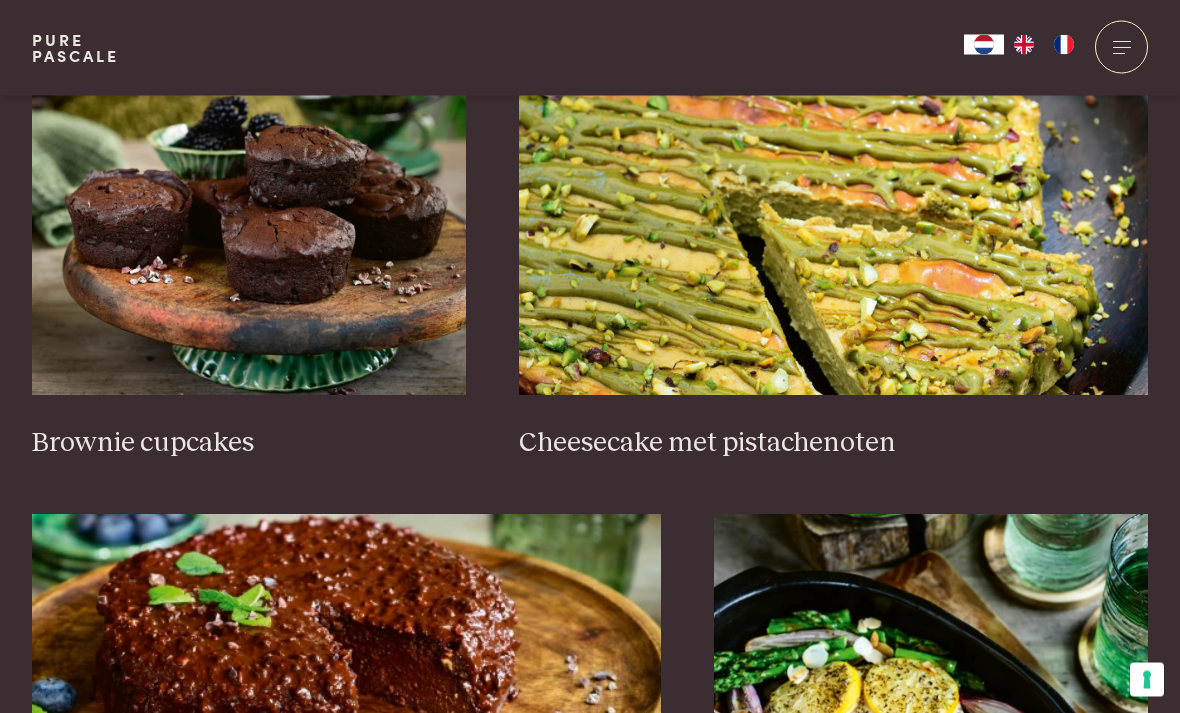 scroll, scrollTop: 2968, scrollLeft: 0, axis: vertical 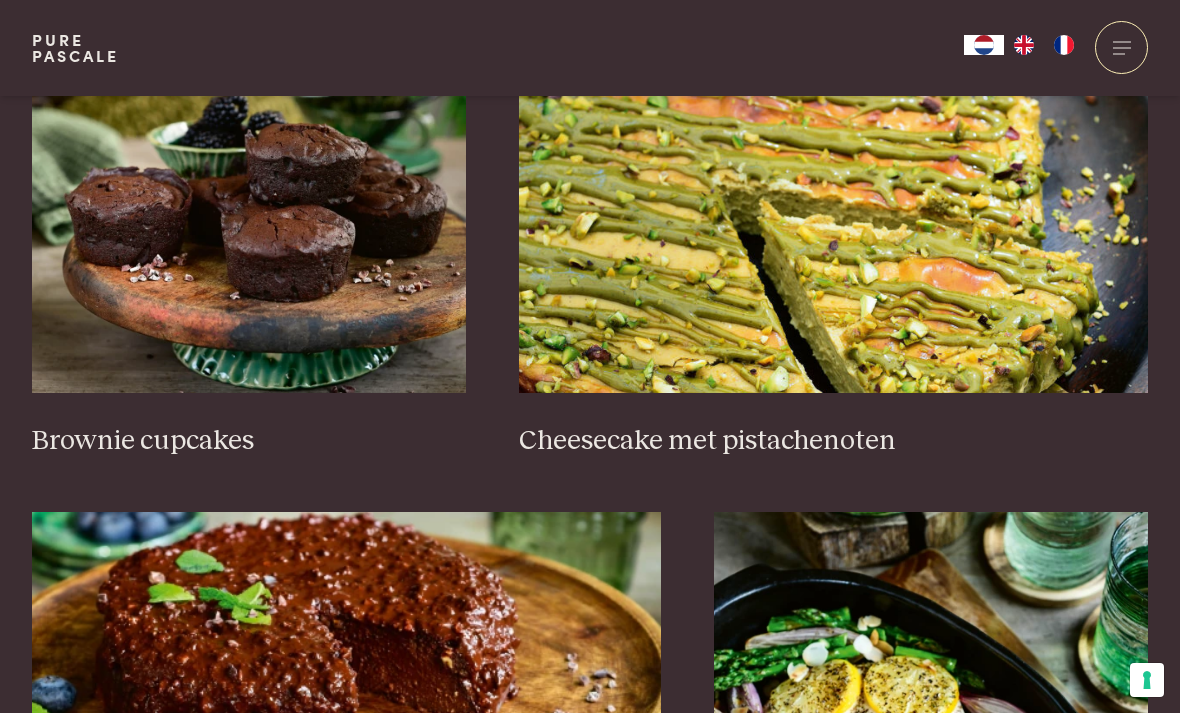 click at bounding box center (249, 193) 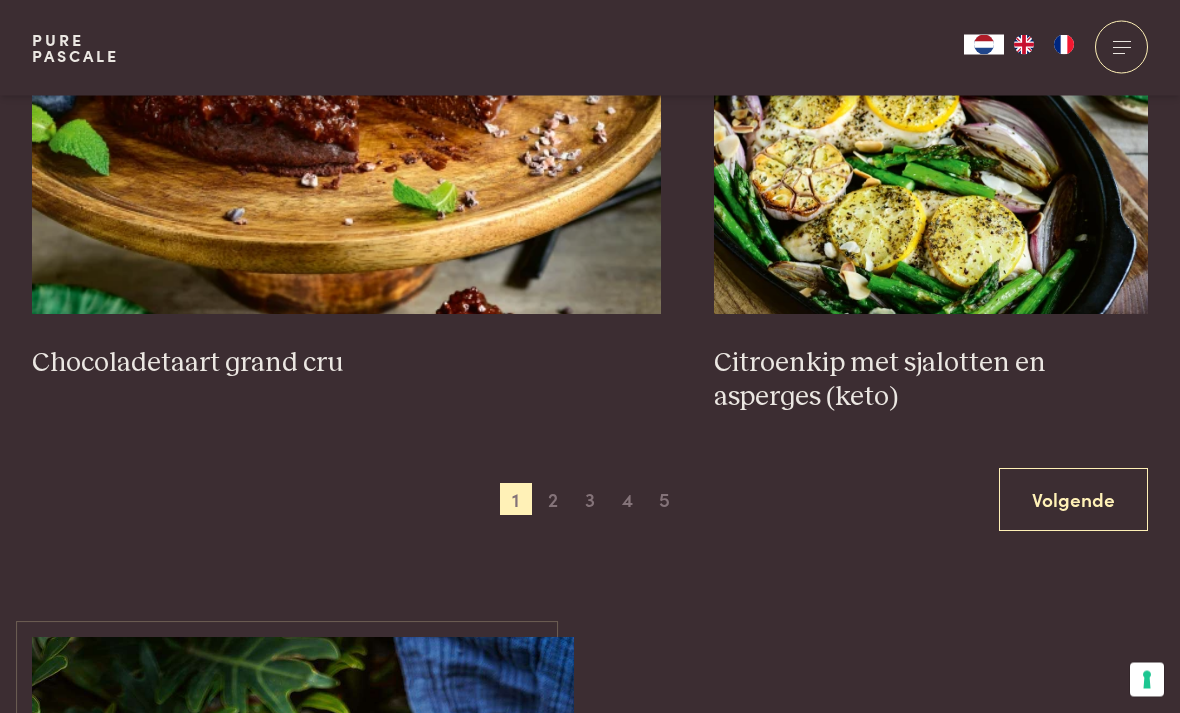 scroll, scrollTop: 3566, scrollLeft: 0, axis: vertical 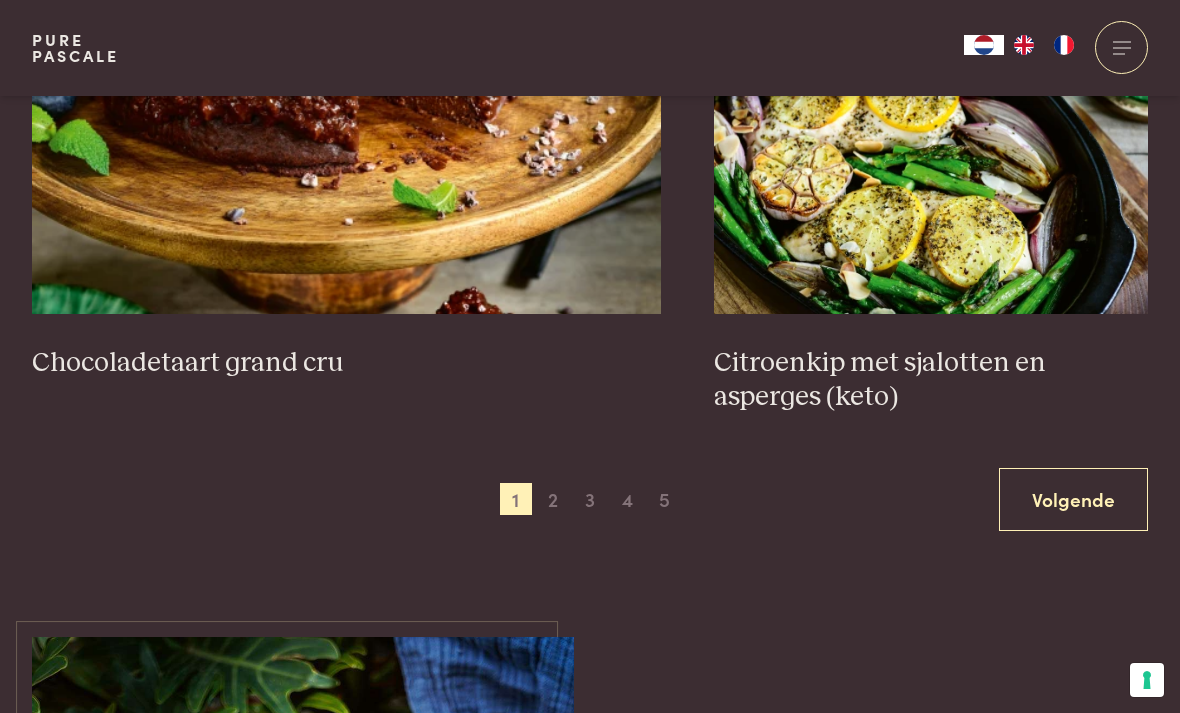 click on "5" at bounding box center [664, 499] 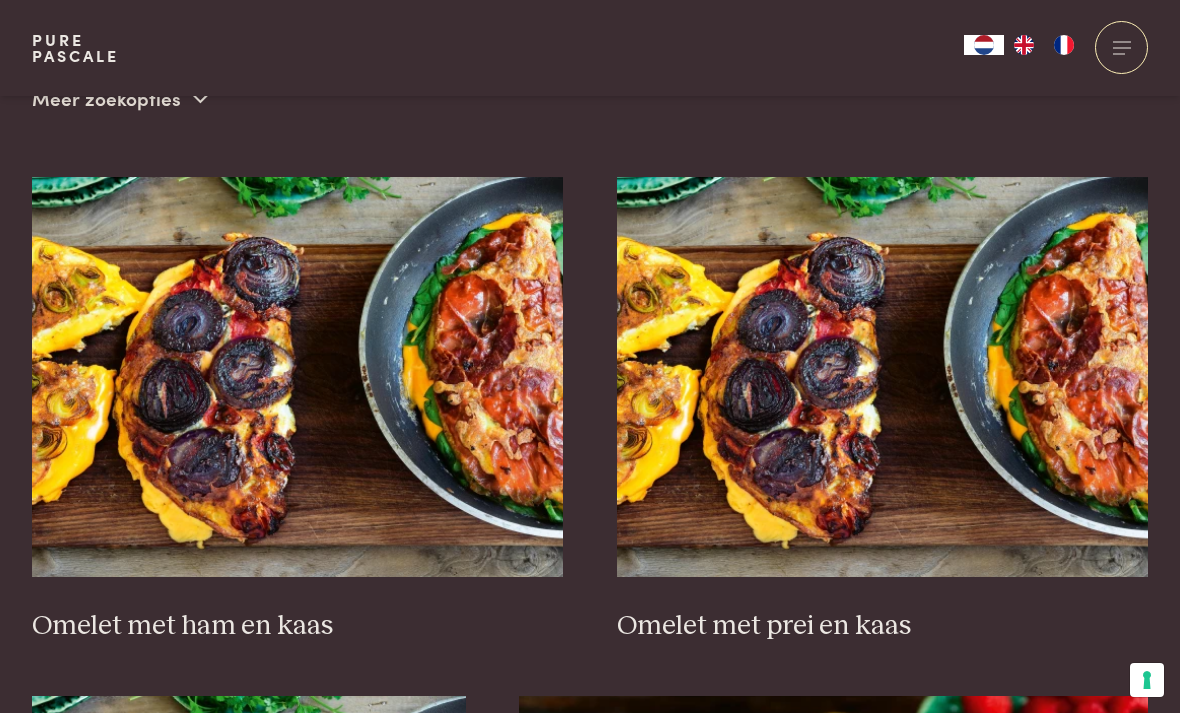 scroll, scrollTop: 701, scrollLeft: 0, axis: vertical 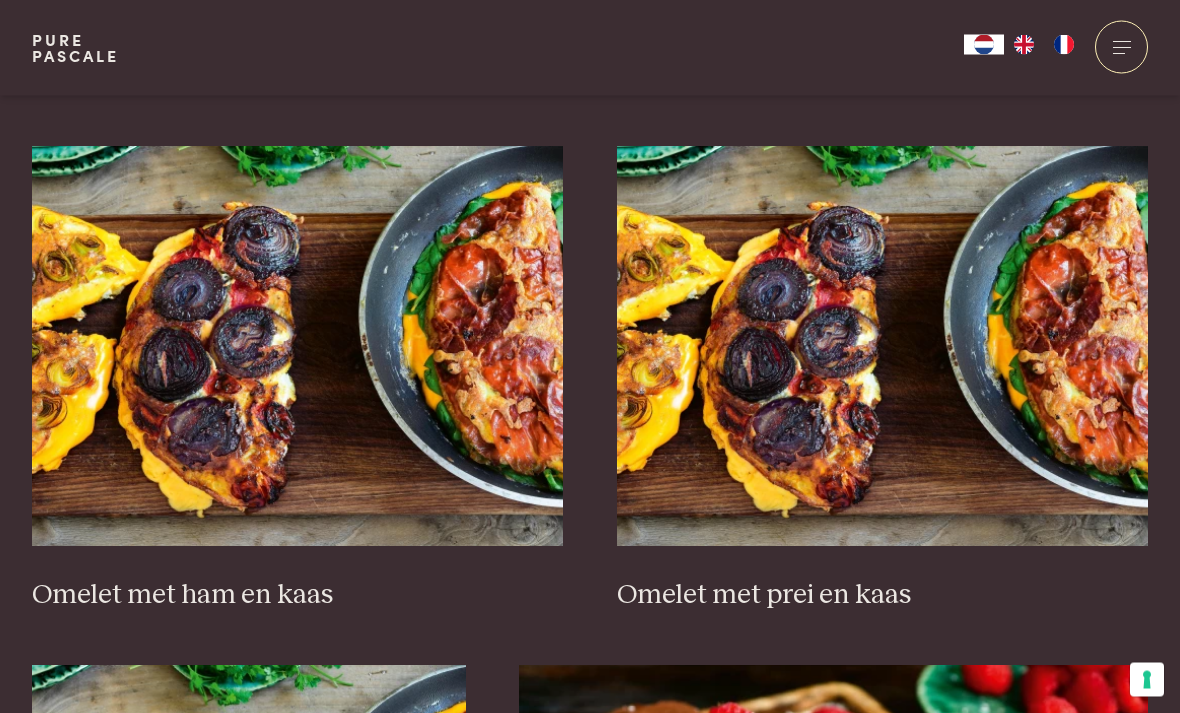 click at bounding box center (883, 347) 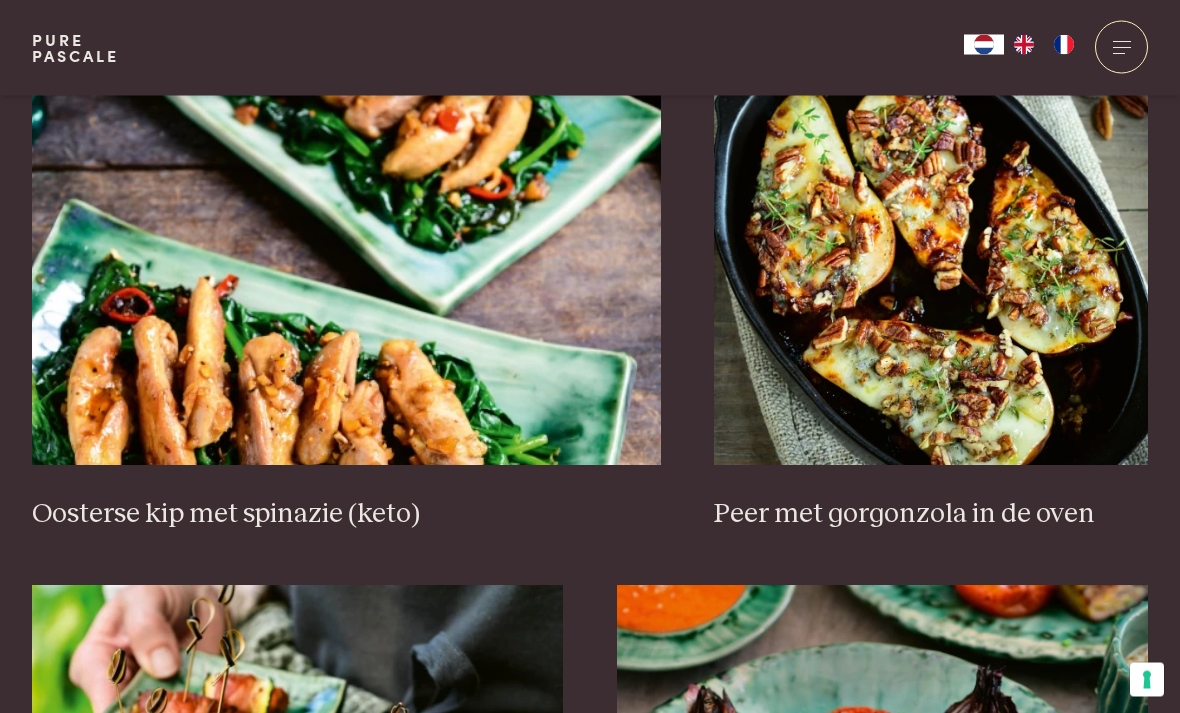 scroll, scrollTop: 1856, scrollLeft: 0, axis: vertical 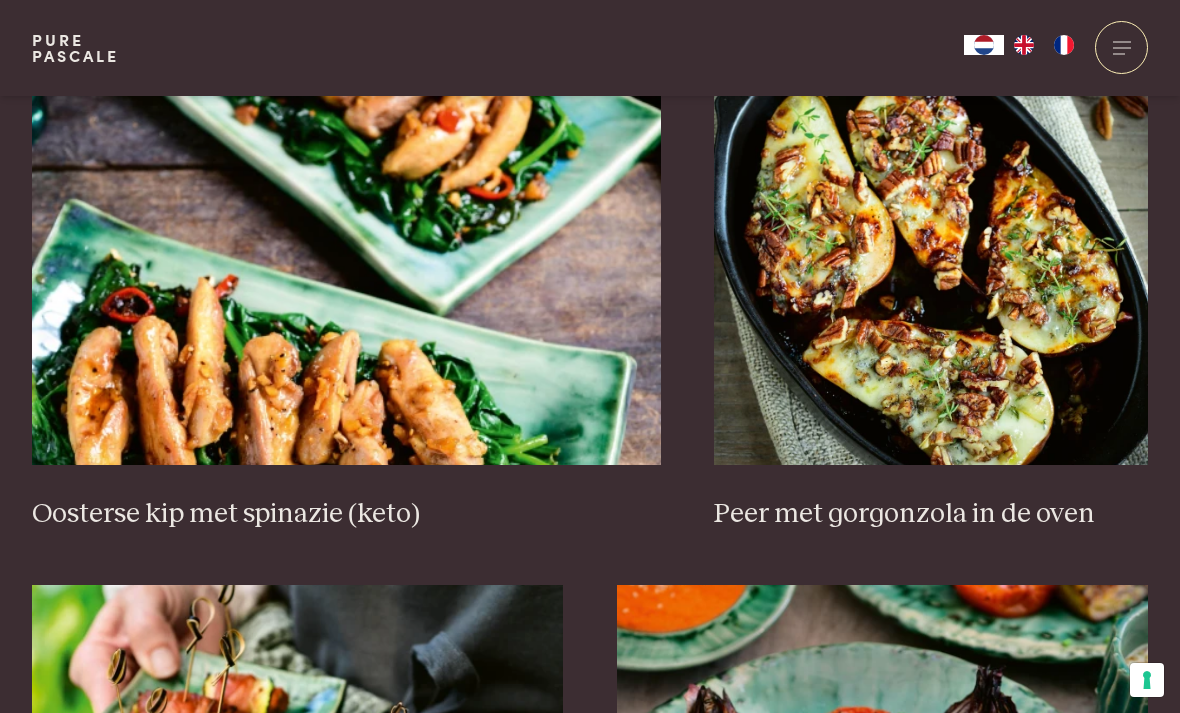 click at bounding box center [346, 265] 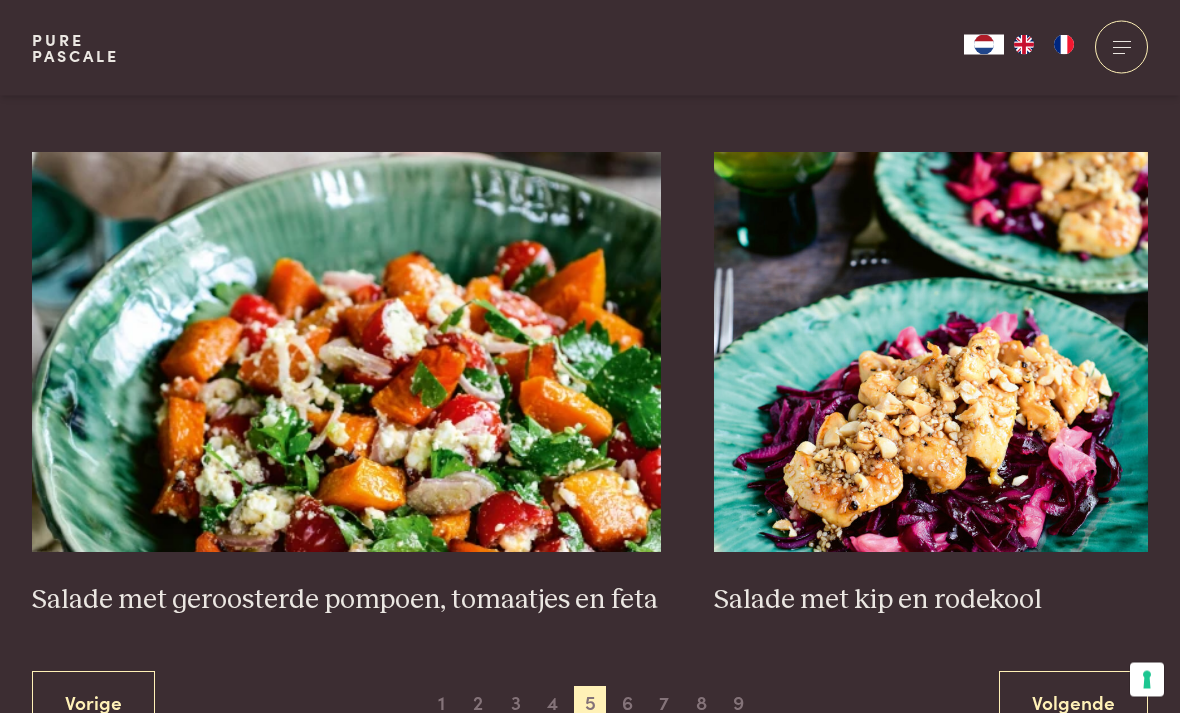 scroll, scrollTop: 3363, scrollLeft: 0, axis: vertical 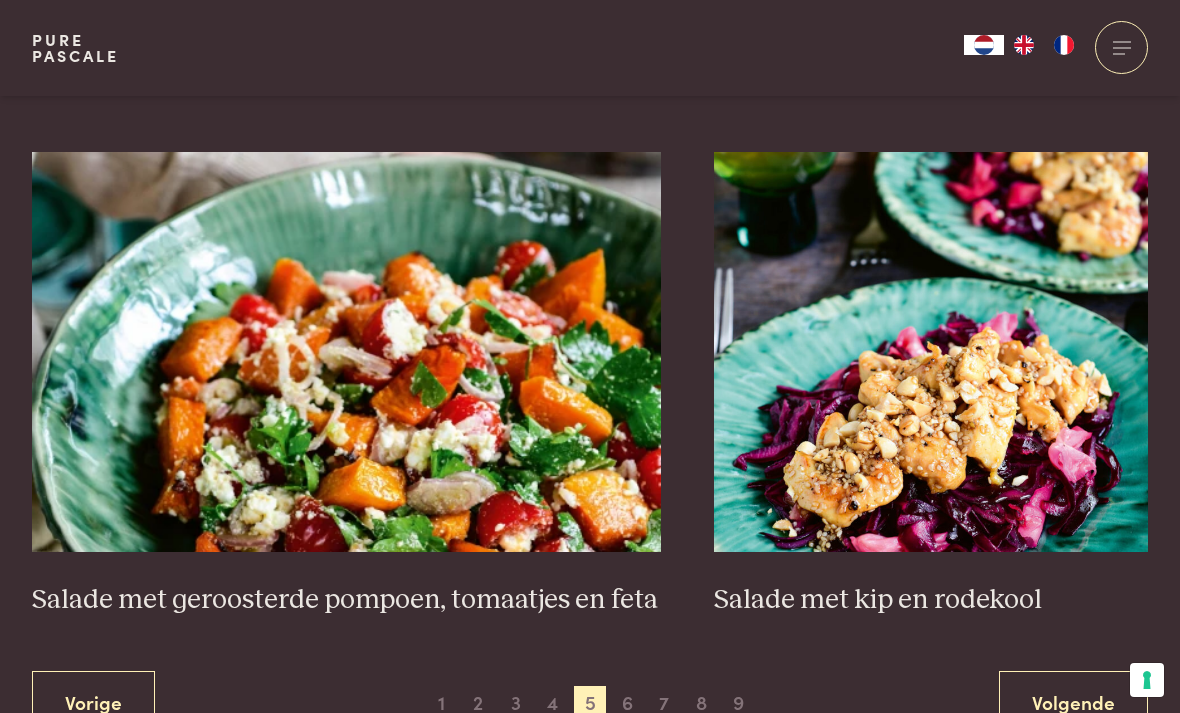 click on "9" at bounding box center [739, 702] 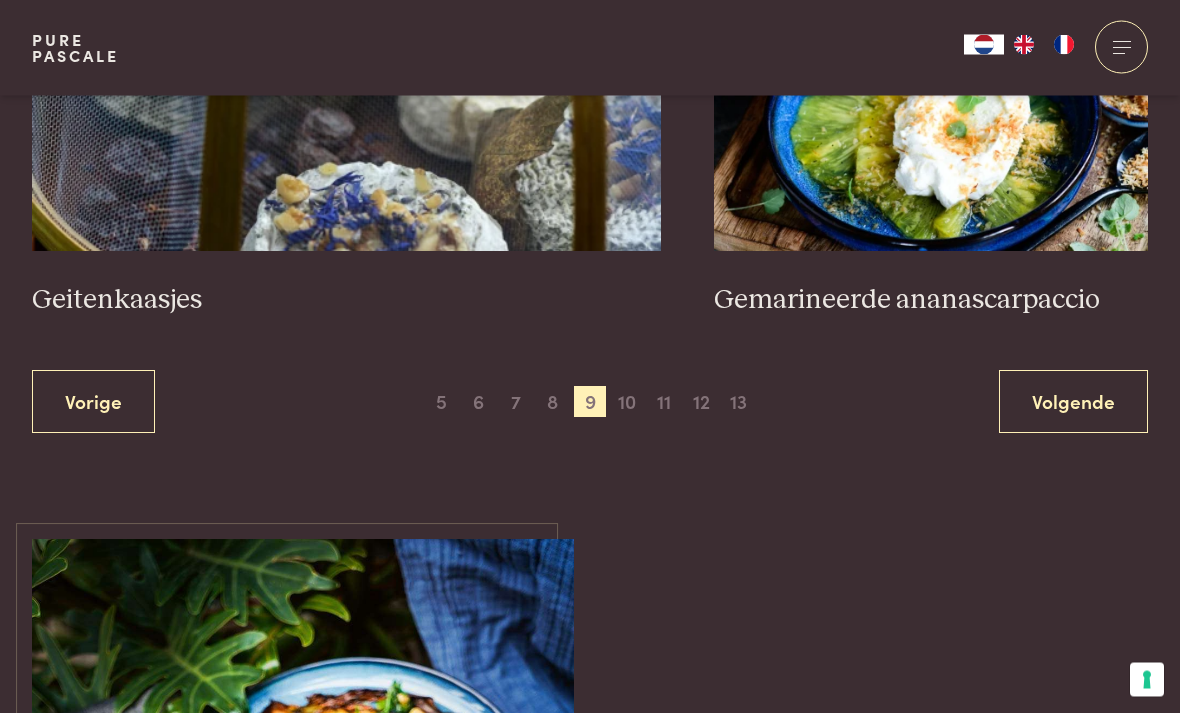 scroll, scrollTop: 3740, scrollLeft: 0, axis: vertical 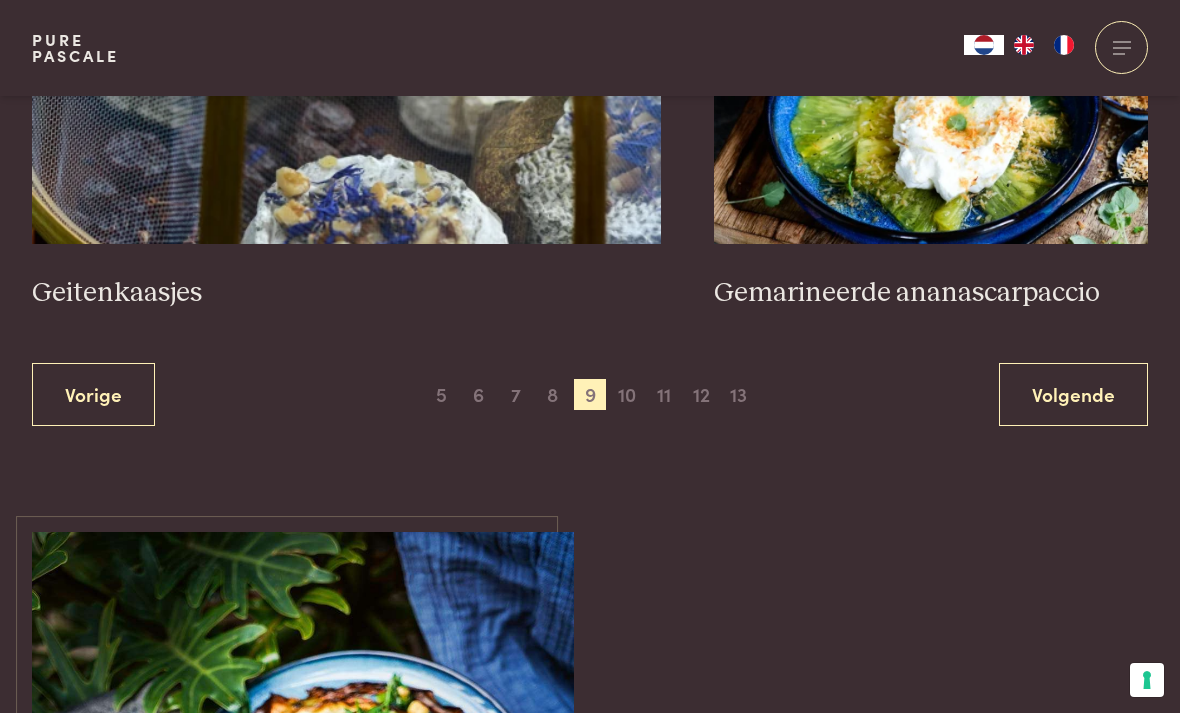 click on "13" at bounding box center [739, 395] 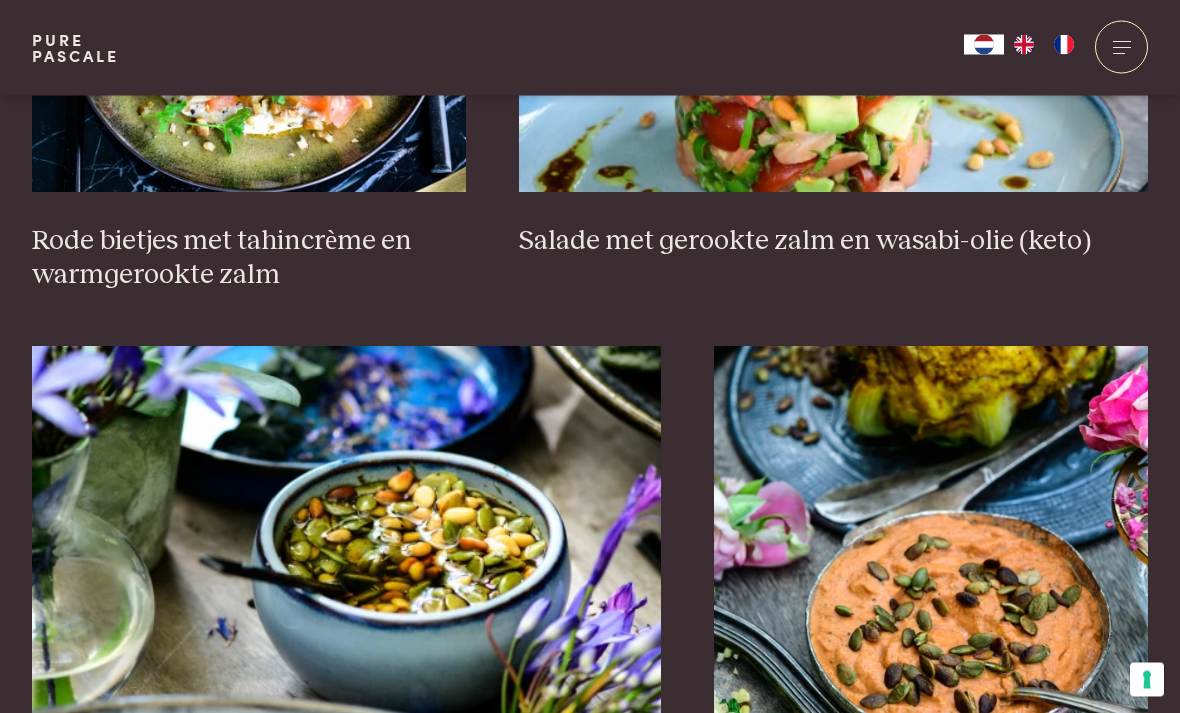 scroll, scrollTop: 1610, scrollLeft: 0, axis: vertical 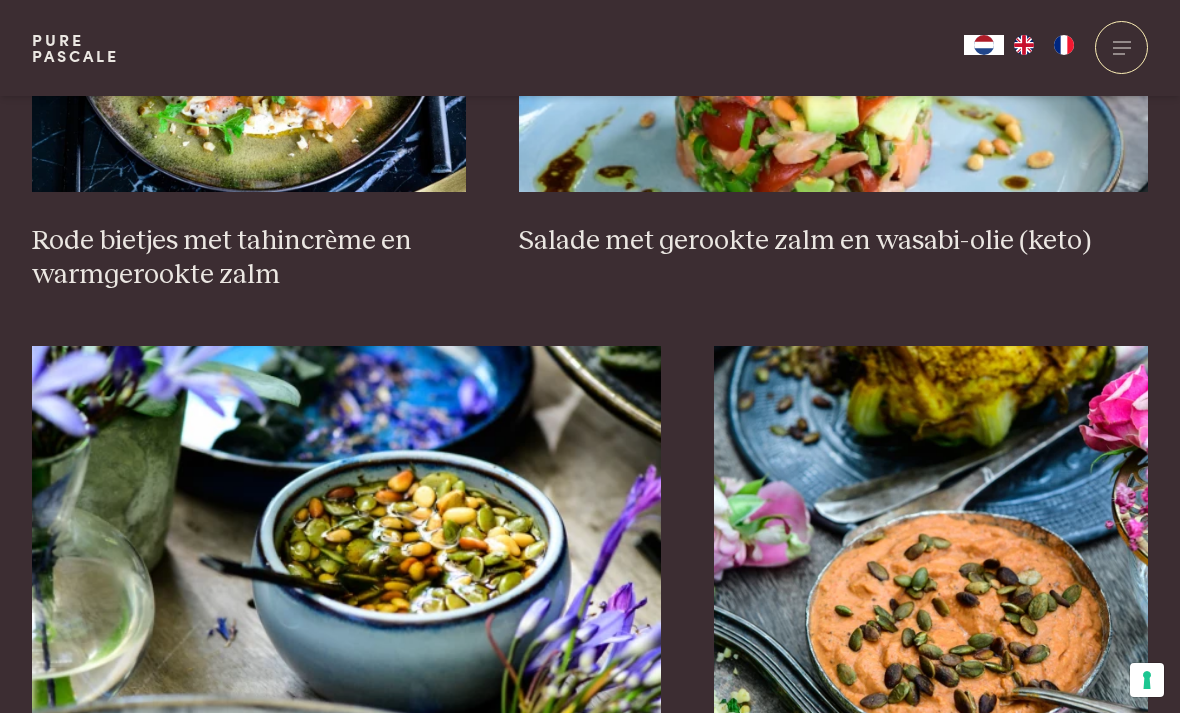 click at bounding box center [346, 546] 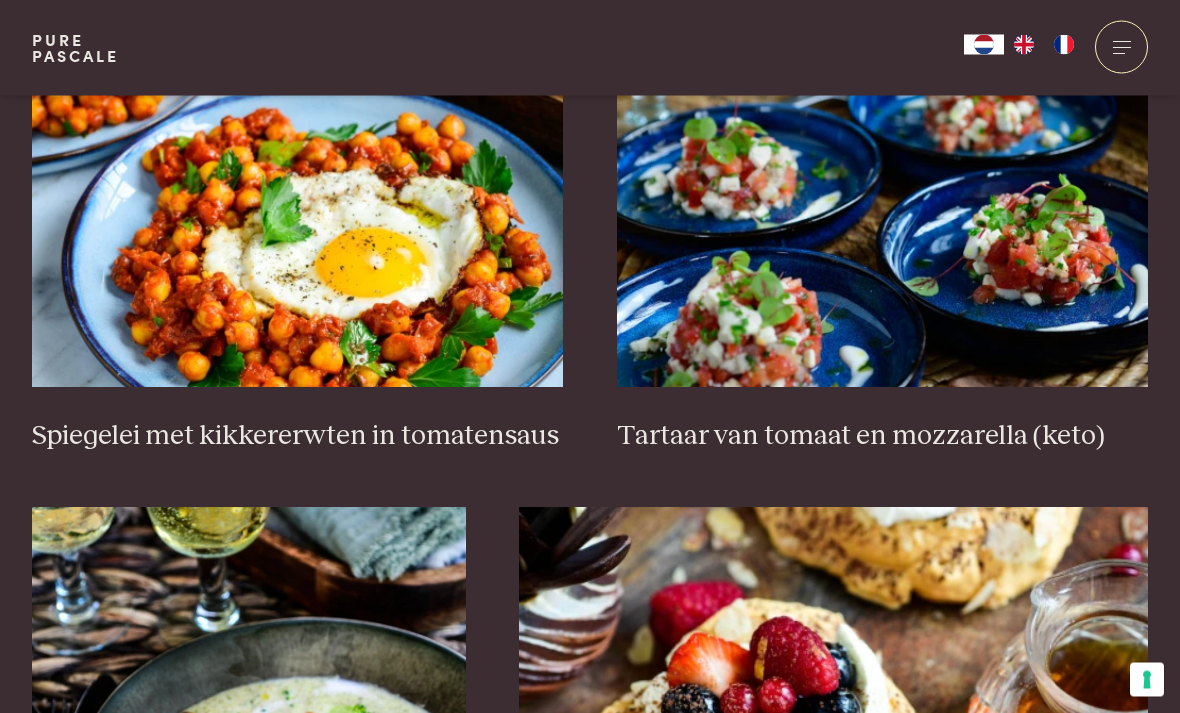 scroll, scrollTop: 2524, scrollLeft: 0, axis: vertical 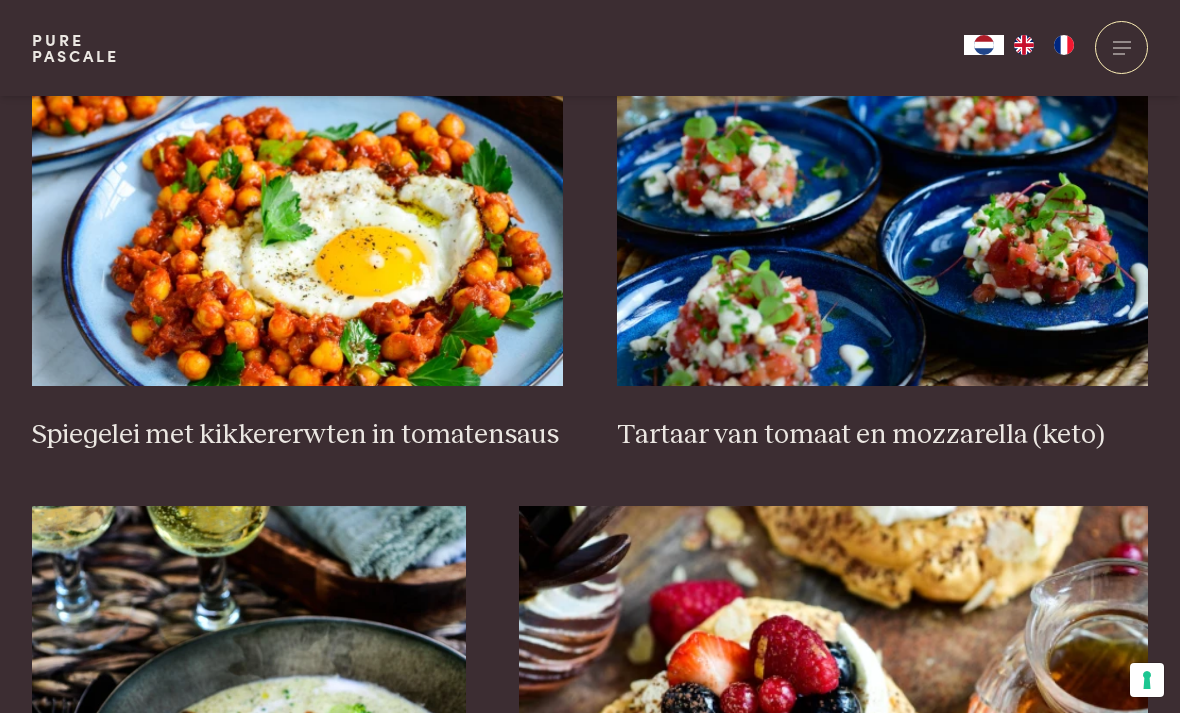 click at bounding box center [298, 186] 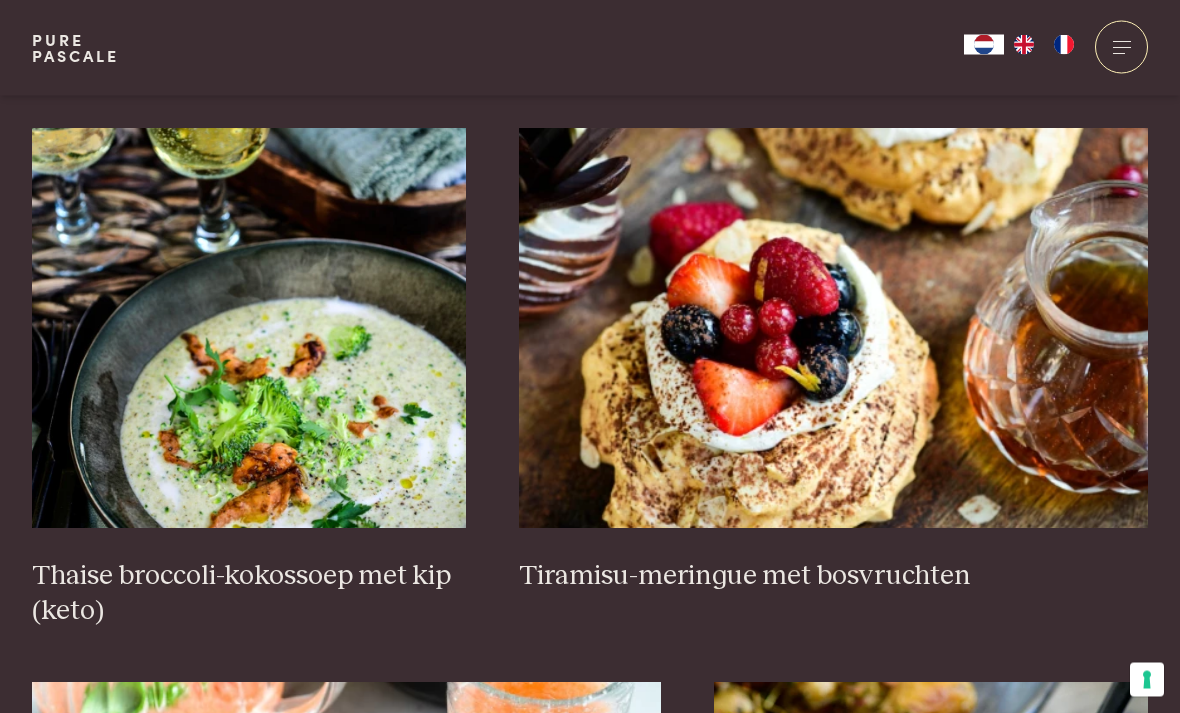 scroll, scrollTop: 2903, scrollLeft: 0, axis: vertical 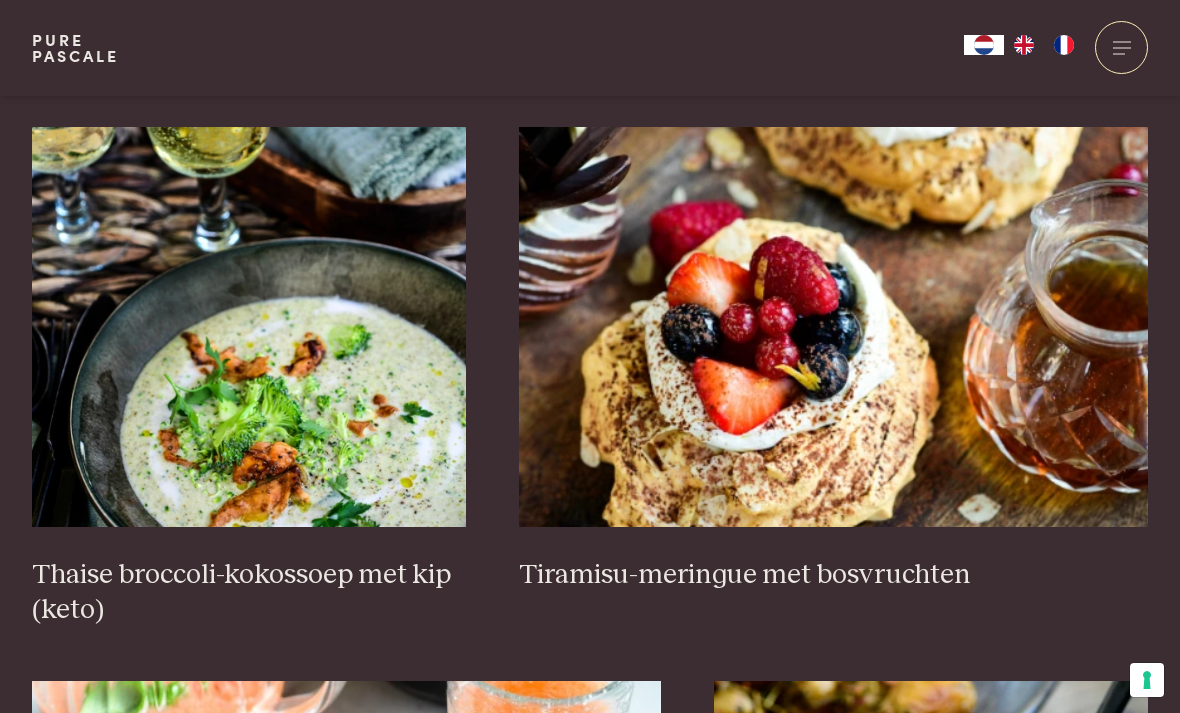 click on "Thaise broccoli-kokossoep met kip (keto)" at bounding box center (249, 592) 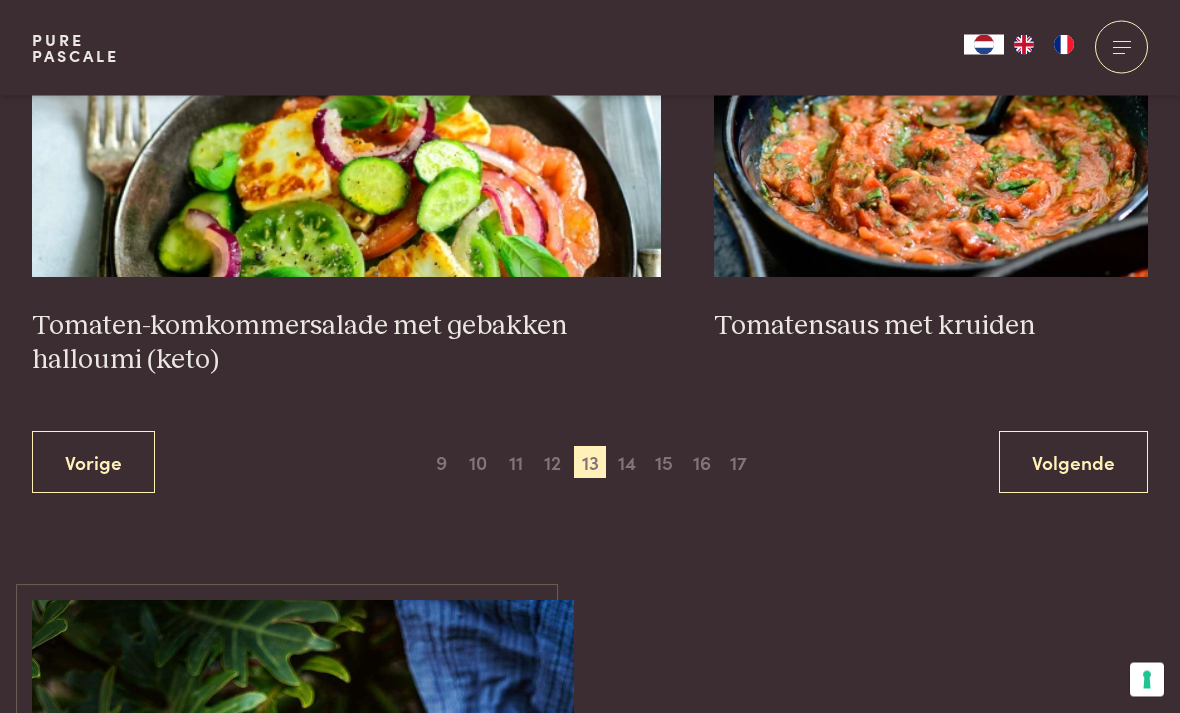 scroll, scrollTop: 3708, scrollLeft: 0, axis: vertical 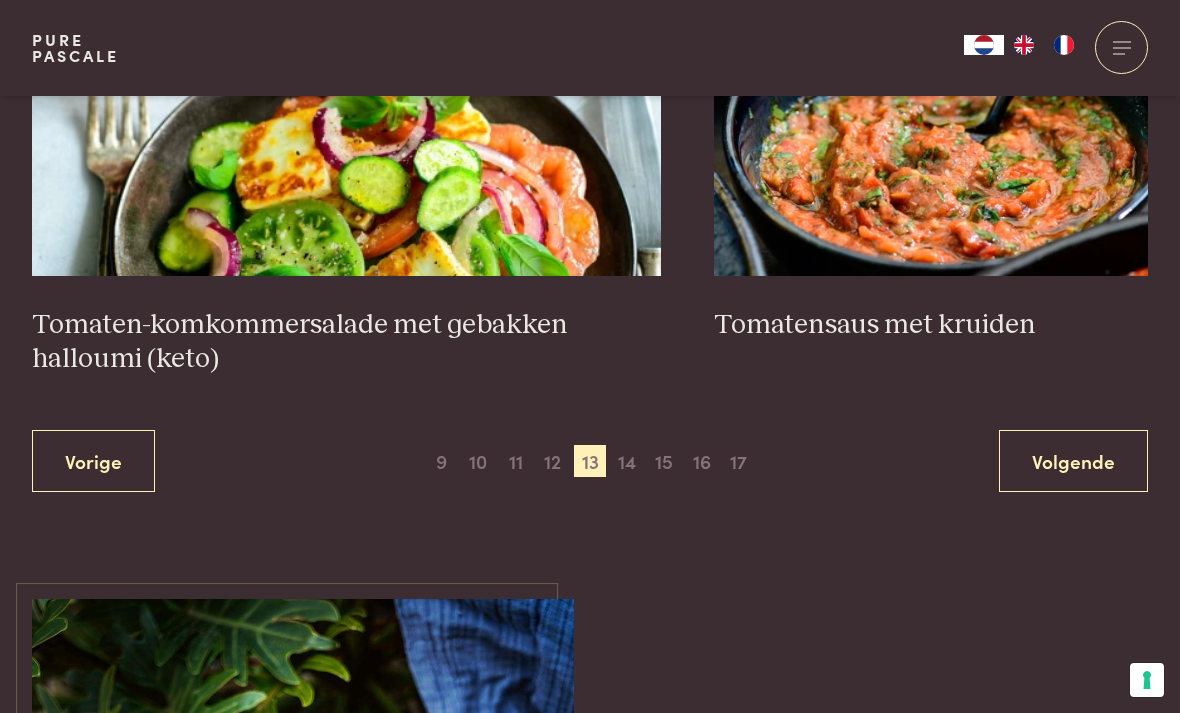 click on "14" at bounding box center [627, 461] 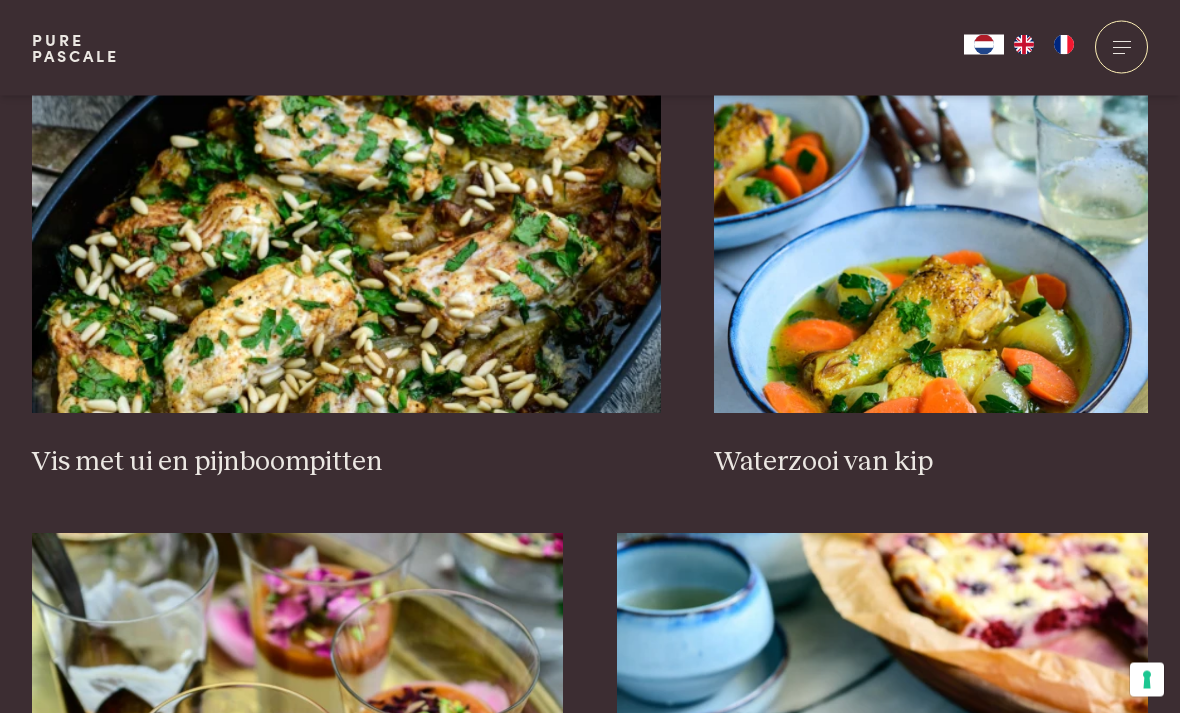scroll, scrollTop: 1943, scrollLeft: 0, axis: vertical 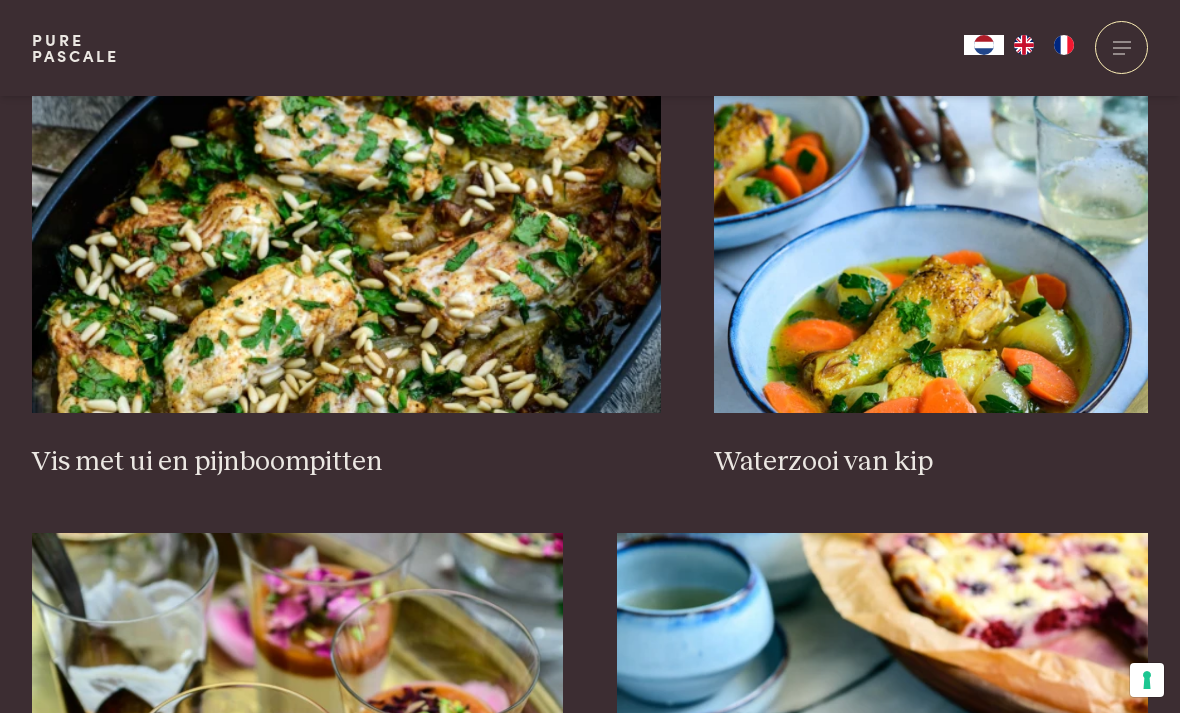 click at bounding box center (346, 213) 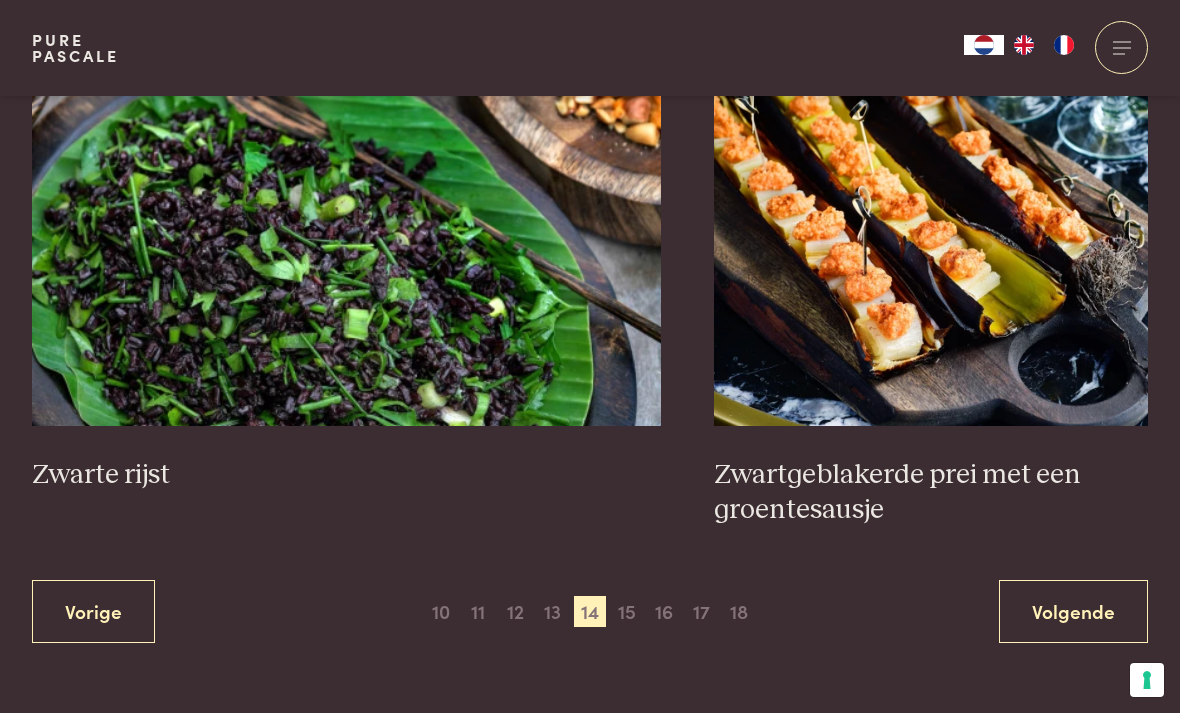 click on "15" at bounding box center [627, 612] 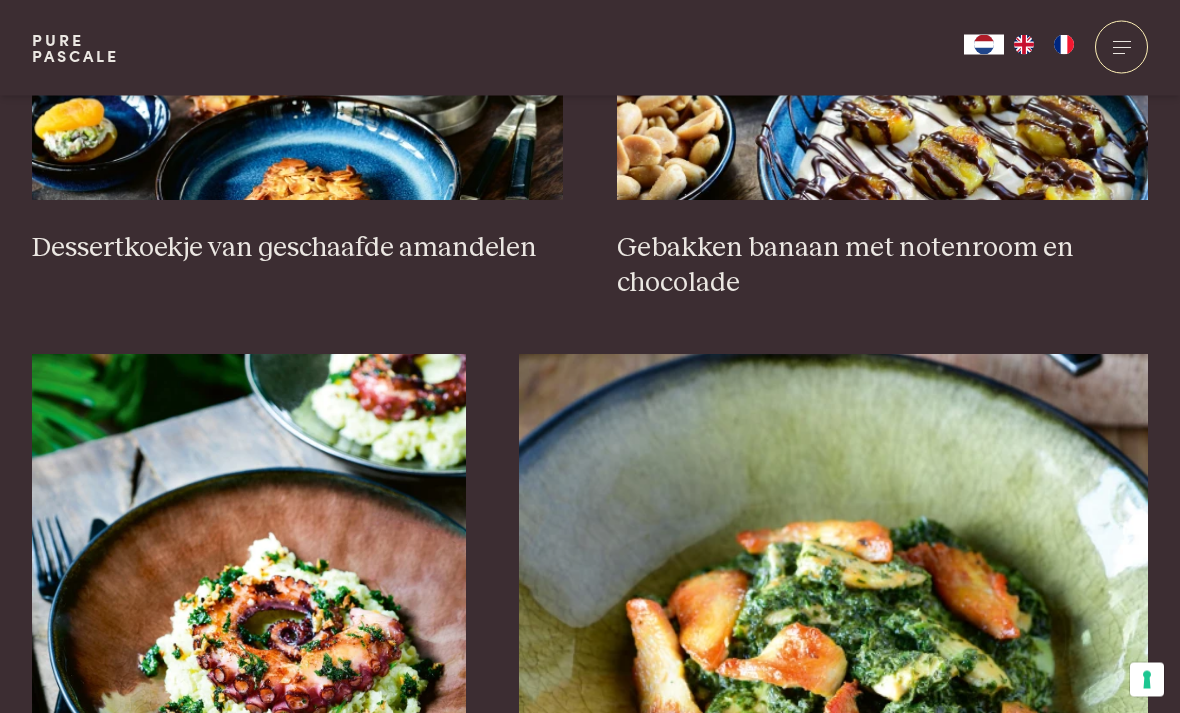 scroll, scrollTop: 2677, scrollLeft: 0, axis: vertical 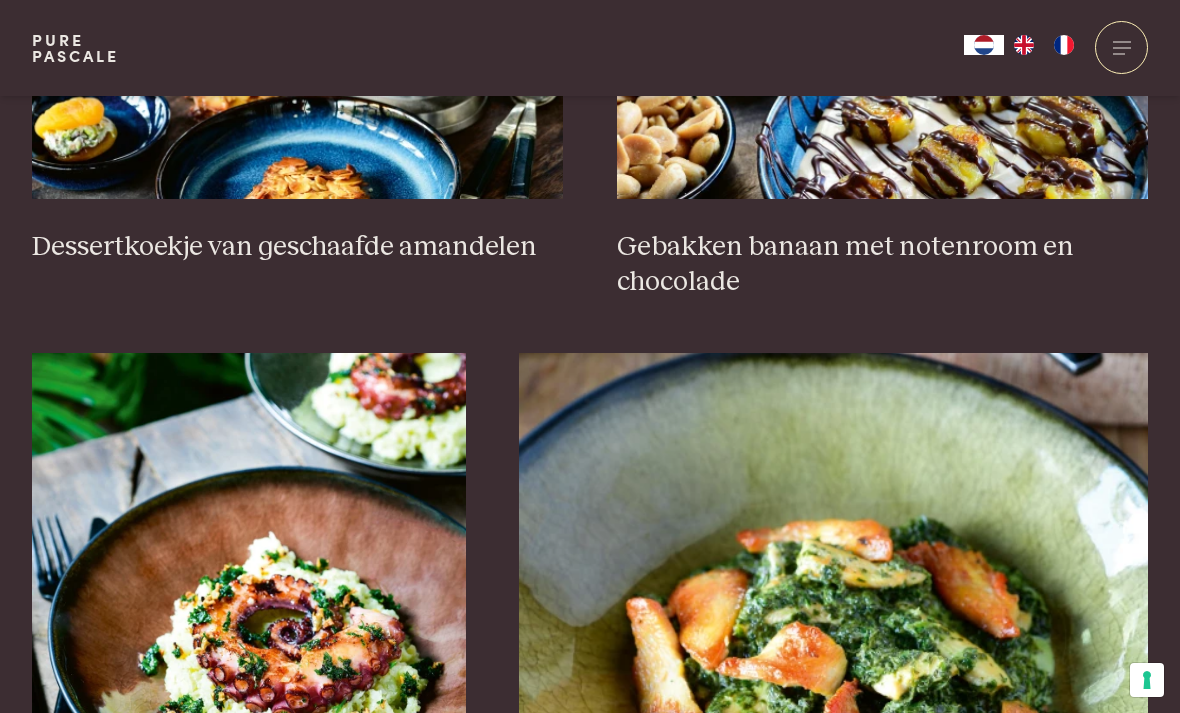 click at bounding box center (833, 553) 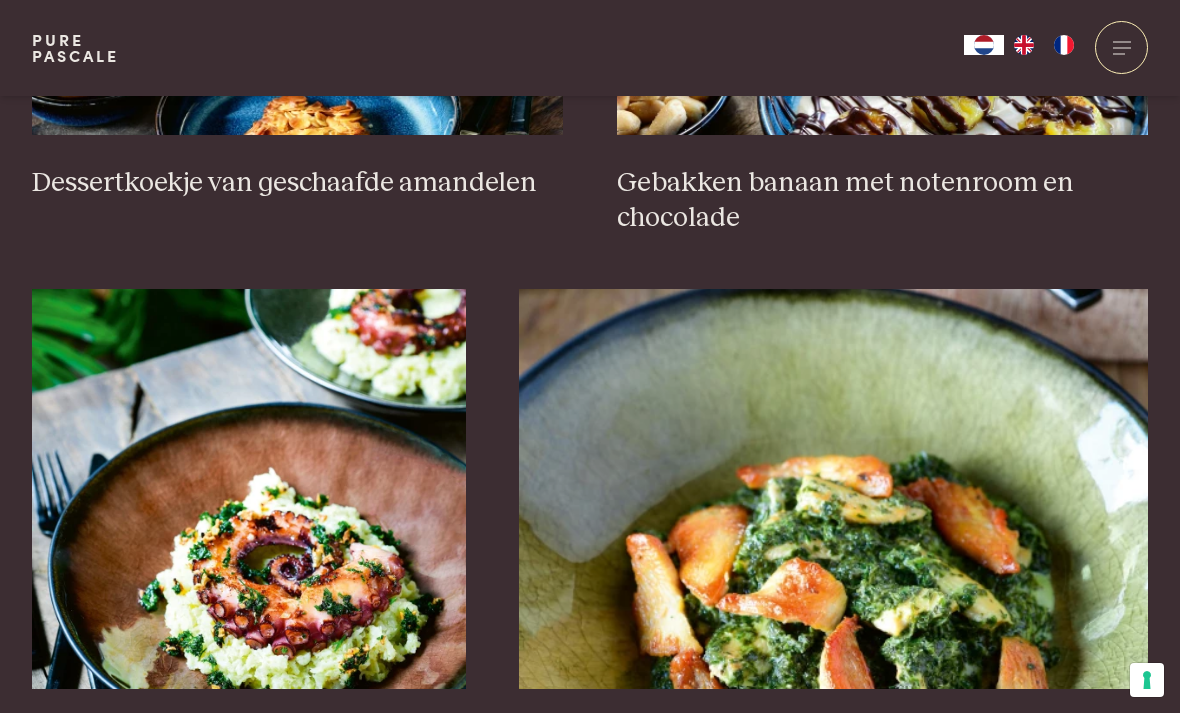 click at bounding box center [833, 489] 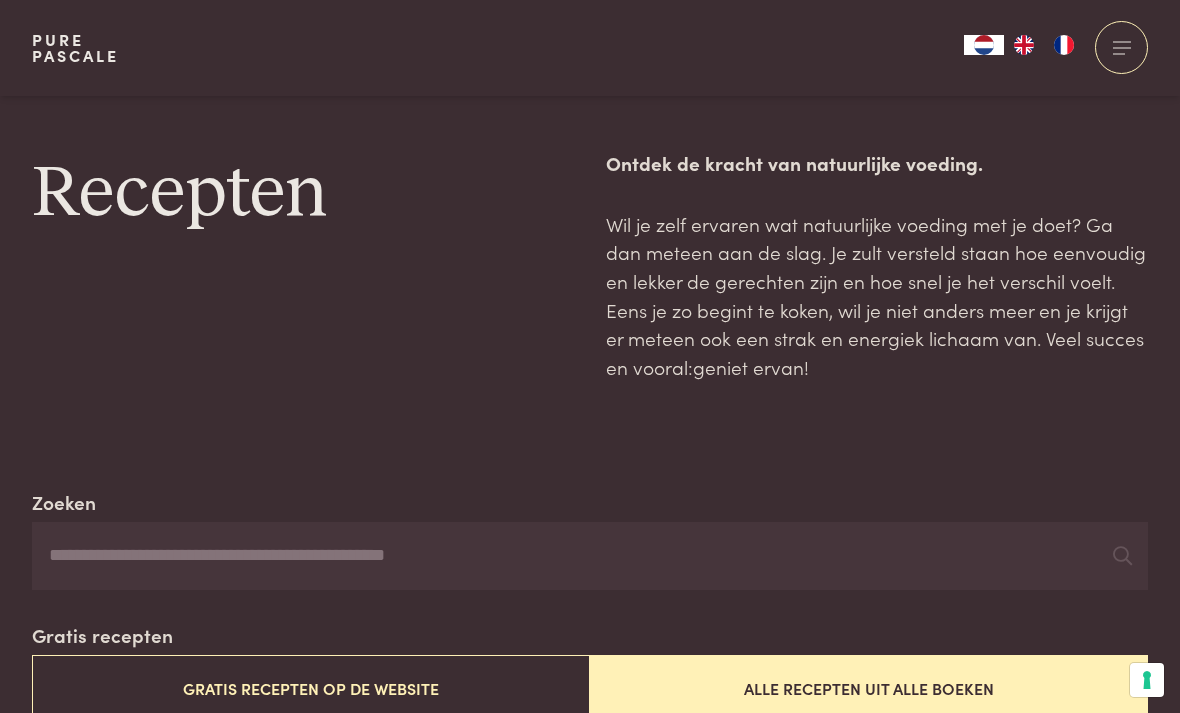 scroll, scrollTop: 2741, scrollLeft: 0, axis: vertical 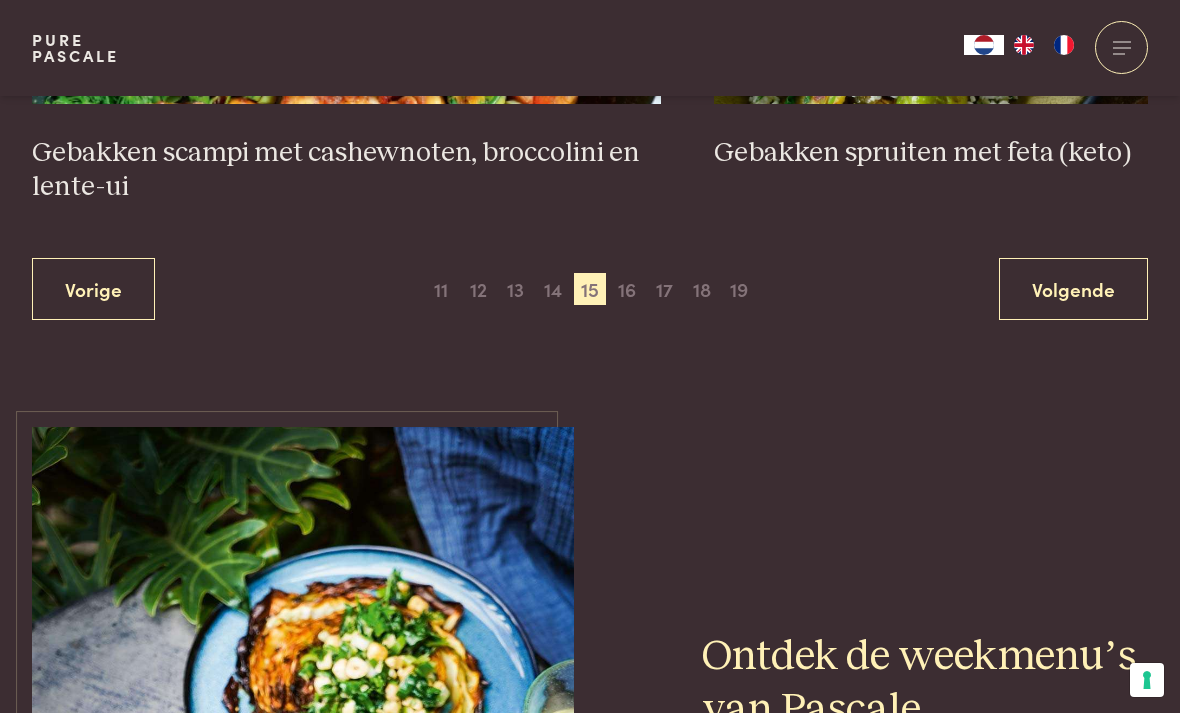 click on "16" at bounding box center [627, 289] 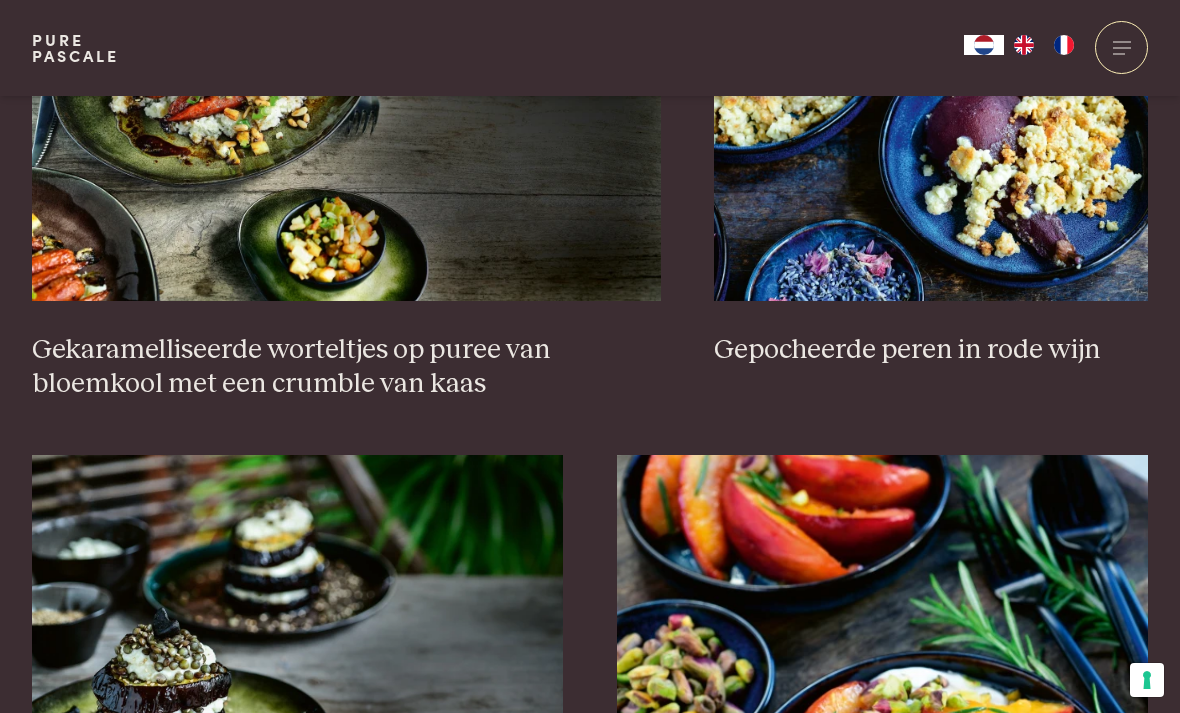 scroll, scrollTop: 2071, scrollLeft: 0, axis: vertical 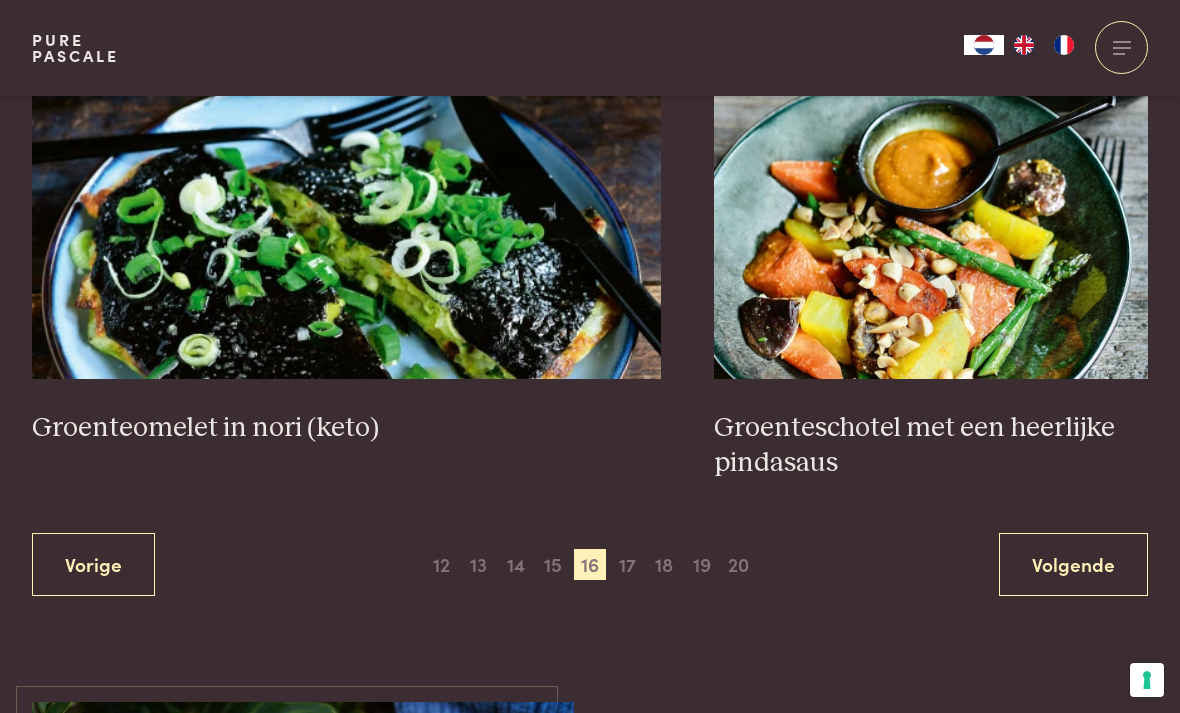 click on "17" at bounding box center [627, 565] 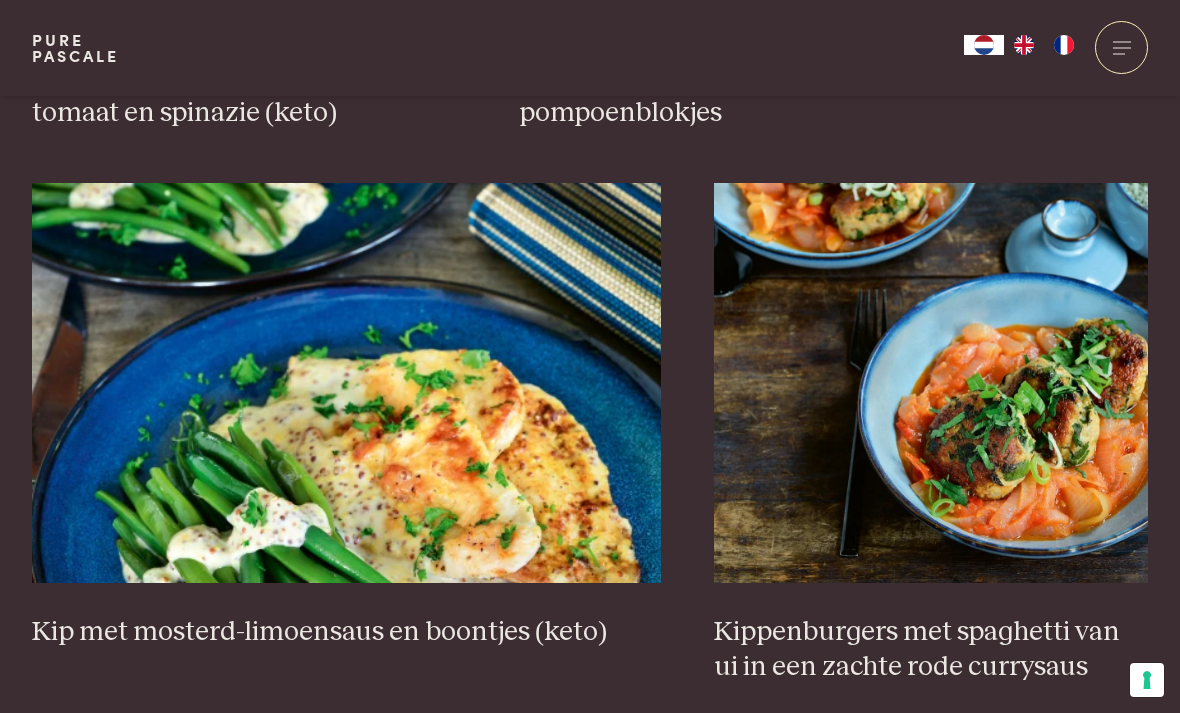 scroll, scrollTop: 3443, scrollLeft: 0, axis: vertical 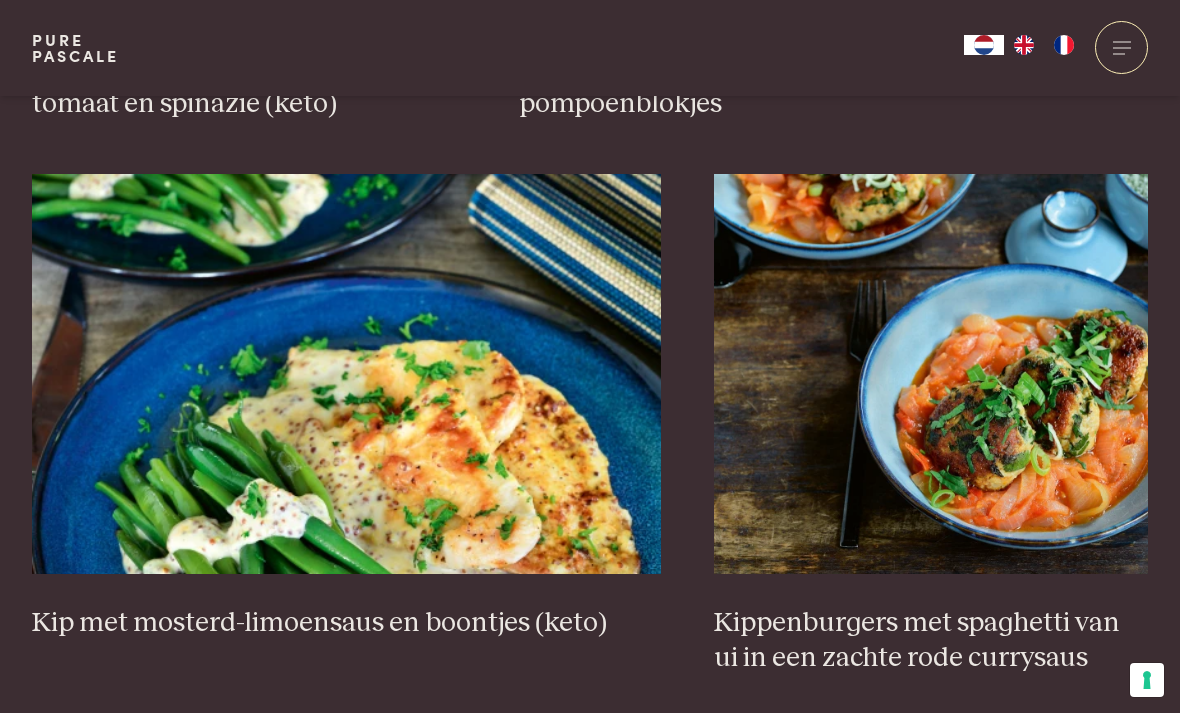 click on "18" at bounding box center (627, 760) 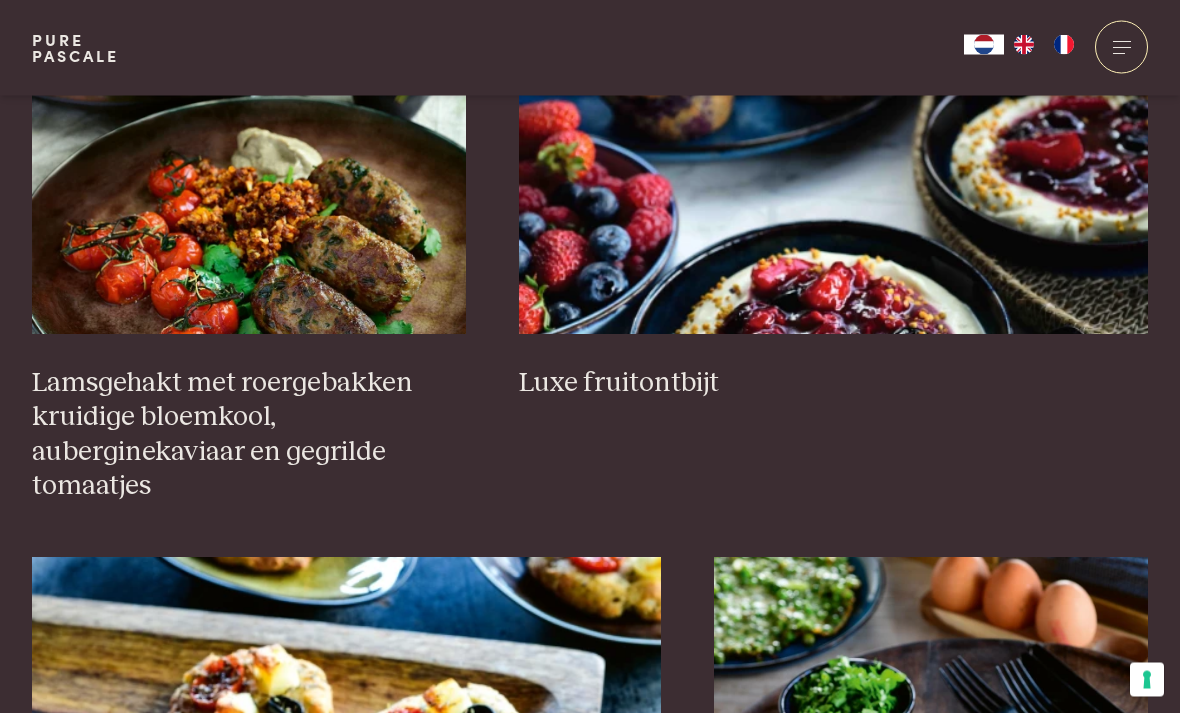 scroll, scrollTop: 1468, scrollLeft: 0, axis: vertical 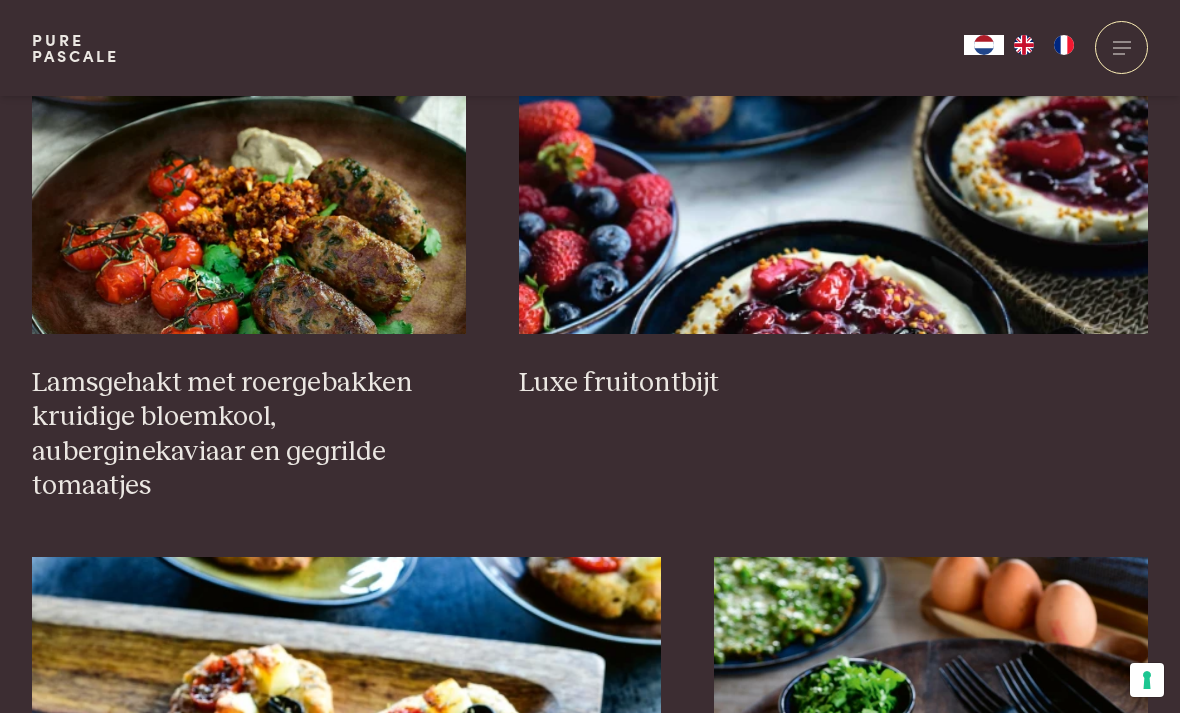 click at bounding box center [249, 134] 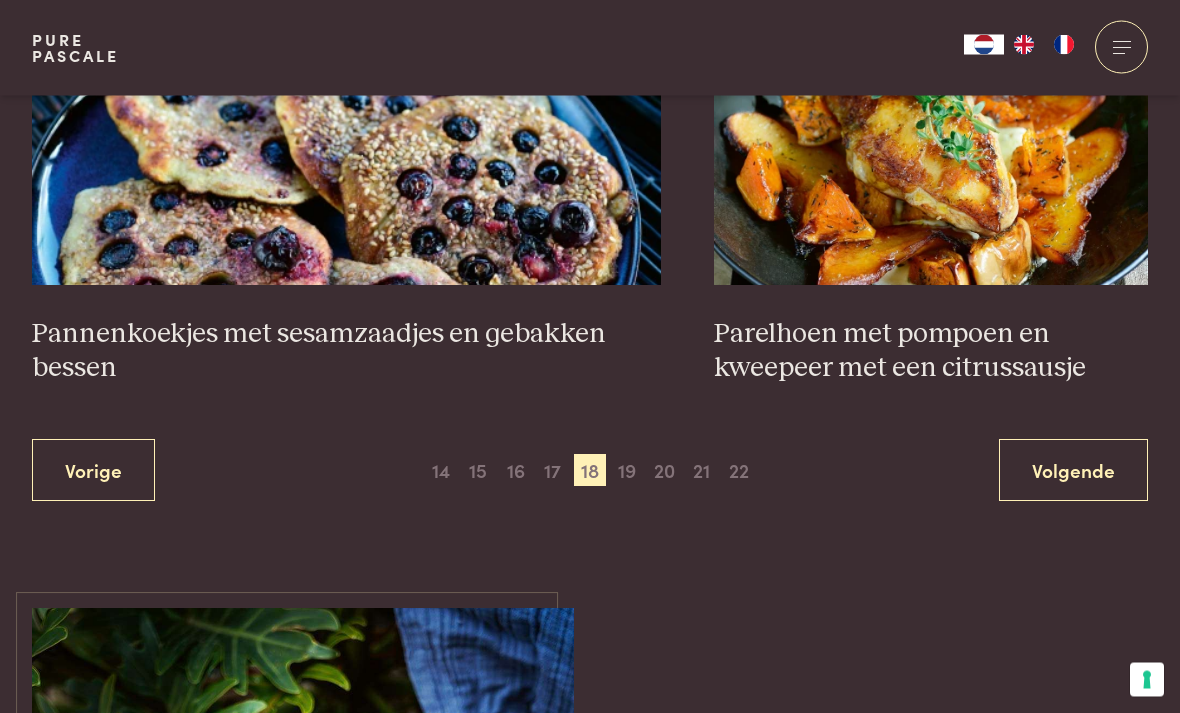 scroll, scrollTop: 3768, scrollLeft: 0, axis: vertical 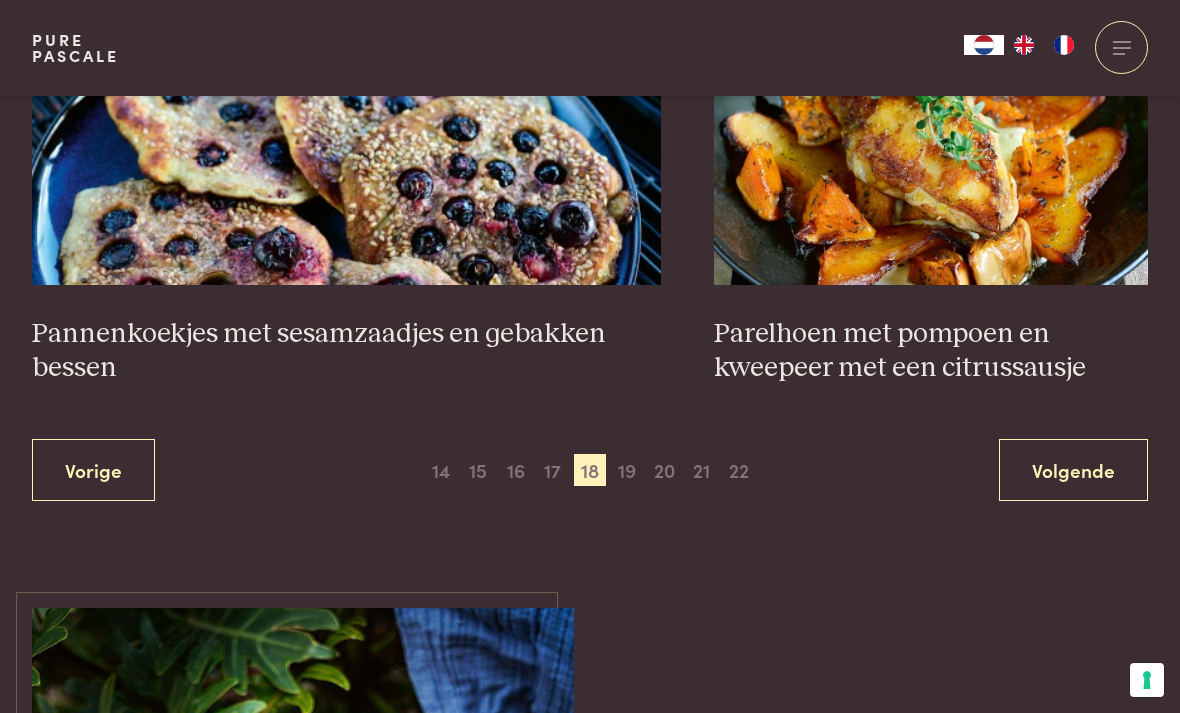 click on "19" at bounding box center [627, 470] 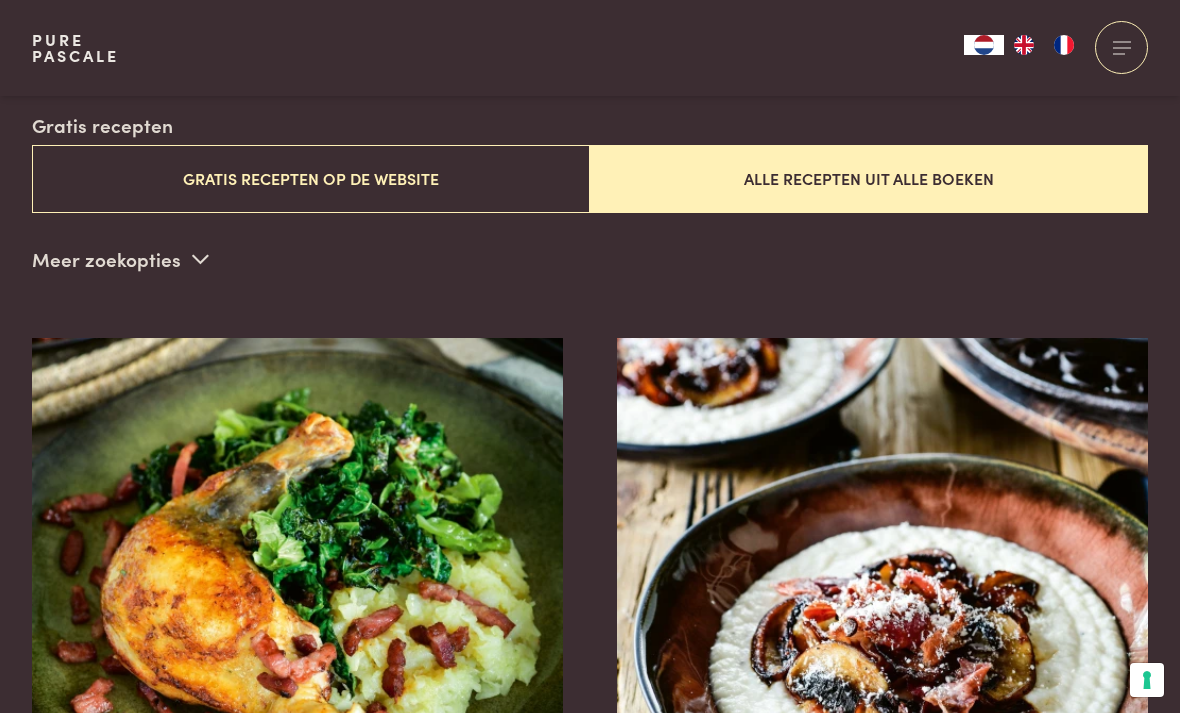 scroll, scrollTop: 483, scrollLeft: 0, axis: vertical 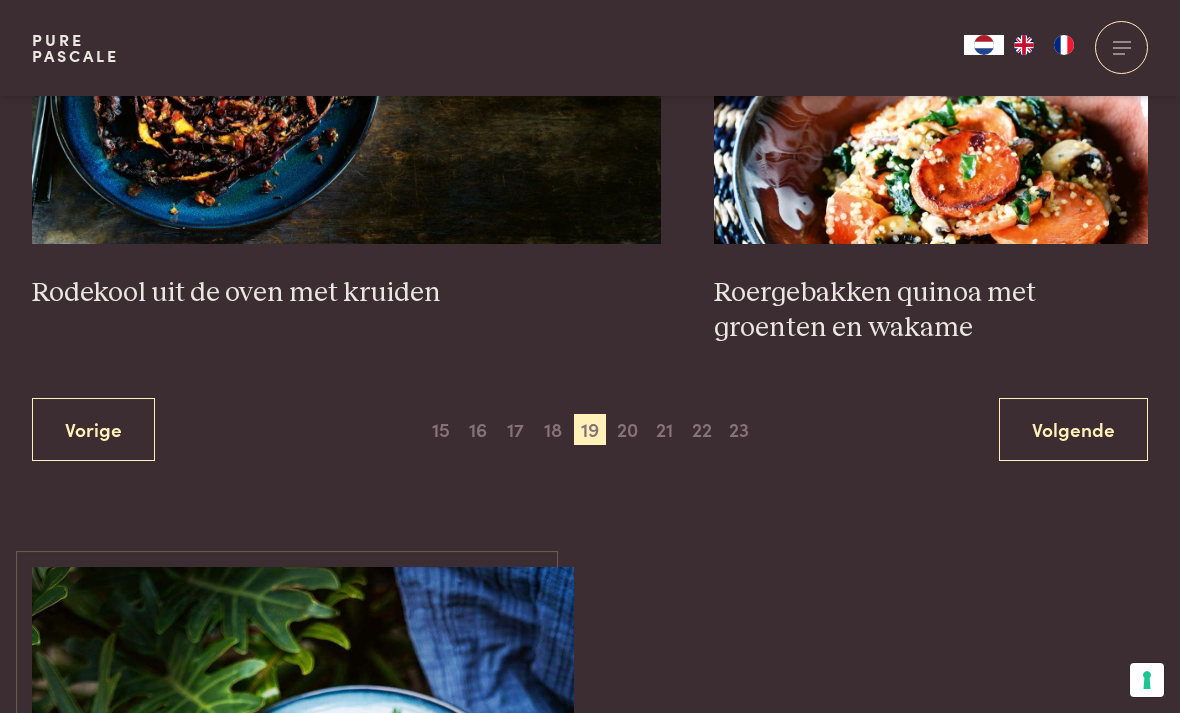 click on "20" at bounding box center (627, 430) 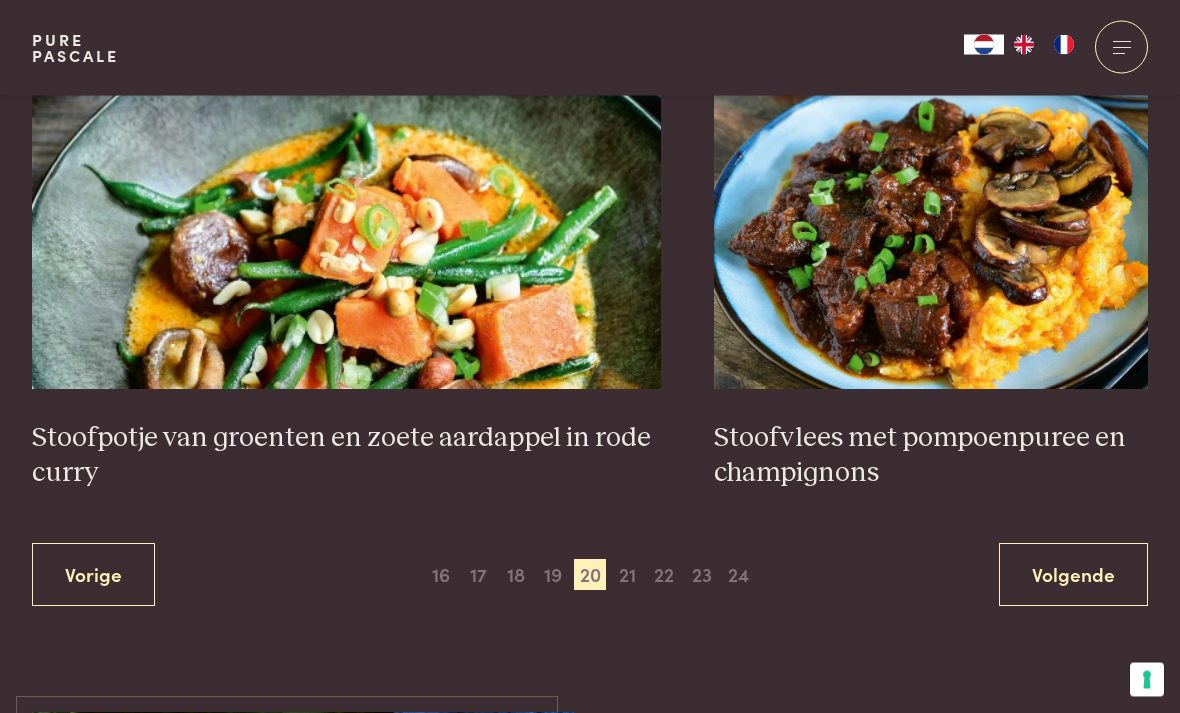 scroll, scrollTop: 3630, scrollLeft: 0, axis: vertical 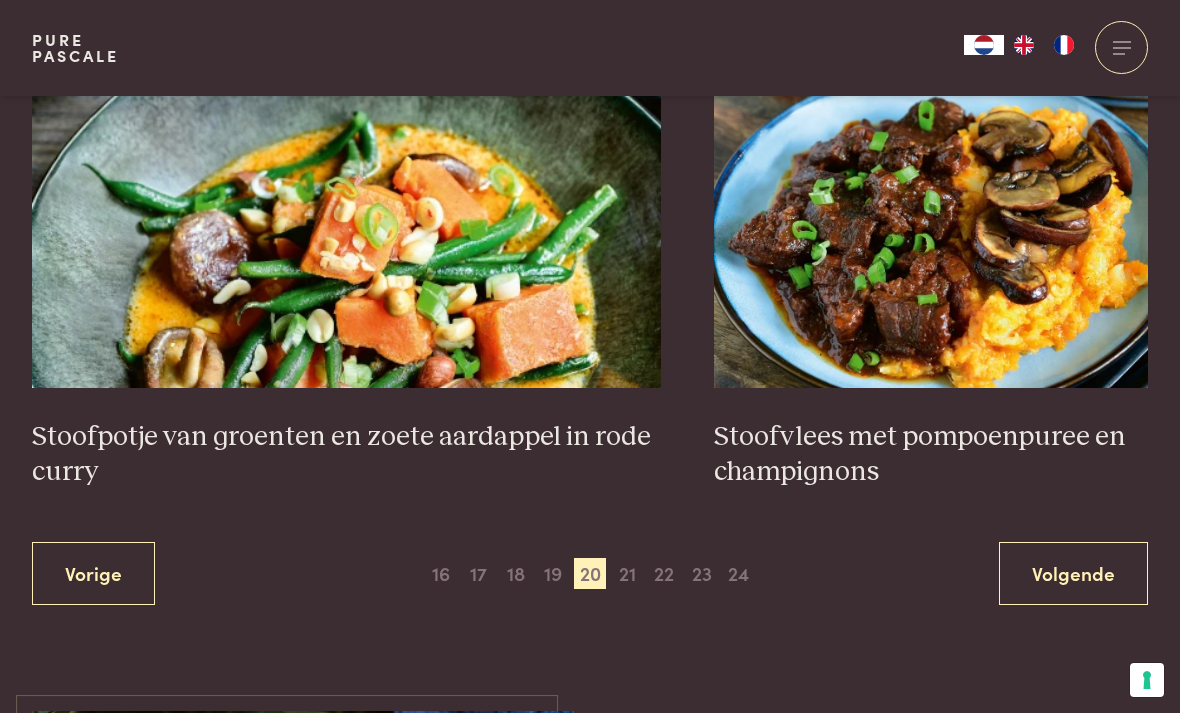click at bounding box center [931, 188] 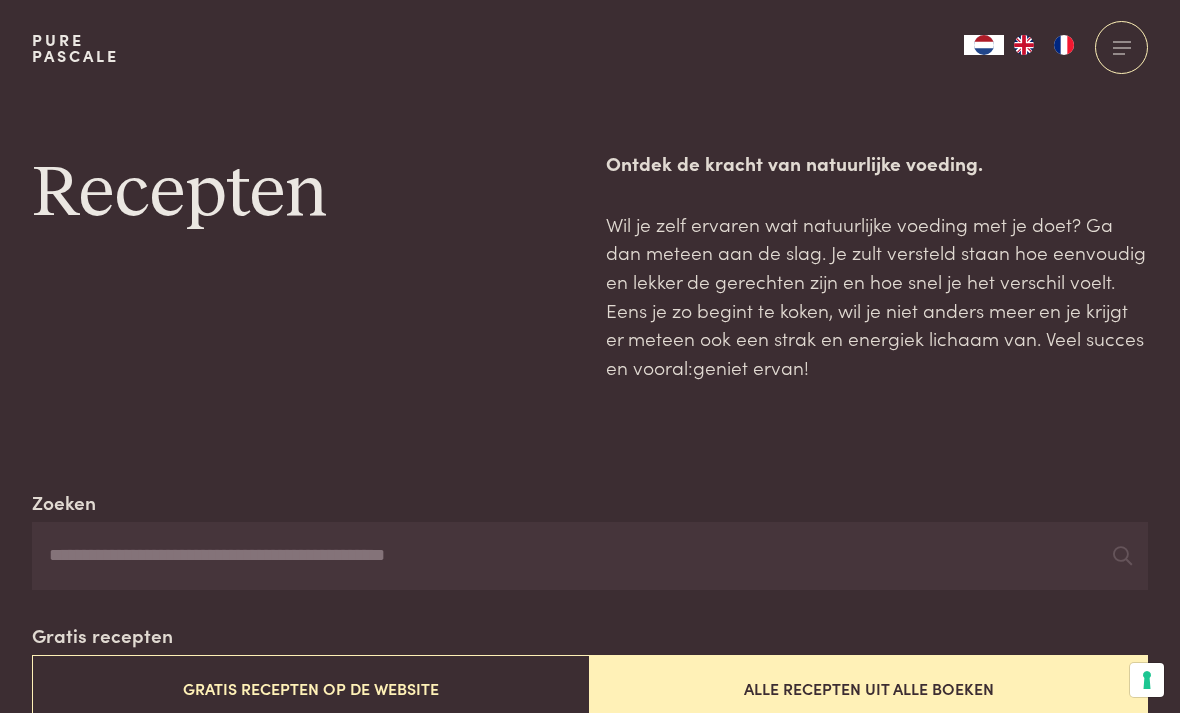 scroll, scrollTop: 3694, scrollLeft: 0, axis: vertical 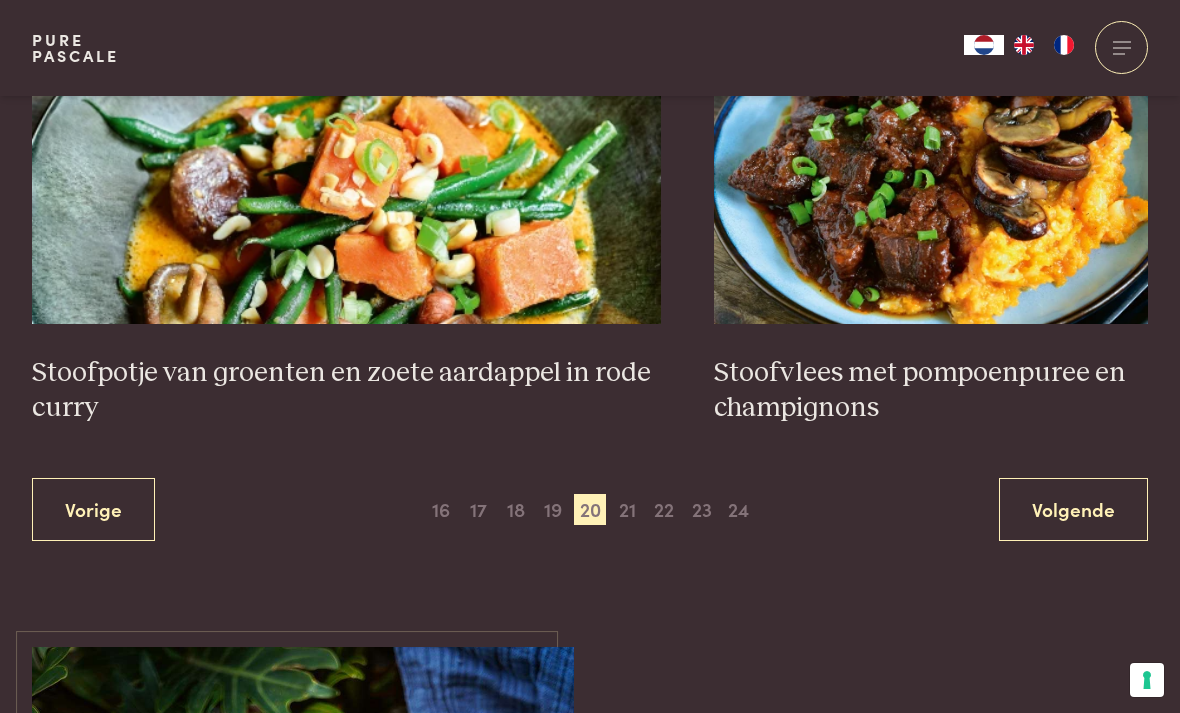 click on "21" at bounding box center (627, 510) 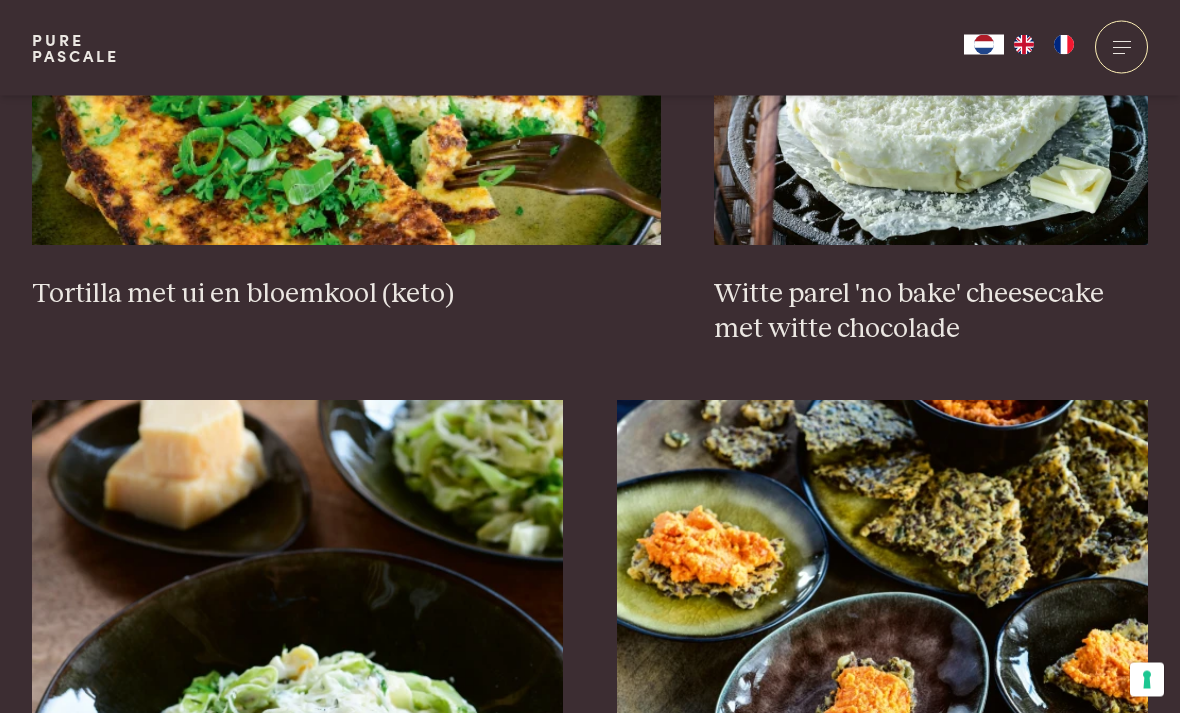 scroll, scrollTop: 2076, scrollLeft: 0, axis: vertical 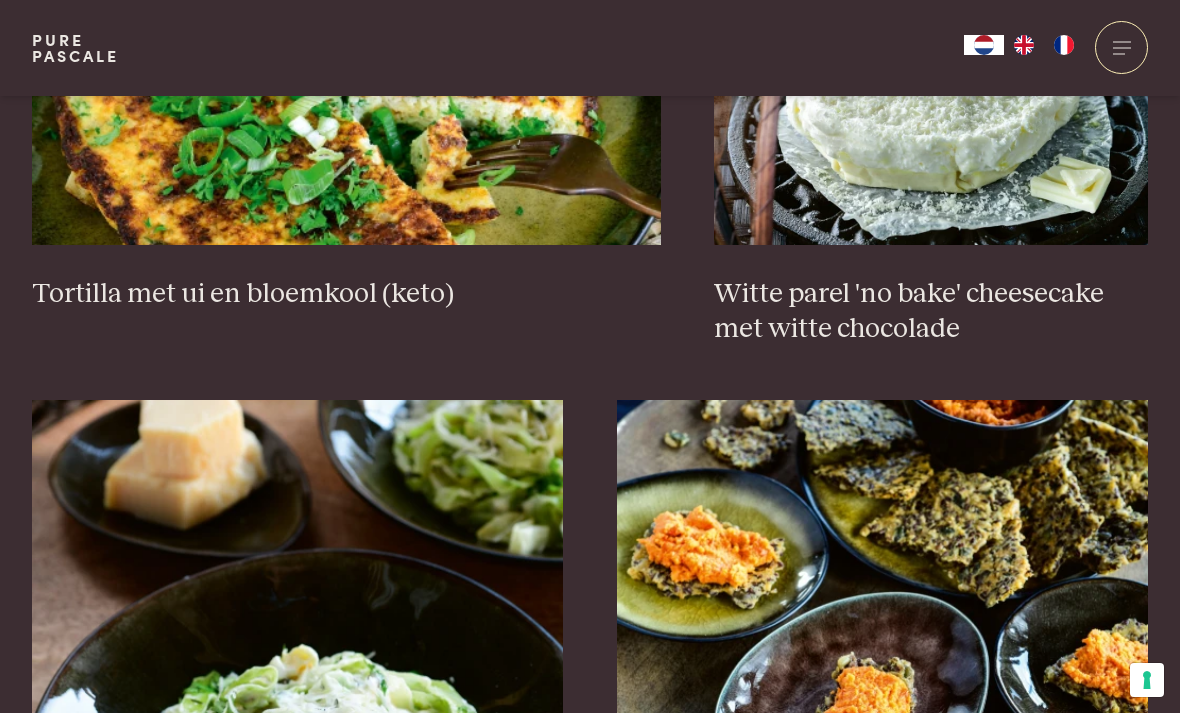click at bounding box center (883, 600) 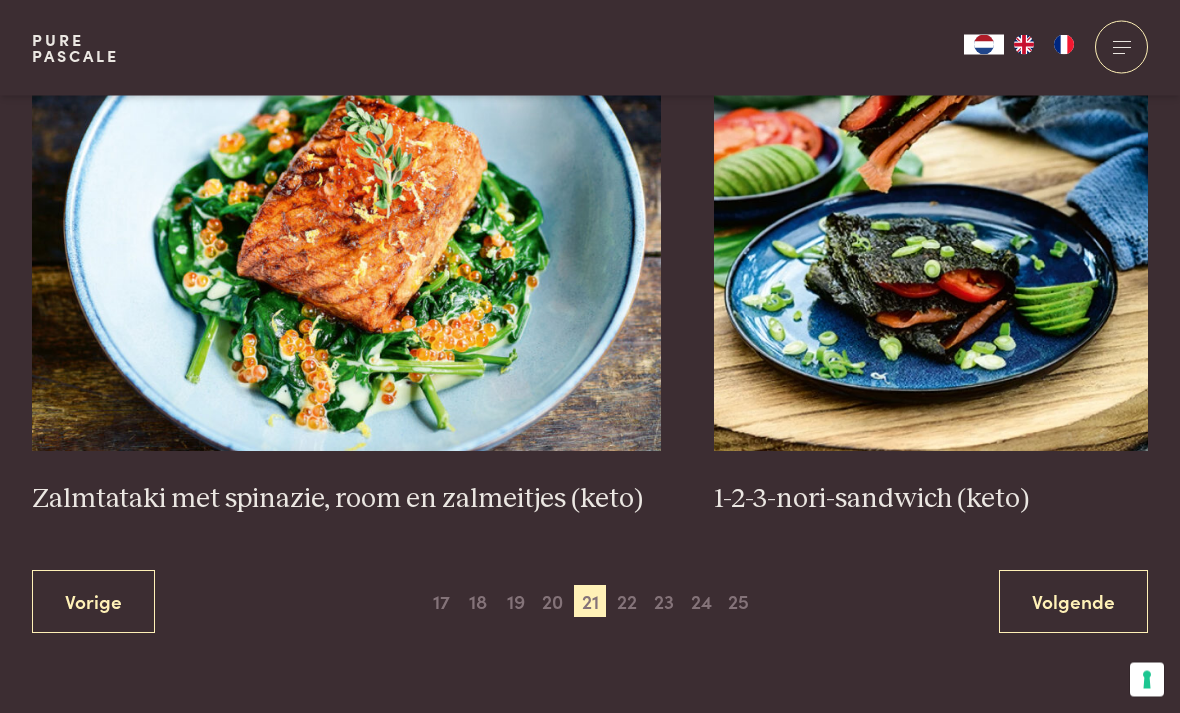 scroll, scrollTop: 3464, scrollLeft: 0, axis: vertical 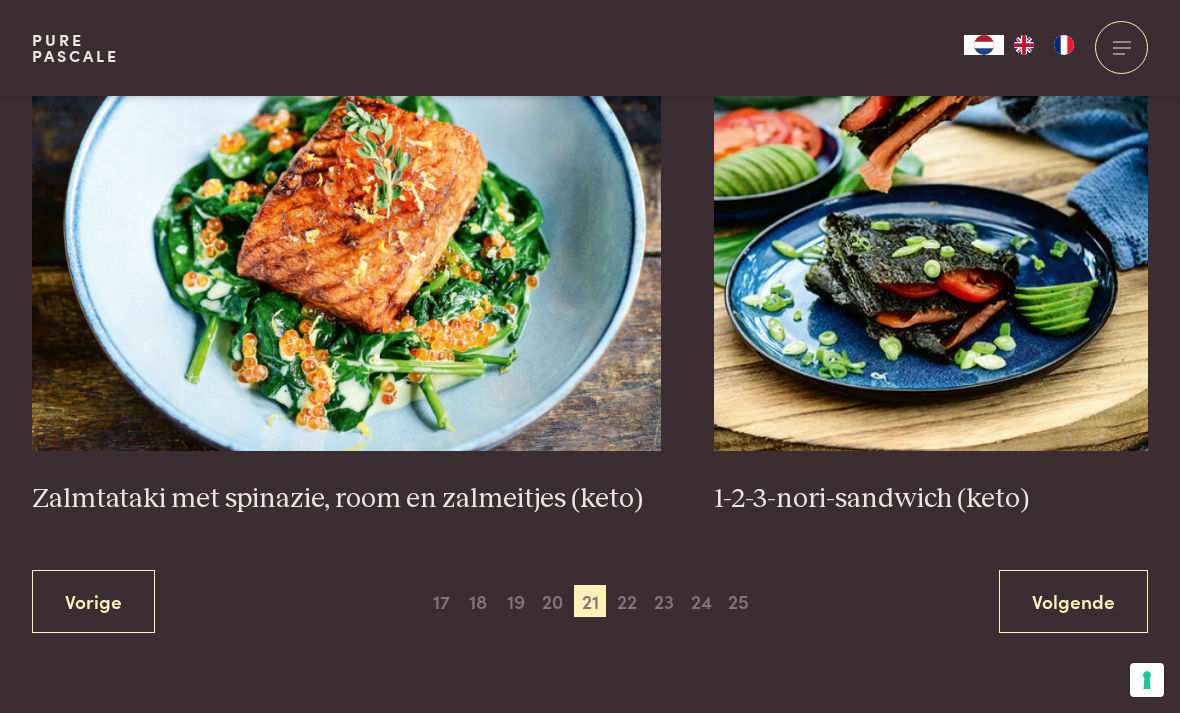 click on "22" at bounding box center (627, 601) 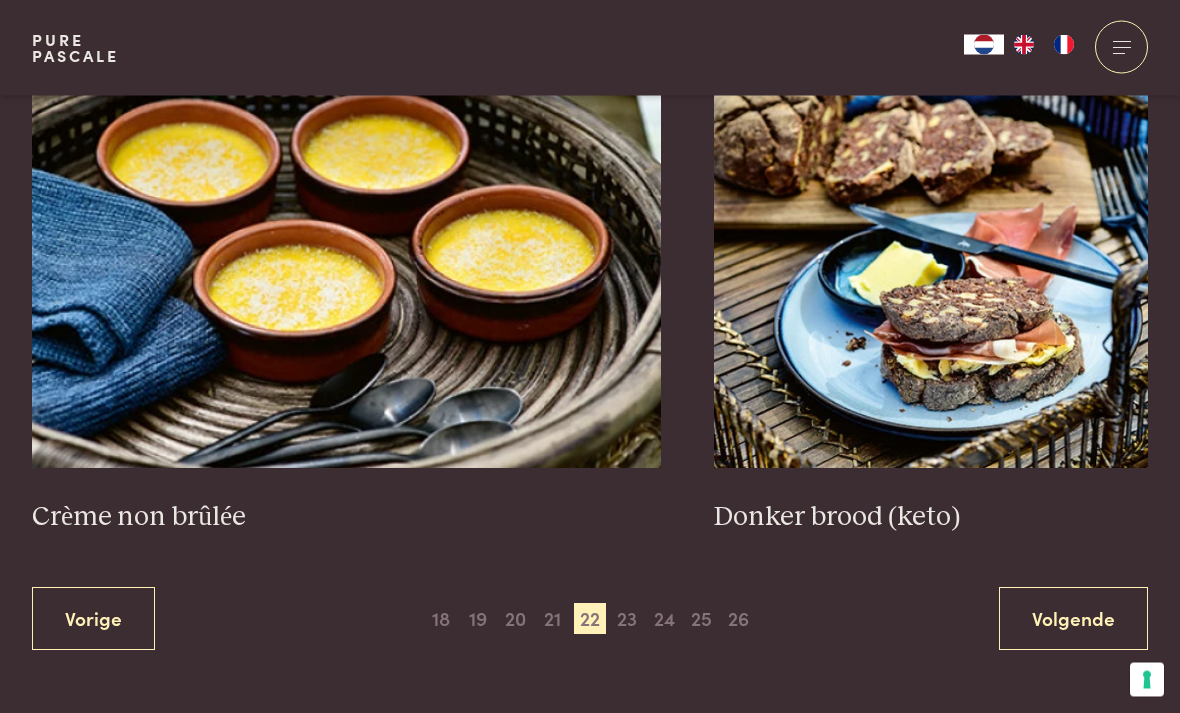 scroll, scrollTop: 3516, scrollLeft: 0, axis: vertical 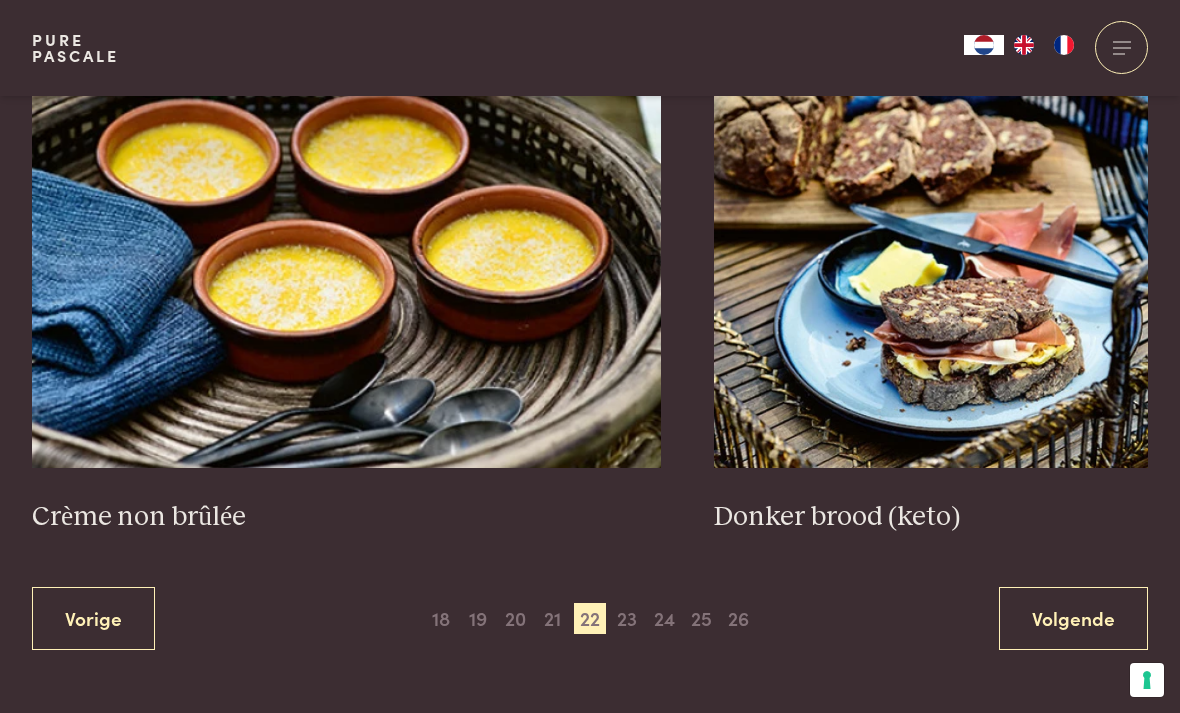 click at bounding box center (931, 268) 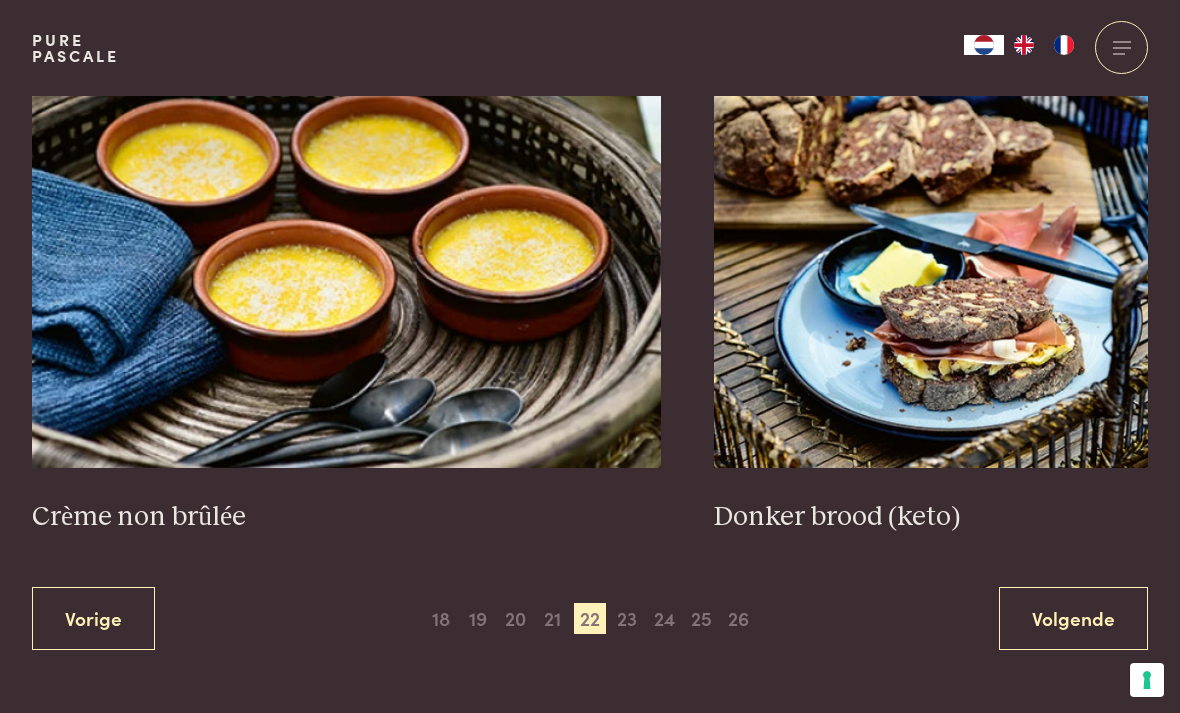 scroll, scrollTop: 3580, scrollLeft: 0, axis: vertical 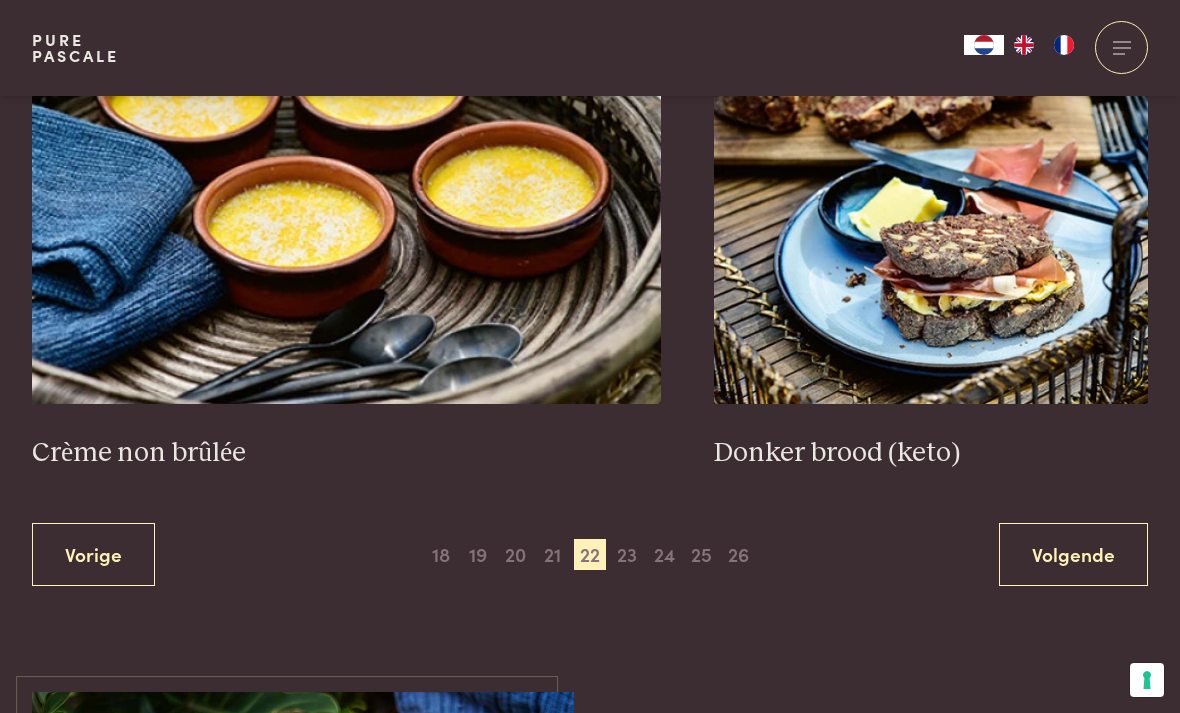 click on "23" at bounding box center (627, 555) 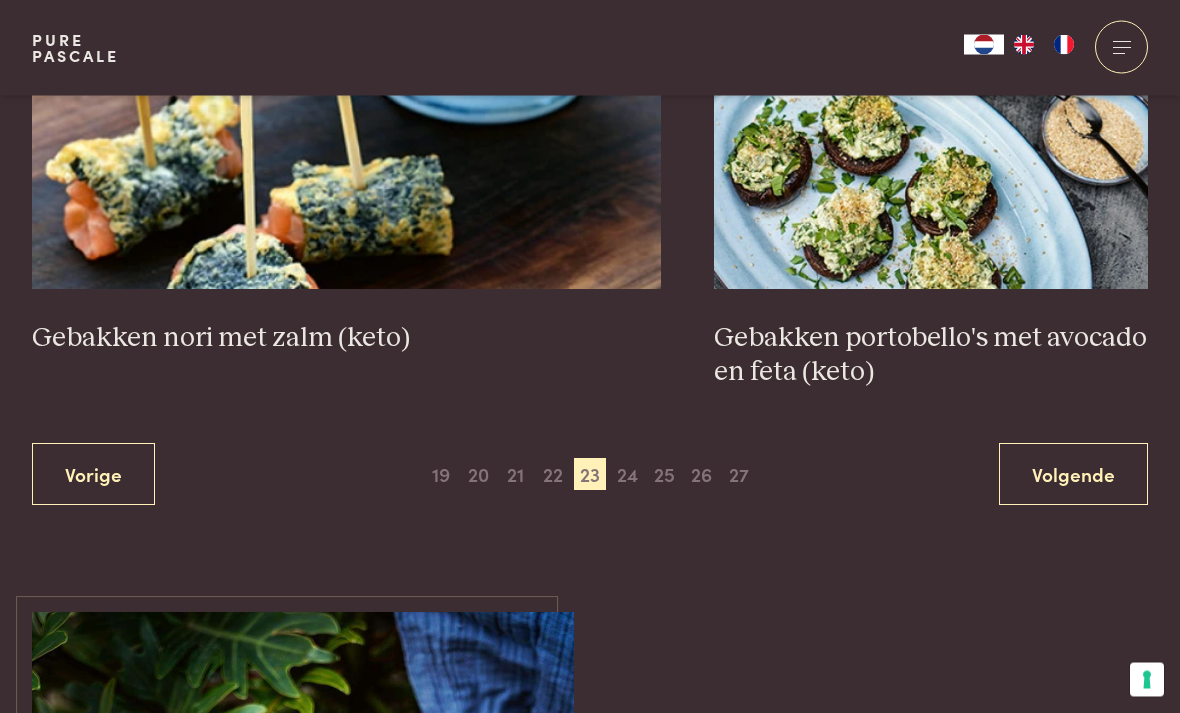 scroll, scrollTop: 3796, scrollLeft: 0, axis: vertical 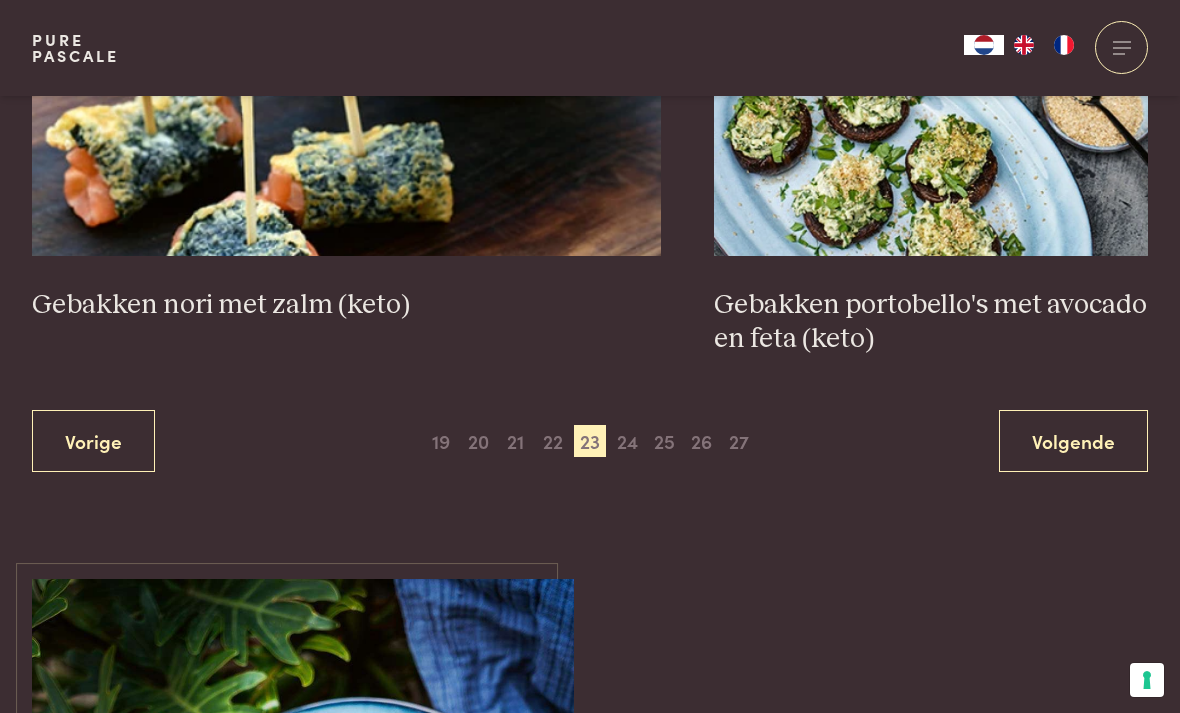 click on "24" at bounding box center (627, 441) 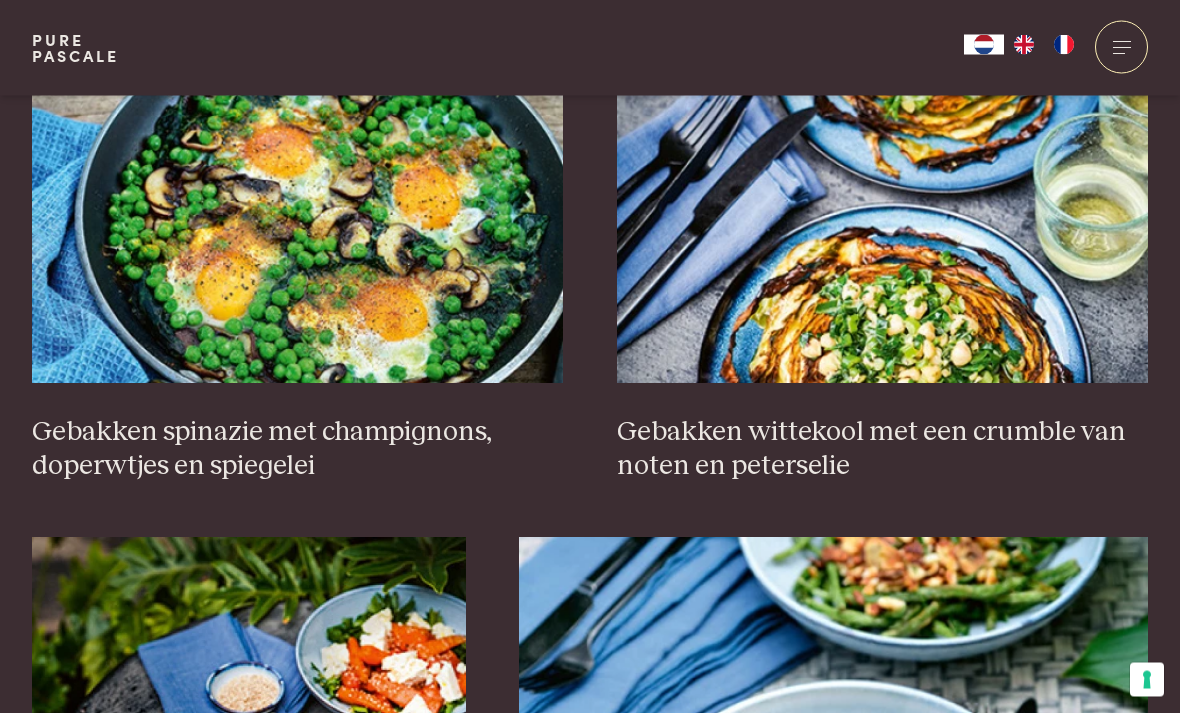 scroll, scrollTop: 865, scrollLeft: 0, axis: vertical 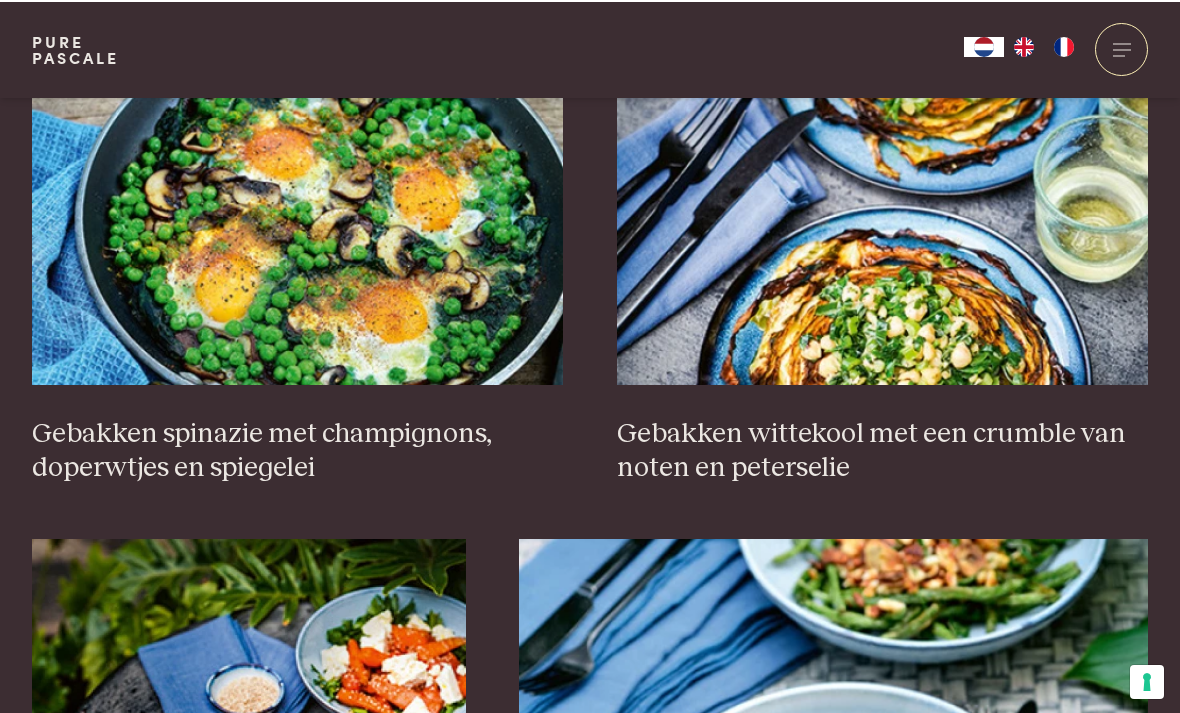 click at bounding box center [298, 183] 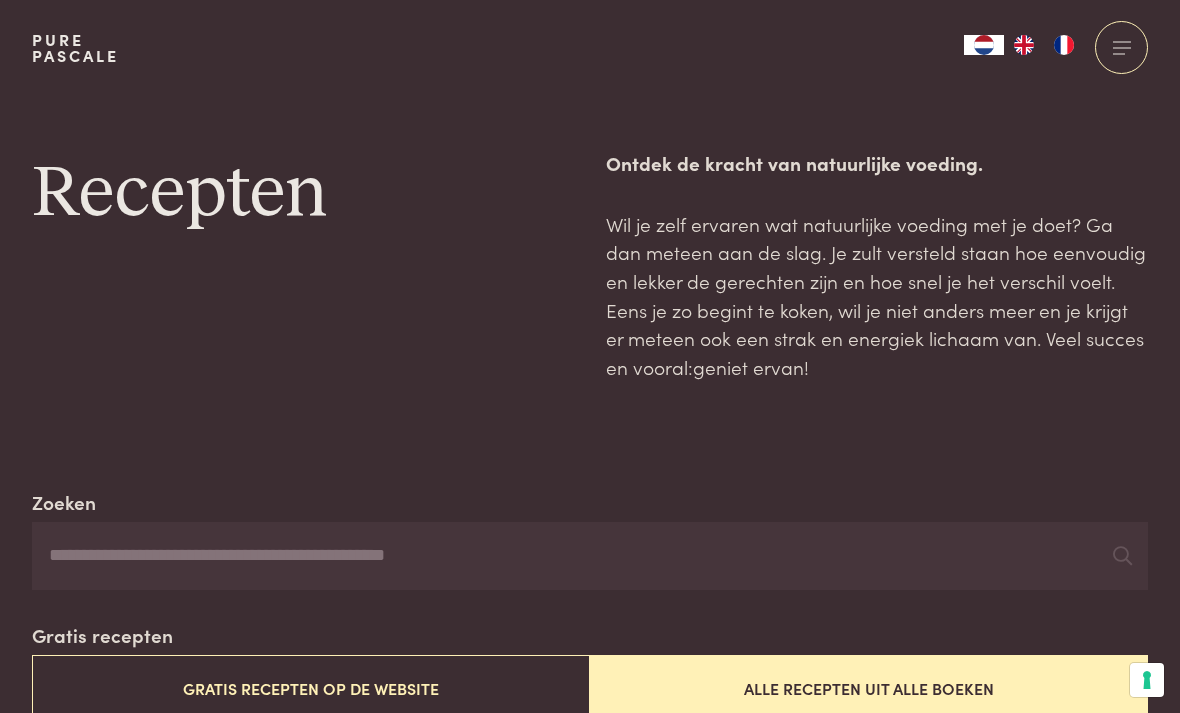 scroll, scrollTop: 927, scrollLeft: 0, axis: vertical 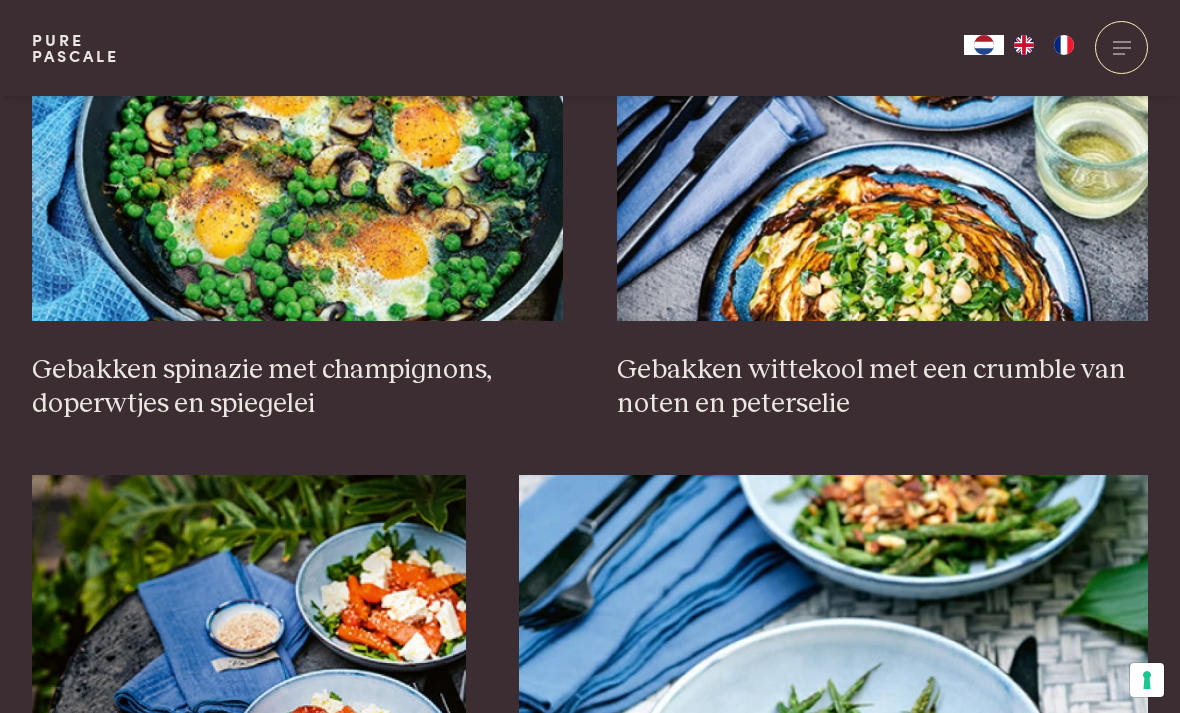 click at bounding box center [298, 121] 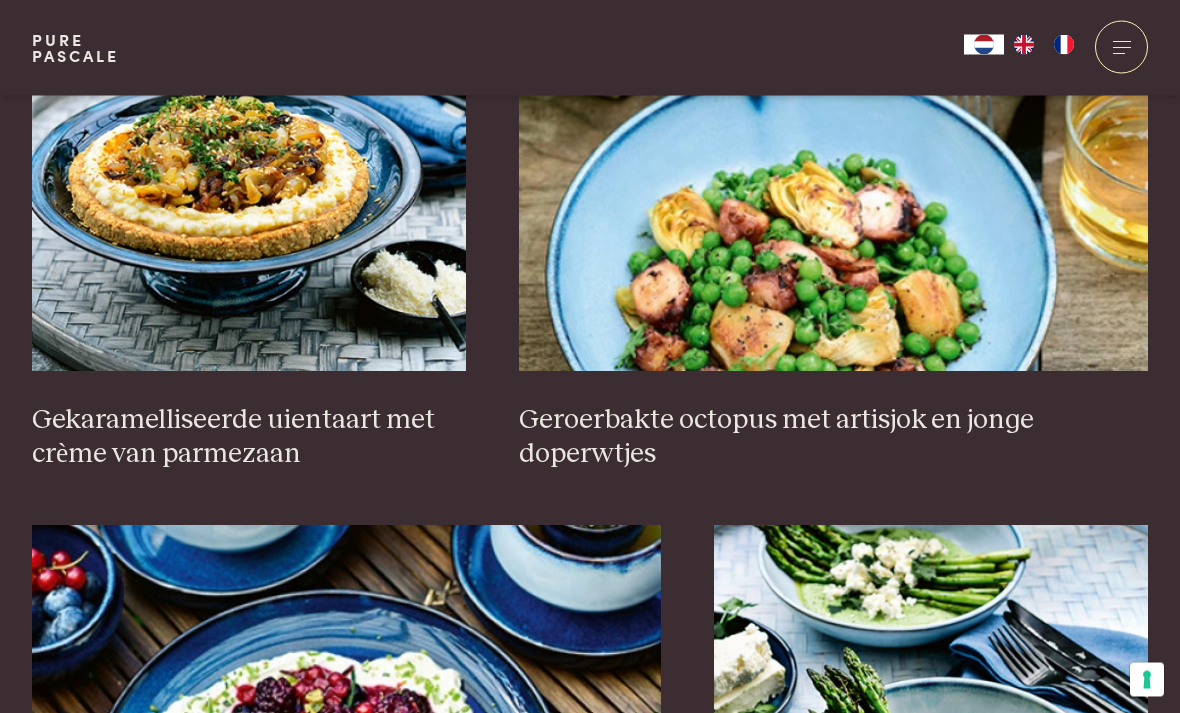 scroll, scrollTop: 3144, scrollLeft: 0, axis: vertical 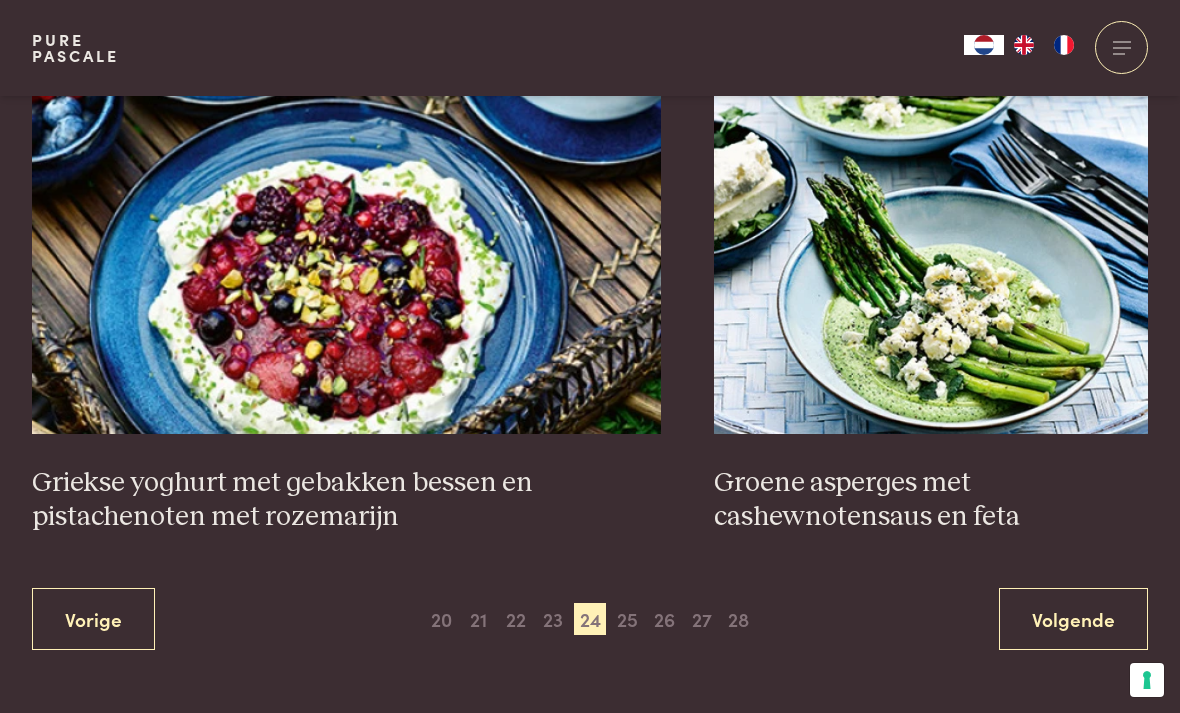 click on "25" at bounding box center [627, 619] 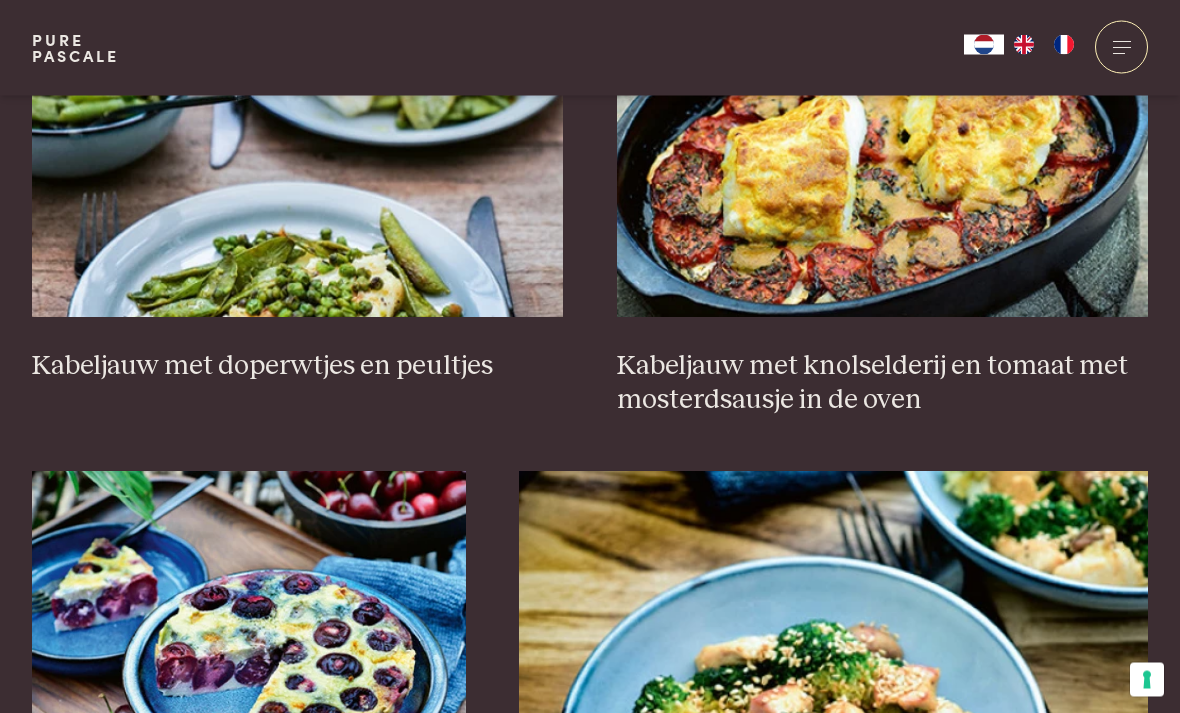 scroll, scrollTop: 2593, scrollLeft: 0, axis: vertical 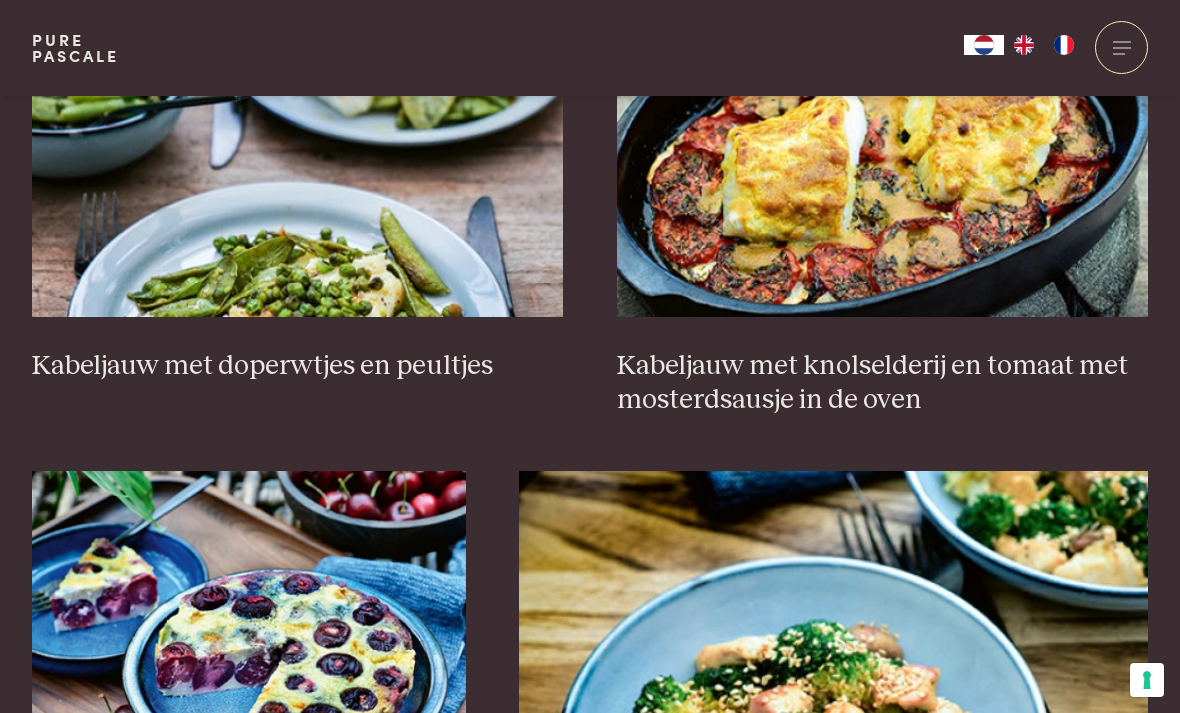 click on "Kabeljauw met knolselderij en tomaat met mosterdsausje in de oven" at bounding box center (883, 383) 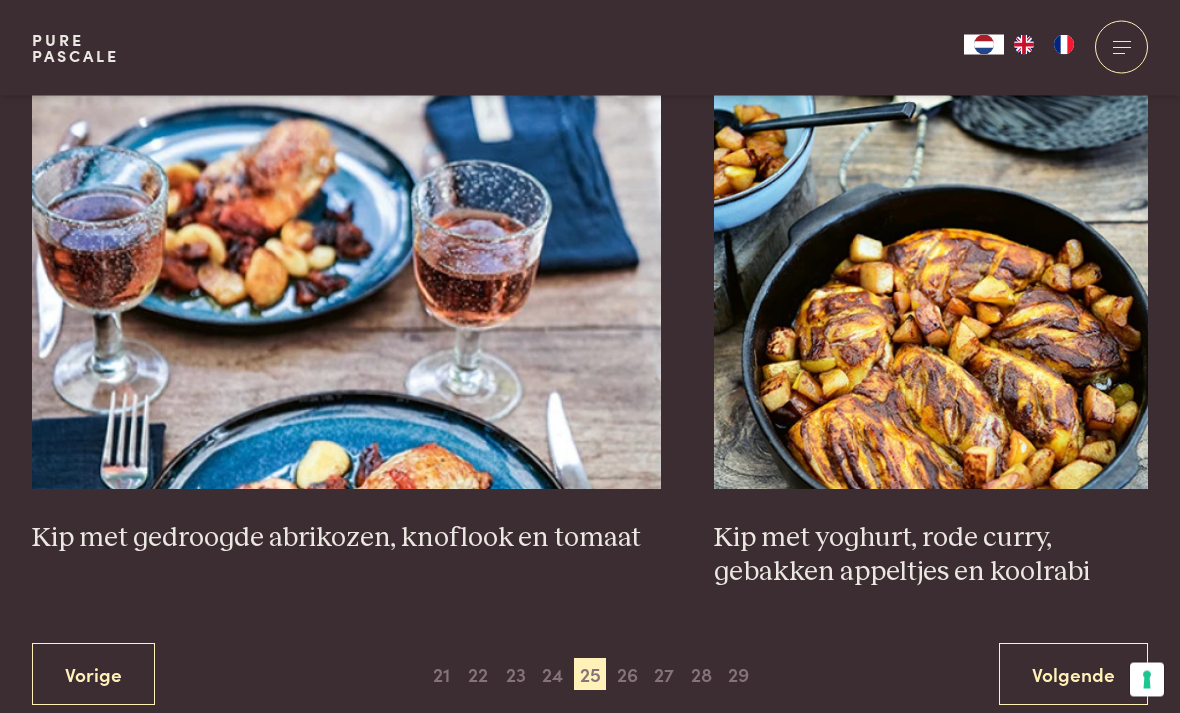 scroll, scrollTop: 3496, scrollLeft: 0, axis: vertical 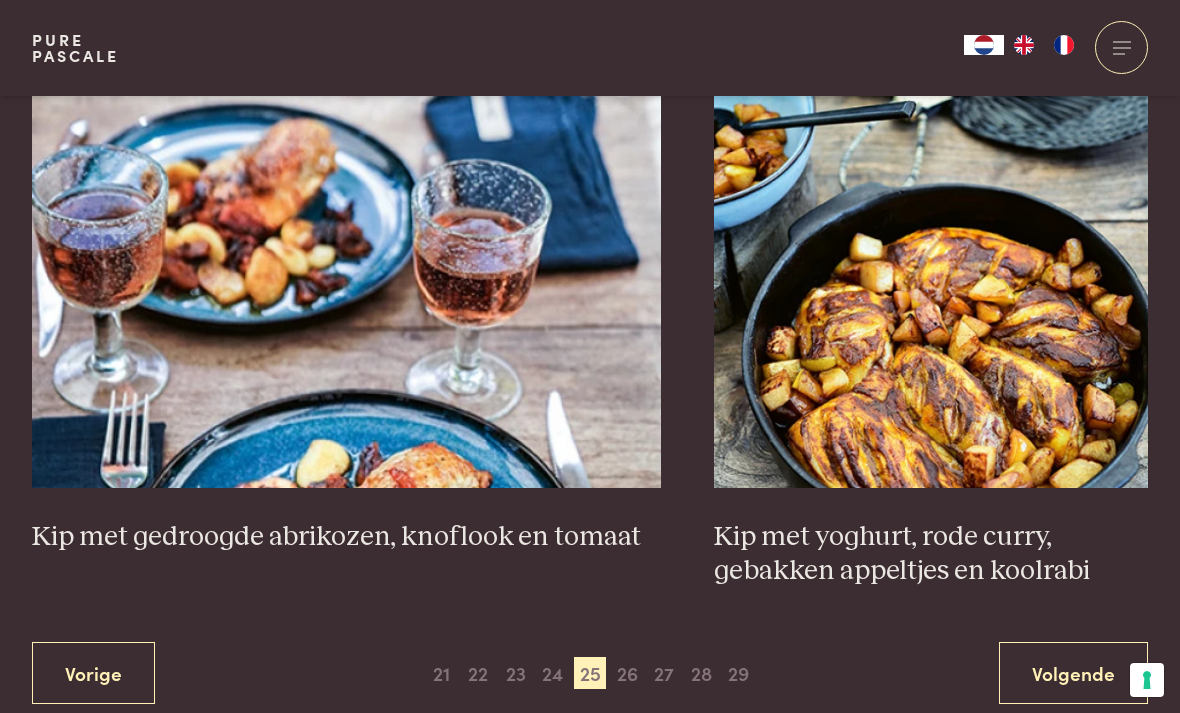 click on "26" at bounding box center (627, 673) 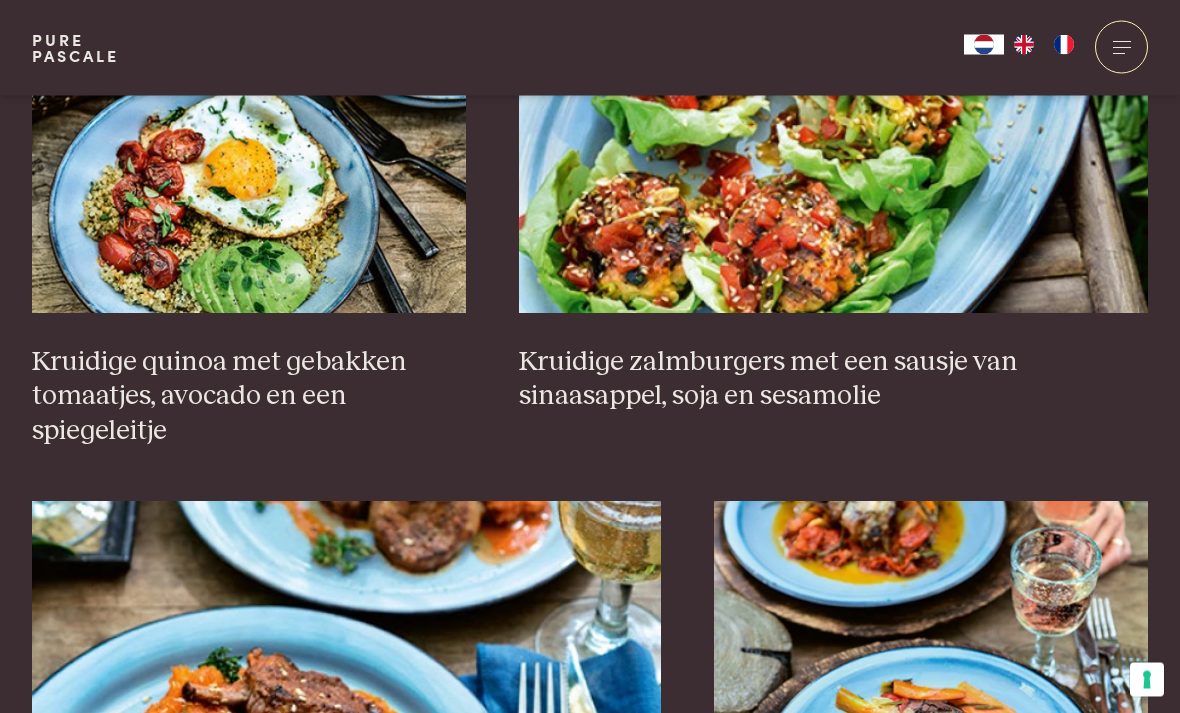 scroll, scrollTop: 3186, scrollLeft: 0, axis: vertical 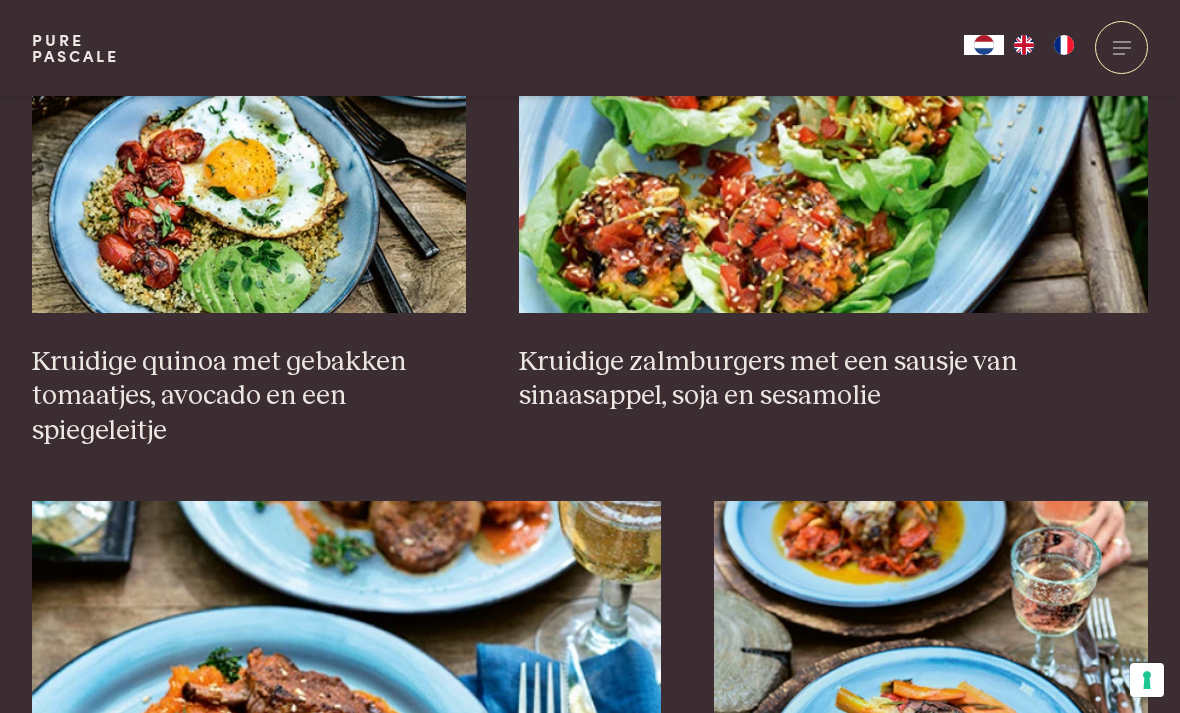 click at bounding box center (249, 113) 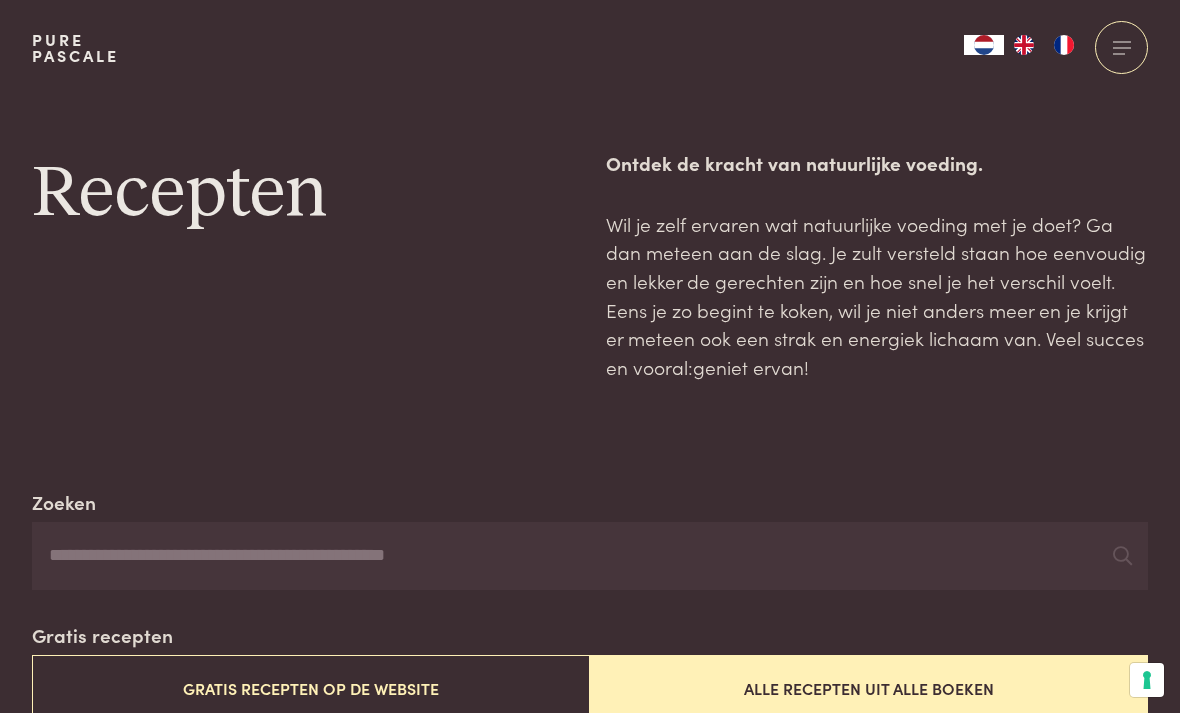 scroll, scrollTop: 3250, scrollLeft: 0, axis: vertical 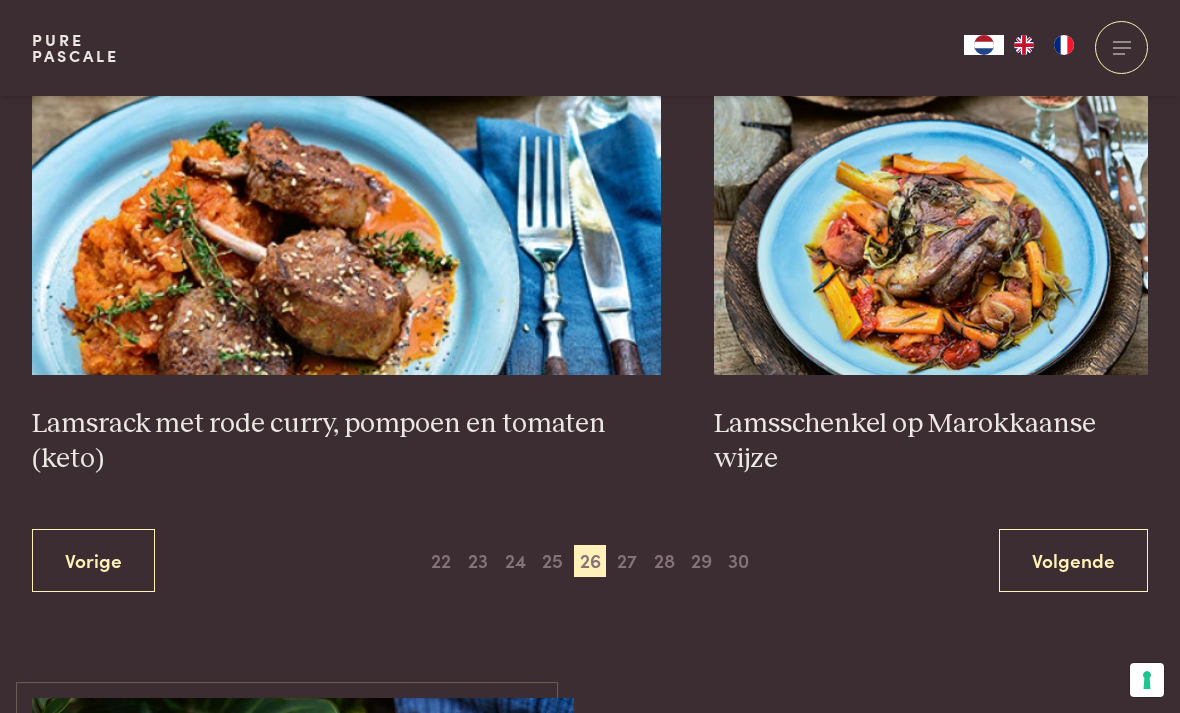 click on "27" at bounding box center [627, 561] 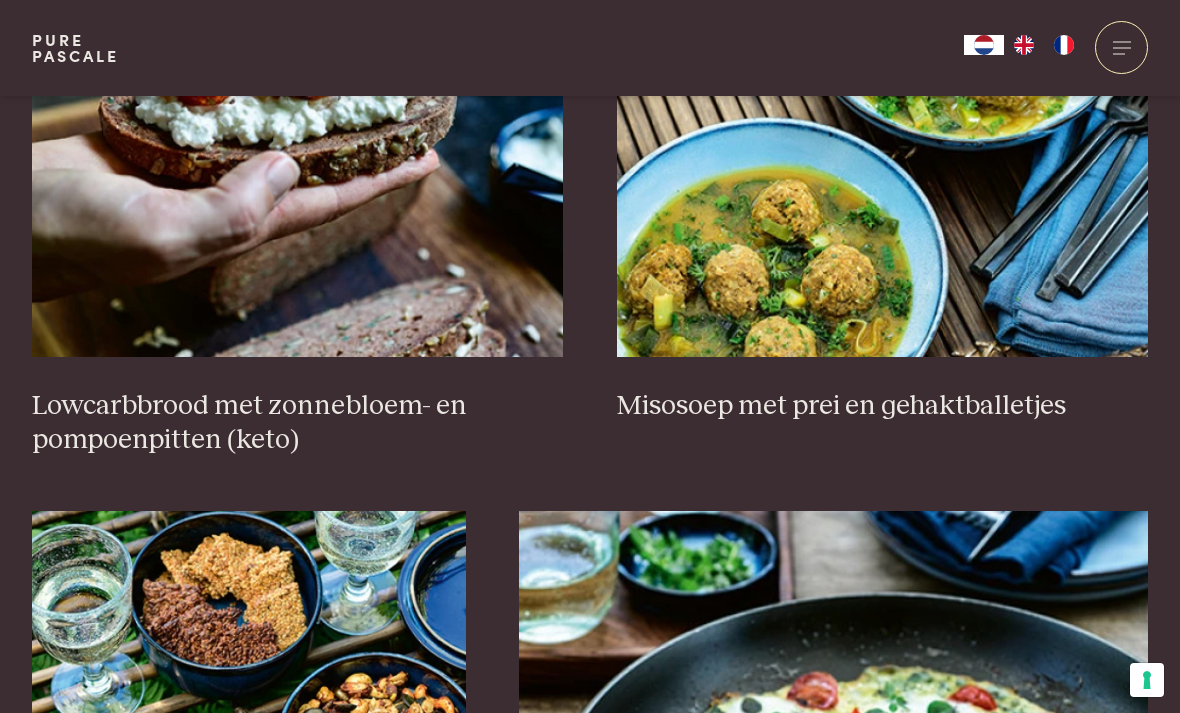 scroll, scrollTop: 908, scrollLeft: 0, axis: vertical 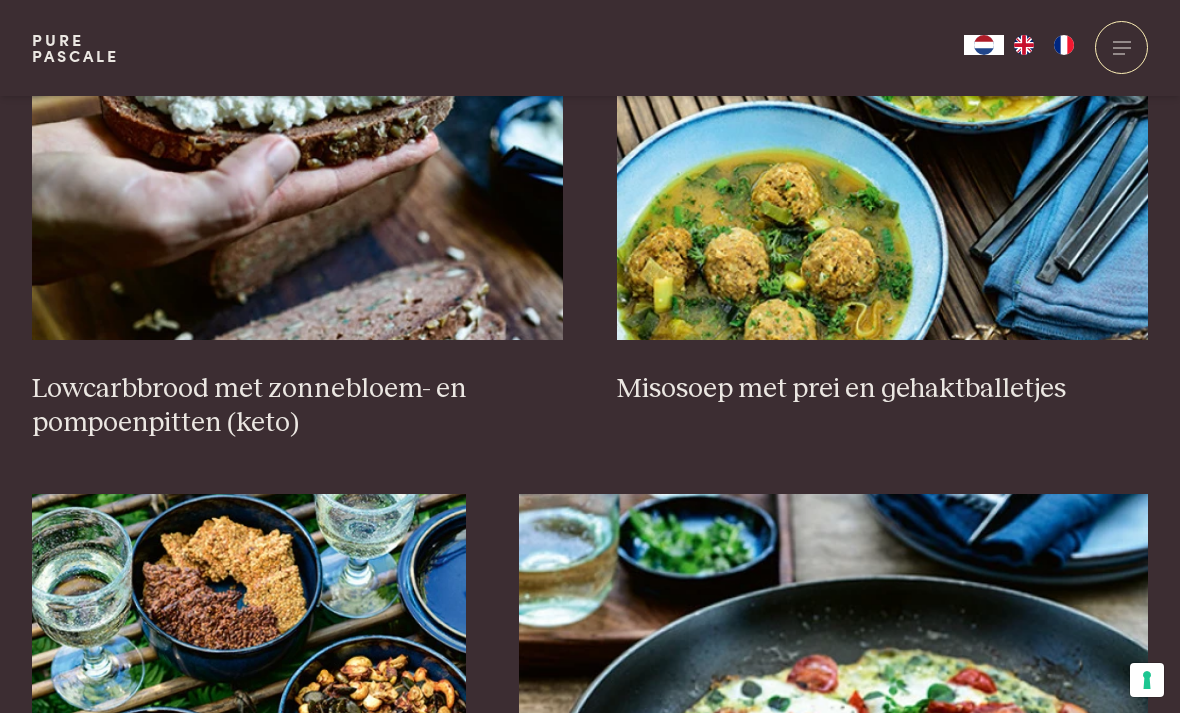 click on "Lowcarbbrood met zonnebloem- en pompoenpitten (keto)" at bounding box center (298, 406) 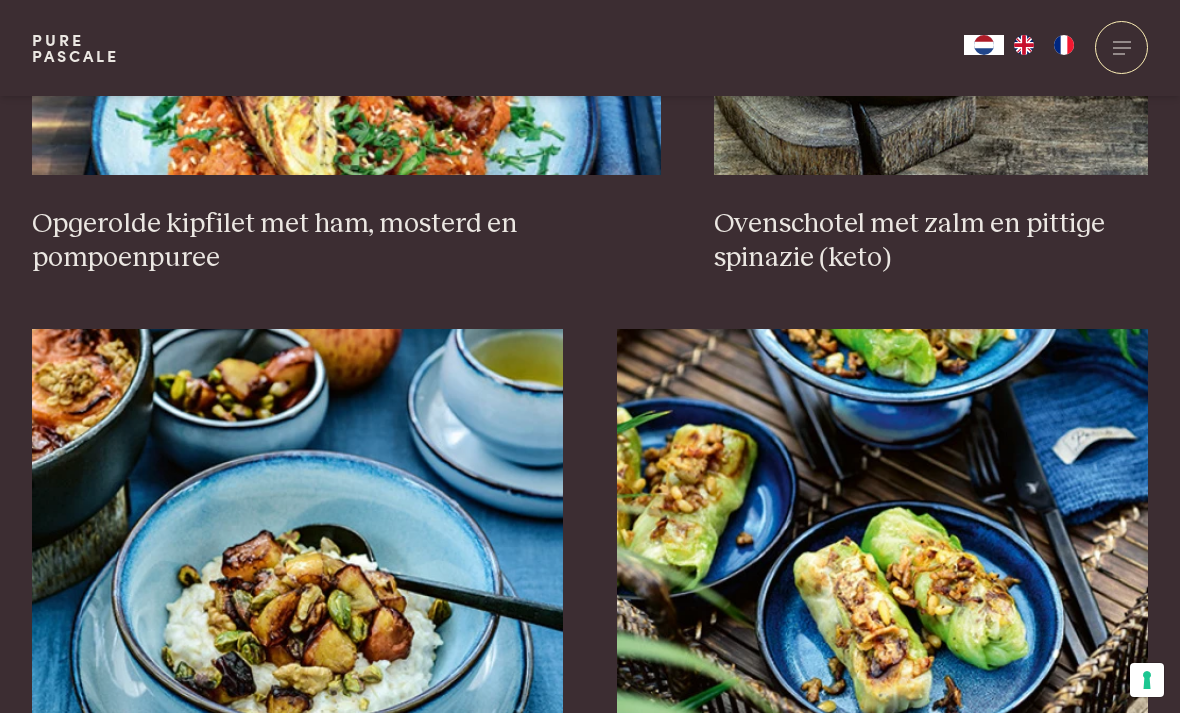 scroll, scrollTop: 2178, scrollLeft: 0, axis: vertical 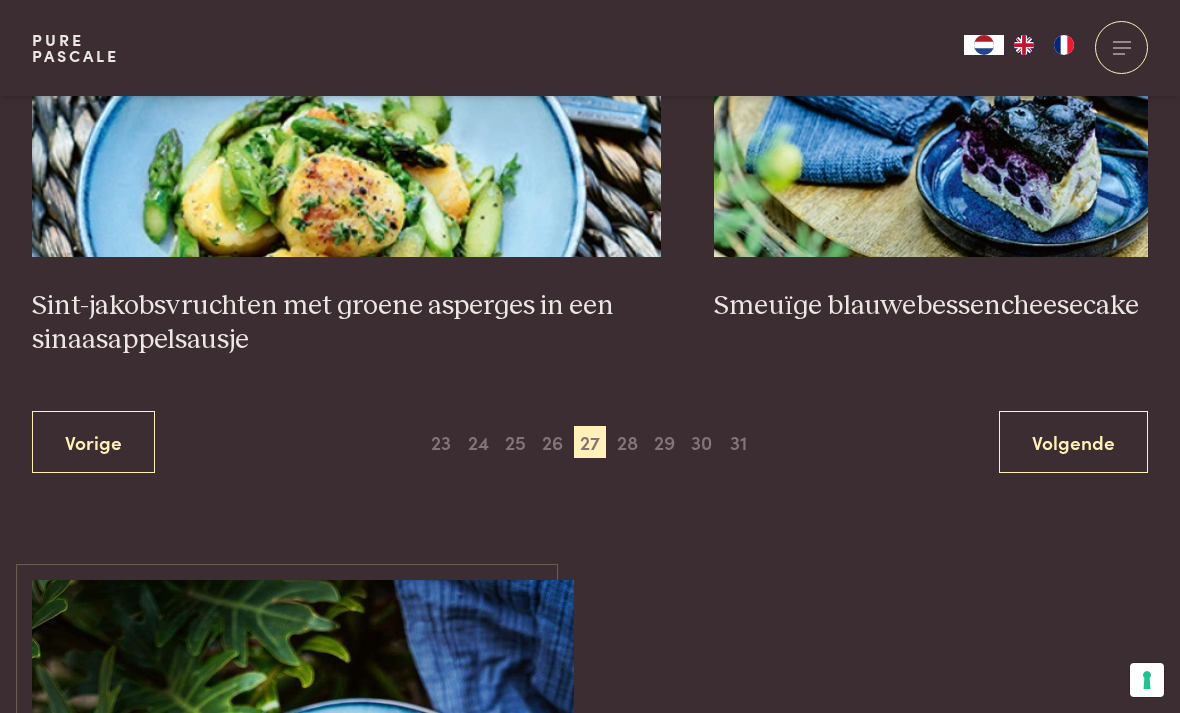 click on "28" at bounding box center (627, 442) 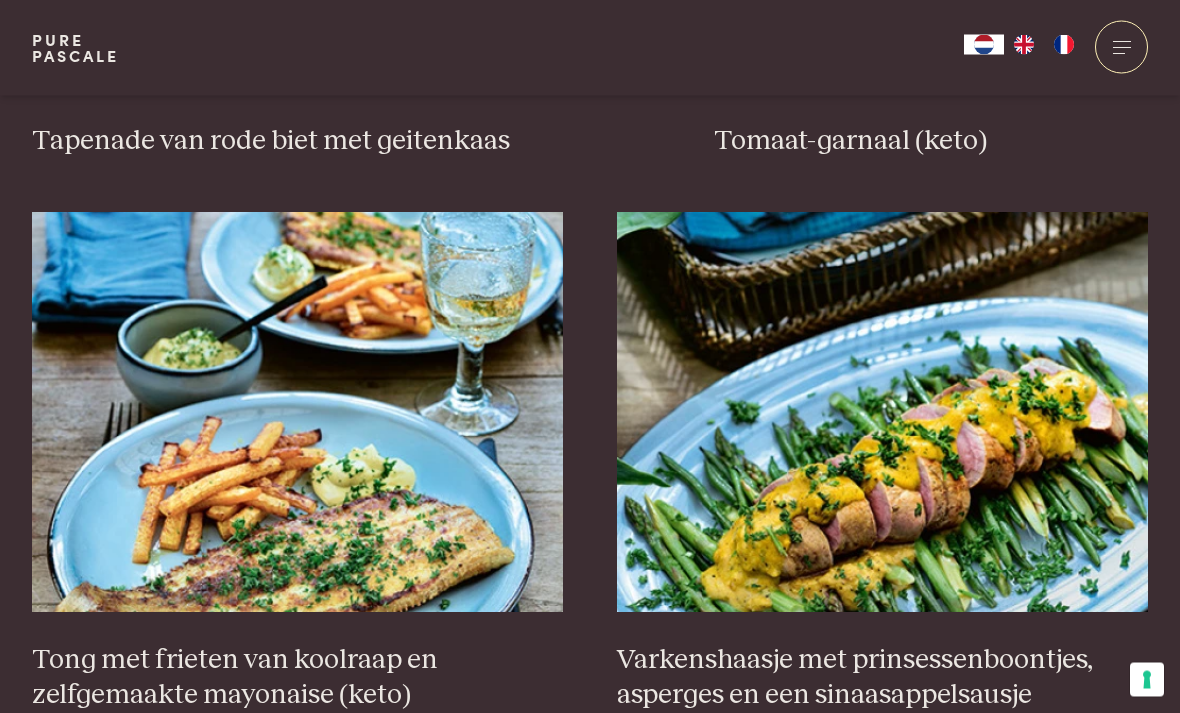 scroll, scrollTop: 2264, scrollLeft: 0, axis: vertical 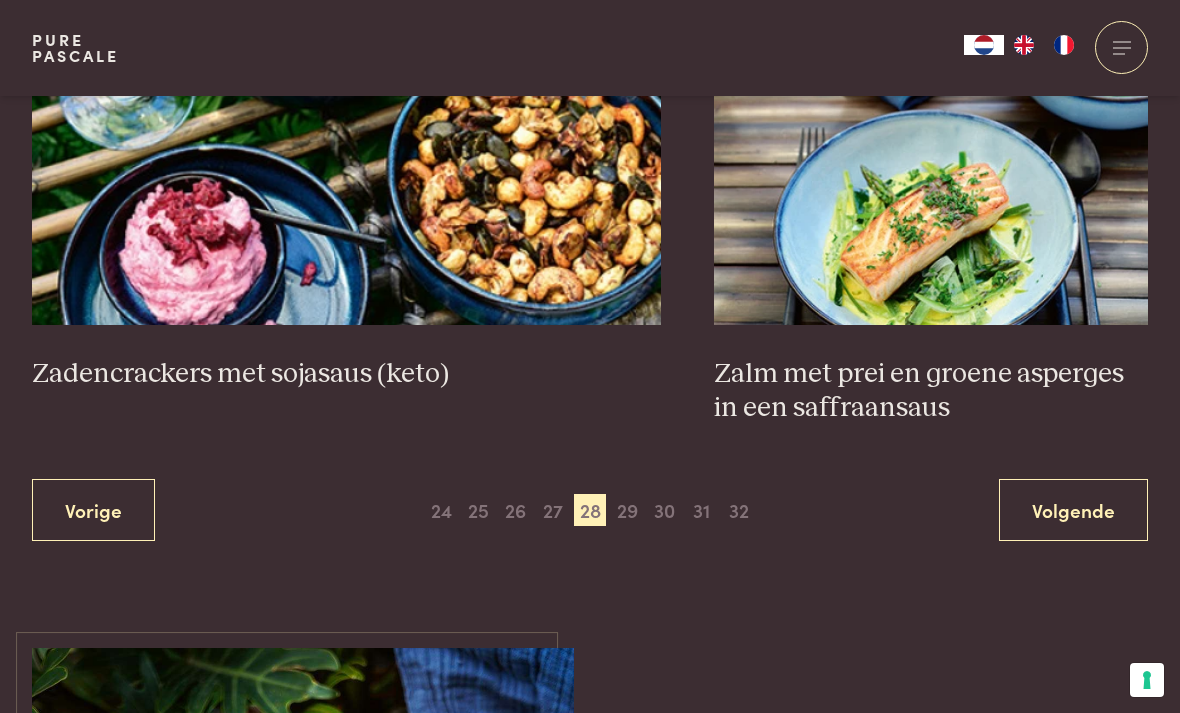 click on "29" at bounding box center (627, 510) 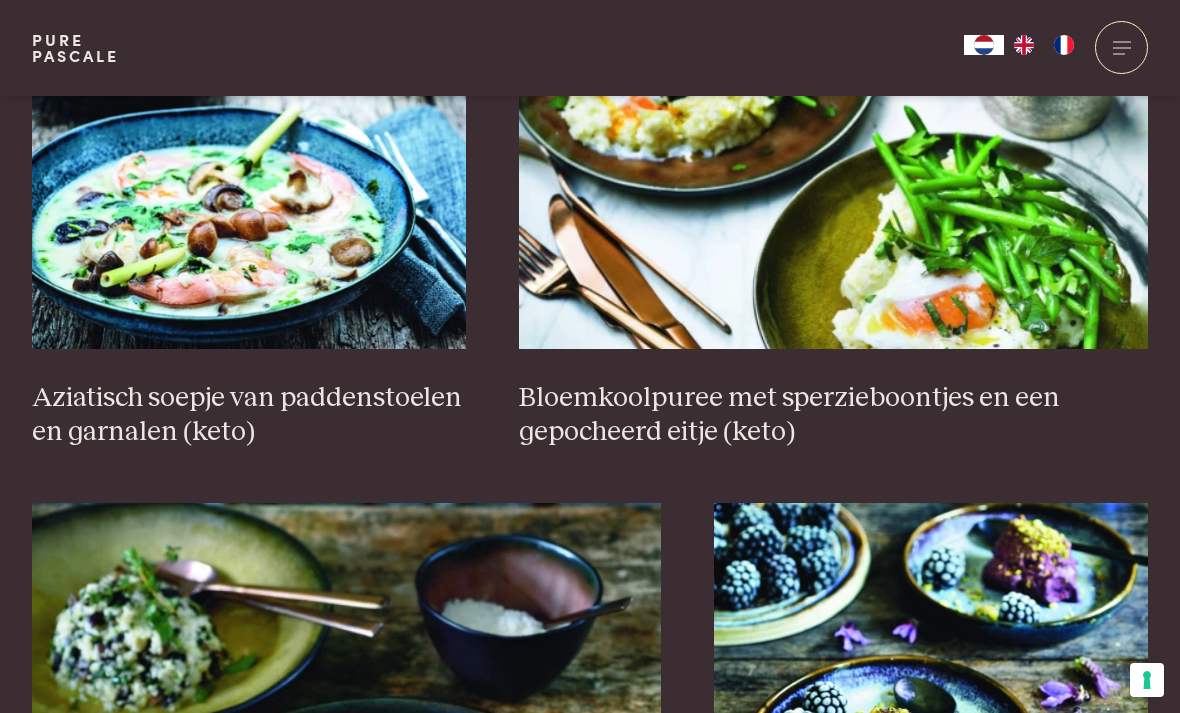 scroll, scrollTop: 1448, scrollLeft: 0, axis: vertical 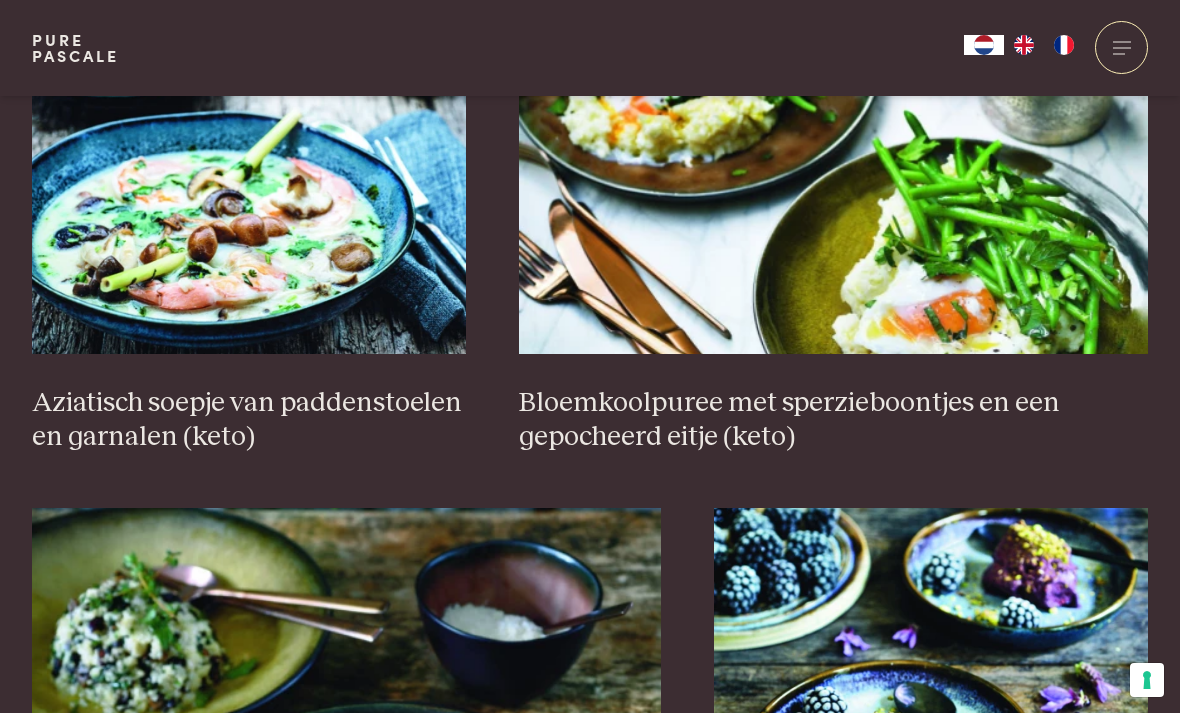 click at bounding box center (833, 154) 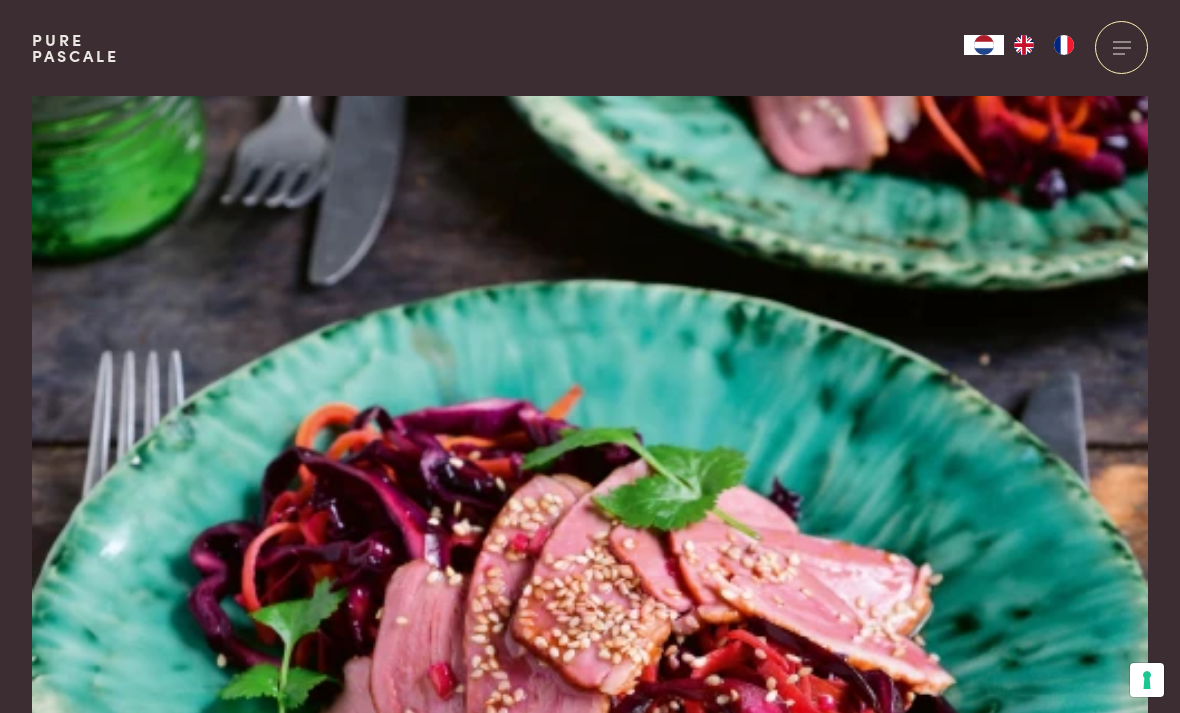 scroll, scrollTop: 0, scrollLeft: 0, axis: both 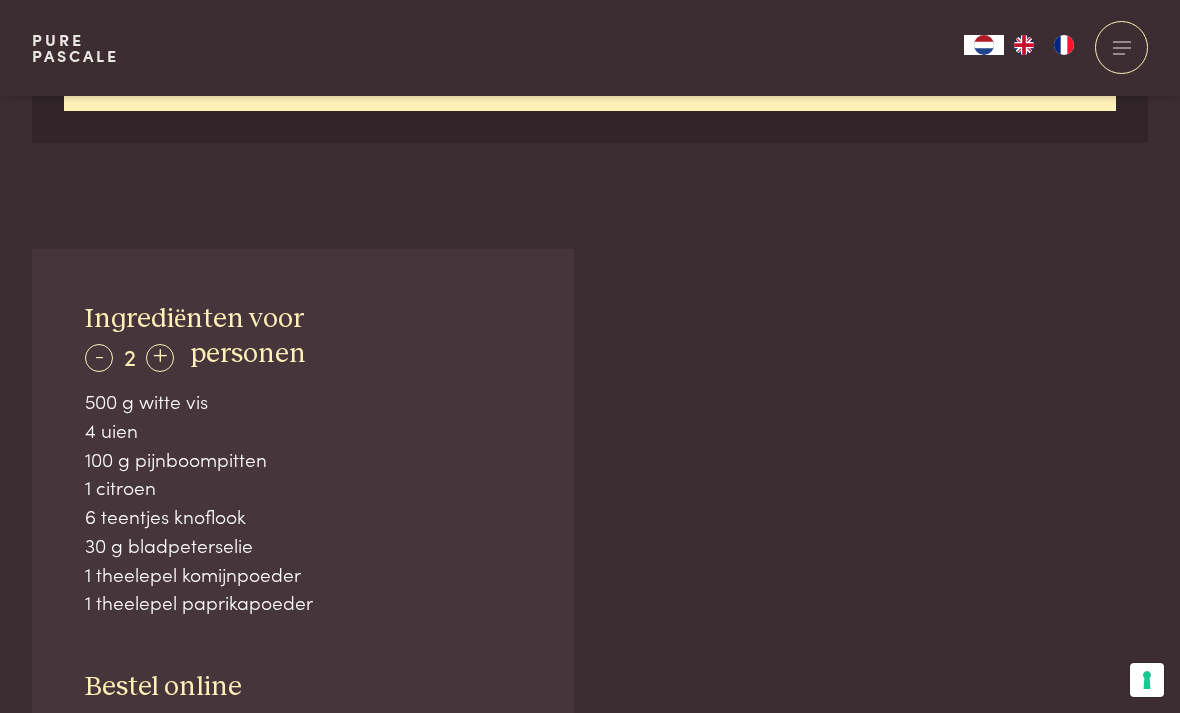 click on "2" at bounding box center (130, 355) 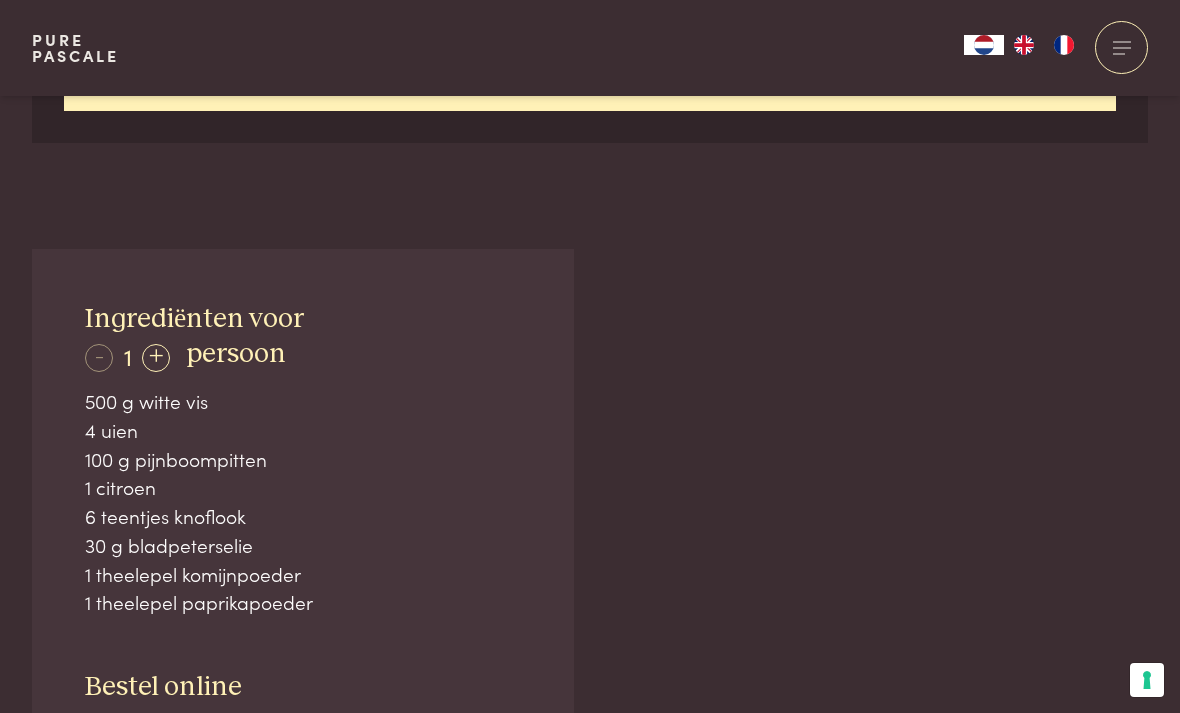 click on "+" at bounding box center [156, 358] 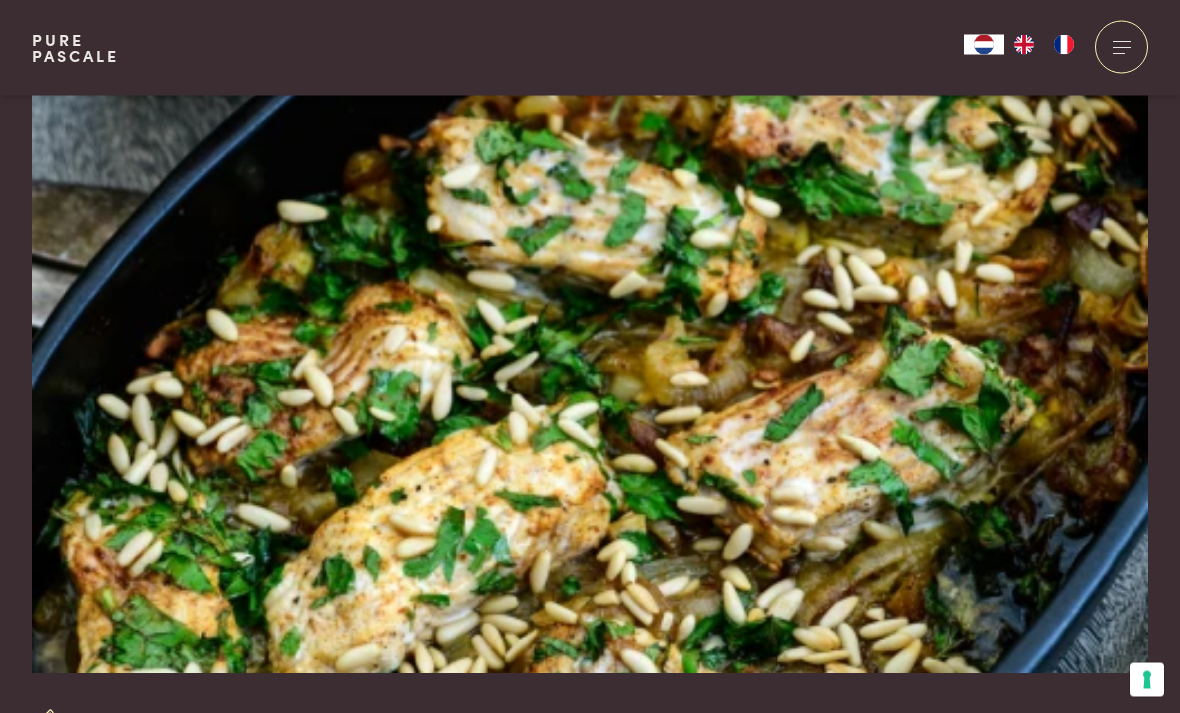scroll, scrollTop: 88, scrollLeft: 0, axis: vertical 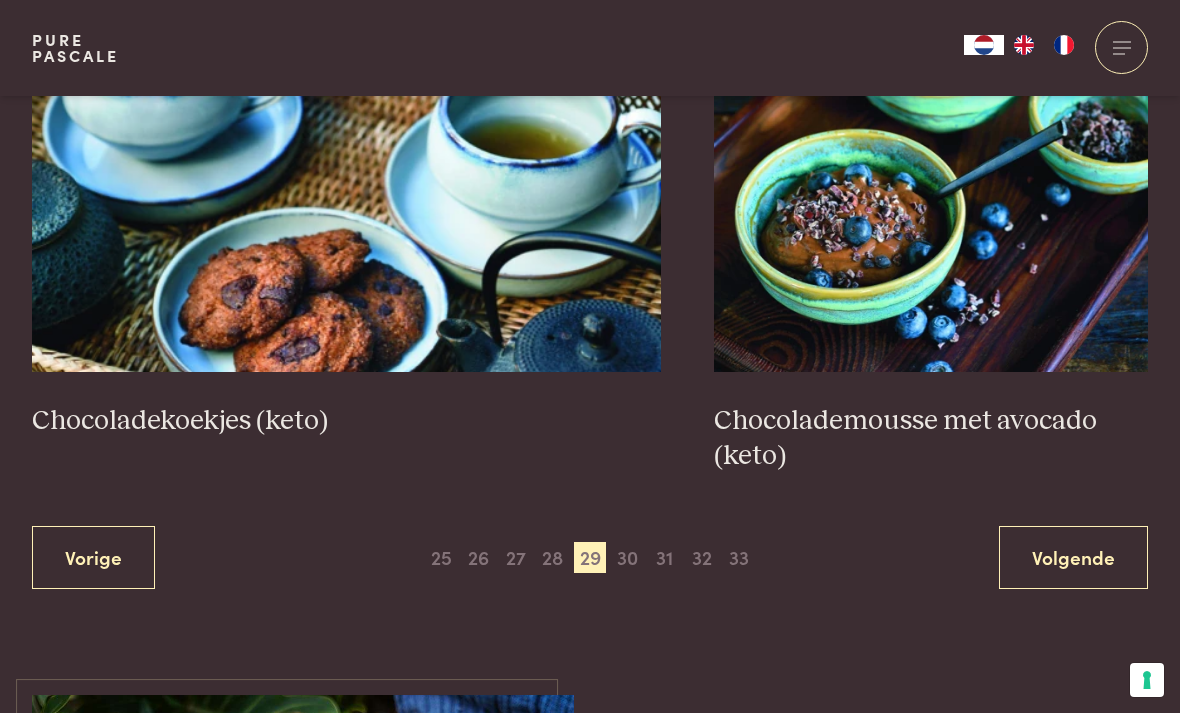 click at bounding box center [346, 172] 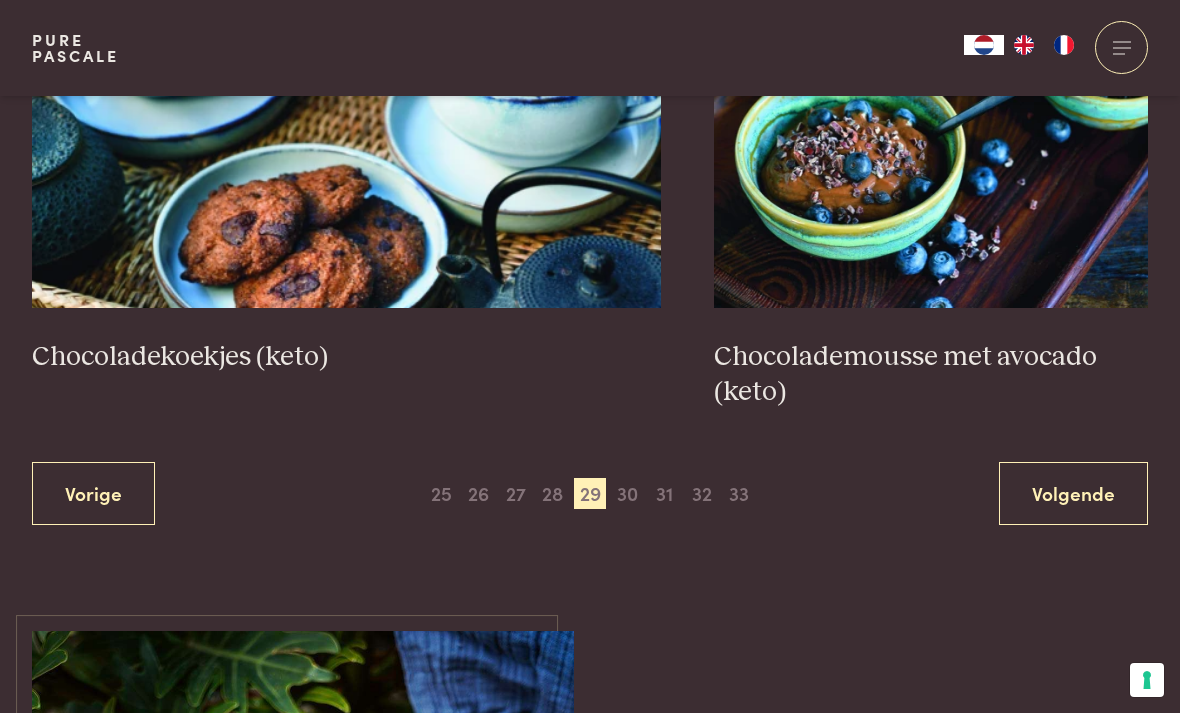 click on "30" at bounding box center [627, 494] 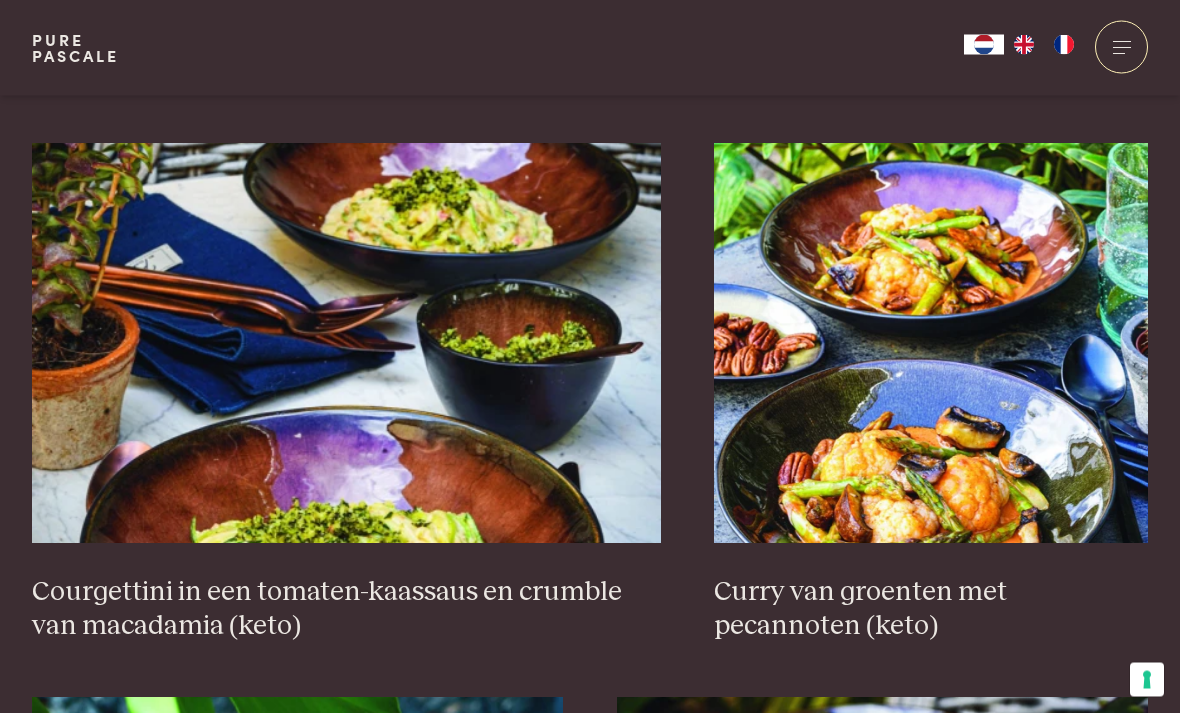 scroll, scrollTop: 1811, scrollLeft: 0, axis: vertical 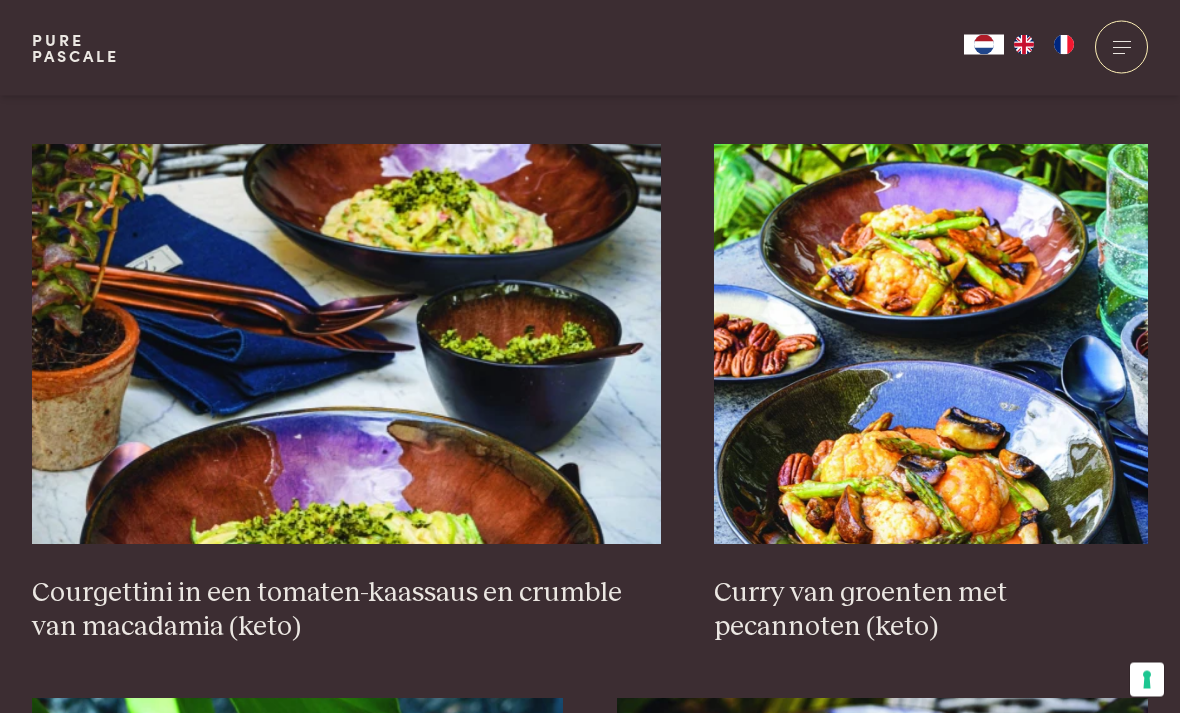 click on "Curry van groenten met pecannoten (keto)" at bounding box center [931, 611] 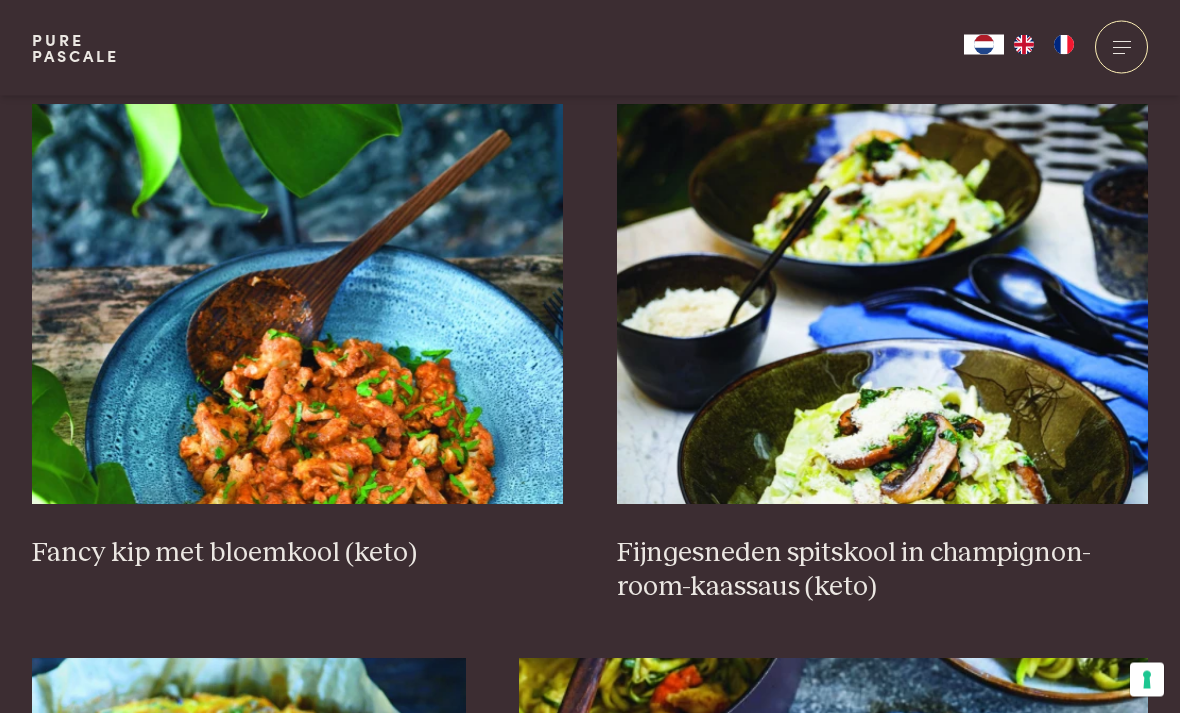 scroll, scrollTop: 2406, scrollLeft: 0, axis: vertical 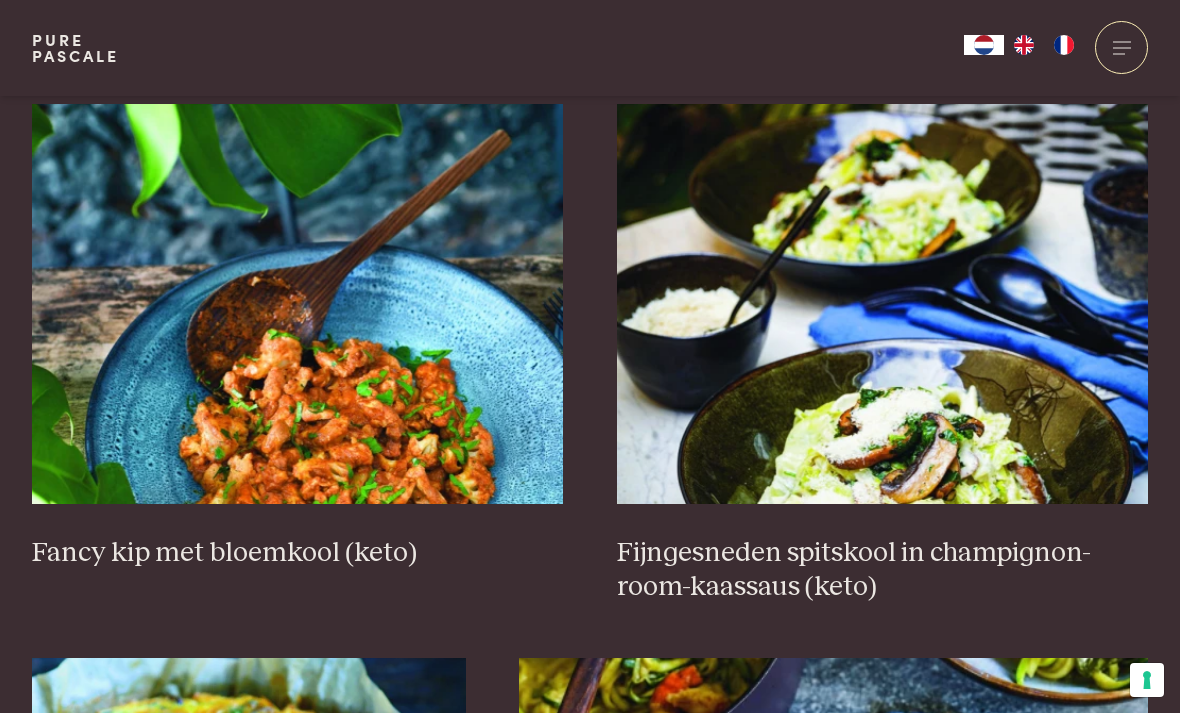 click at bounding box center (298, 304) 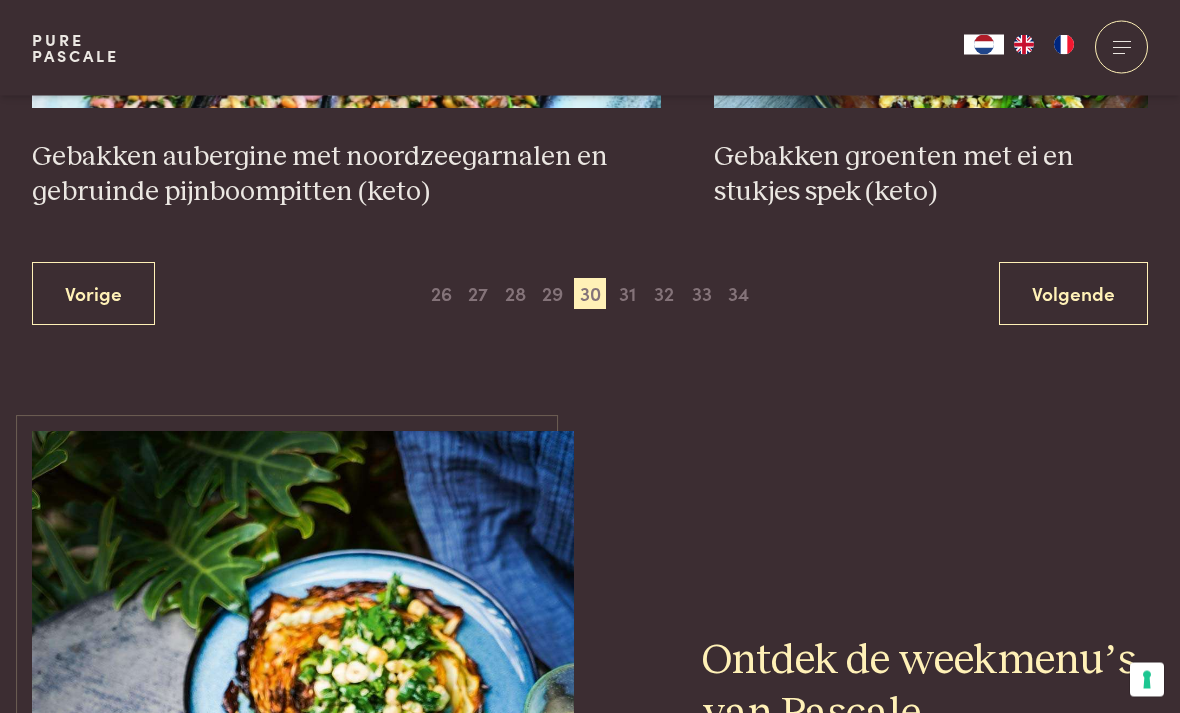 scroll, scrollTop: 3888, scrollLeft: 0, axis: vertical 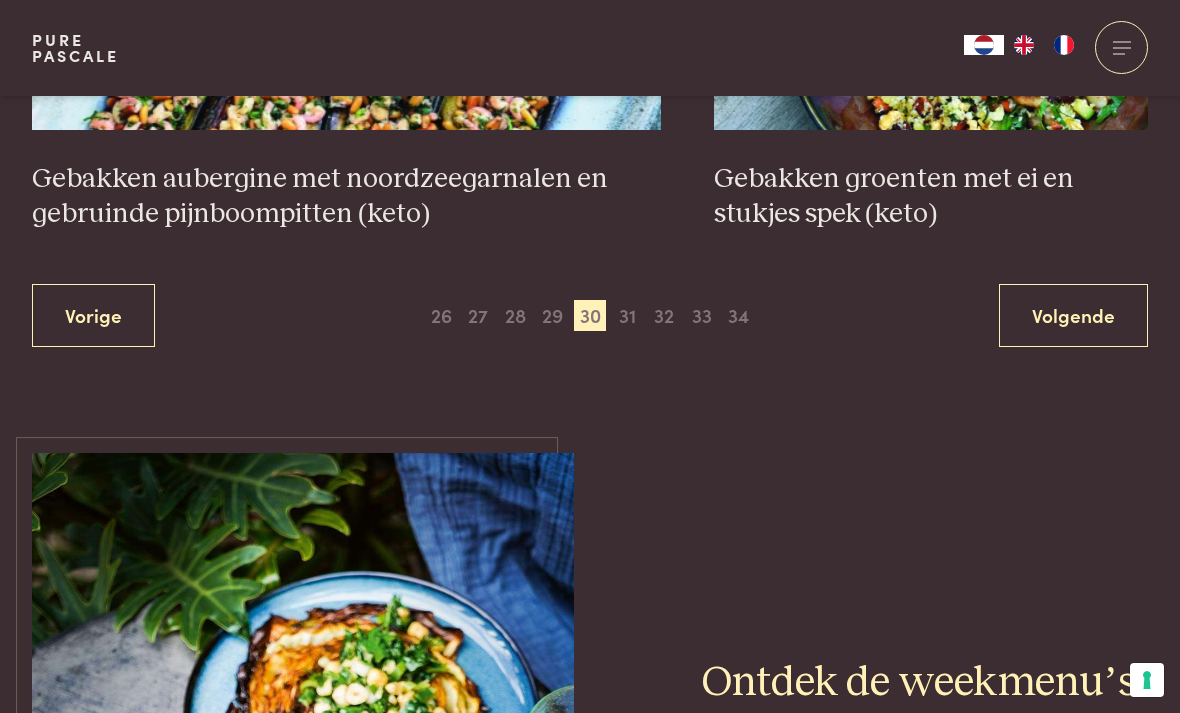 click on "31" at bounding box center (627, 316) 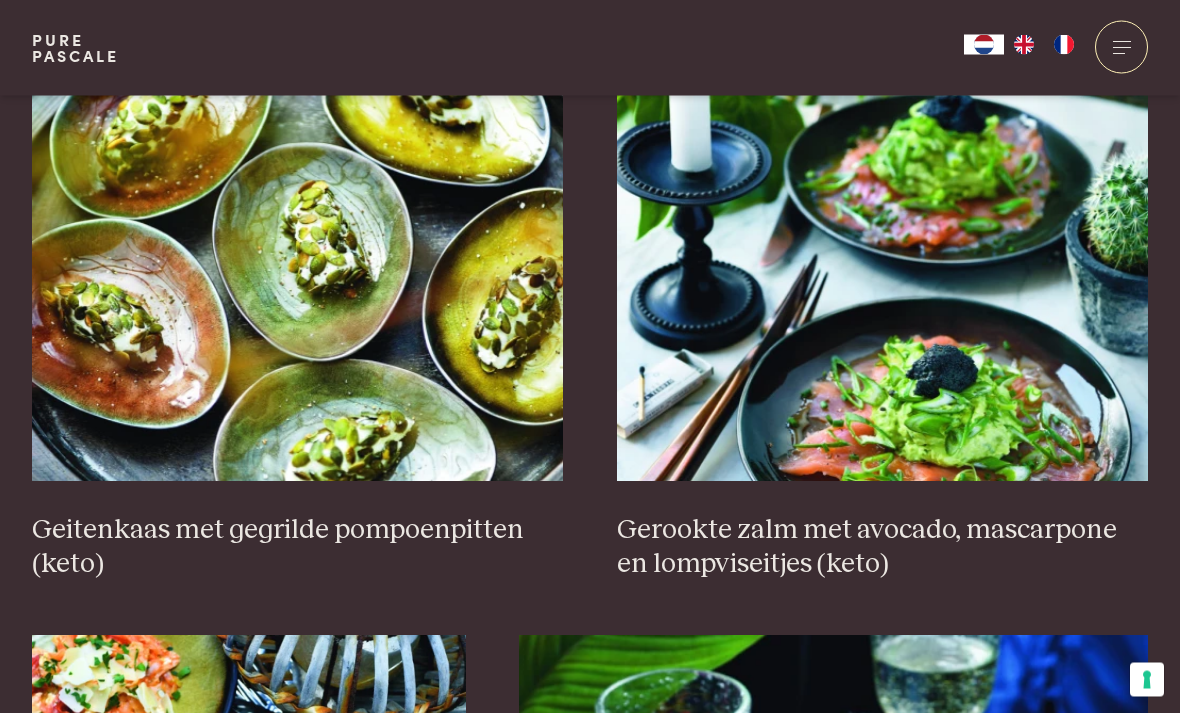 scroll, scrollTop: 2451, scrollLeft: 0, axis: vertical 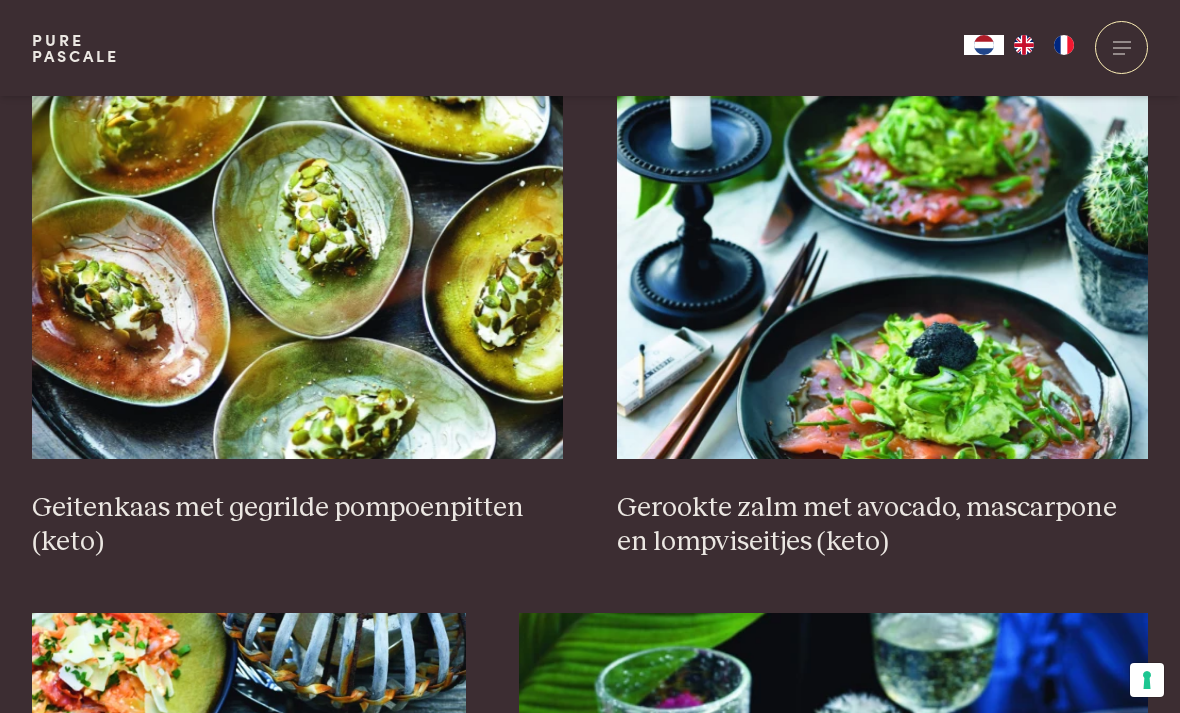 click on "Gebakken halloumi met witlof en prei (keto)       Gebakken kip met champignons en spruitjes (keto)       Gebakken vis in een korstje van pinda's met een slaatje (keto)       Gebakken vis met romige spinazie, tomaatjes en olijven (keto)       Gegratineerd witlof met ham in een sausje van bloemkool (keto)       Gehaktschotel met een heerlijke dikke mousse van bloemkool (keto)       Geitenkaas met gegrilde pompoenpitten (keto)       Gerookte zalm met avocado, mascarpone en lompviseitjes (keto)       Gestoofde spitskool met sappige kerstomaatjes en gesmolten feta (keto)       Griekse salade met bloemkoolrijst en feta (keto)       Grote garnalen met ras el hanout en groenten (keto)       Grote portobello met spinazie, tomaatjes en kaas (keto)    Vorige
1
2
3
4
5
6
7
8
9
10
Volgende" at bounding box center (590, 107) 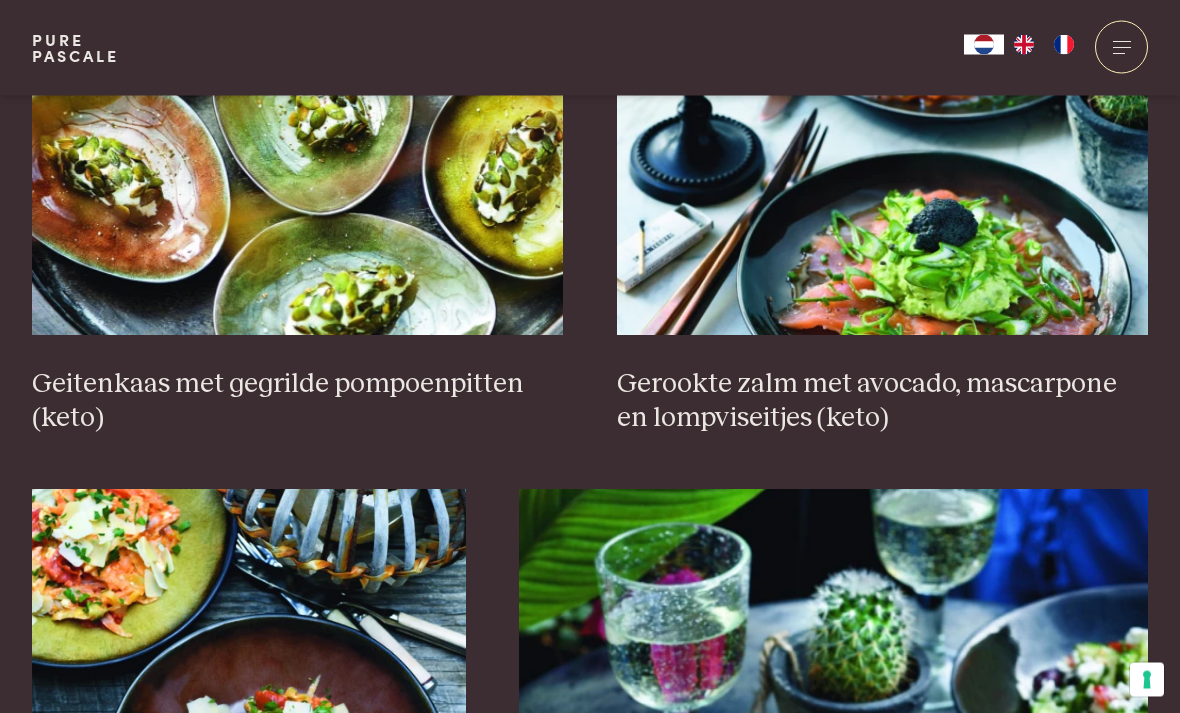scroll, scrollTop: 2576, scrollLeft: 0, axis: vertical 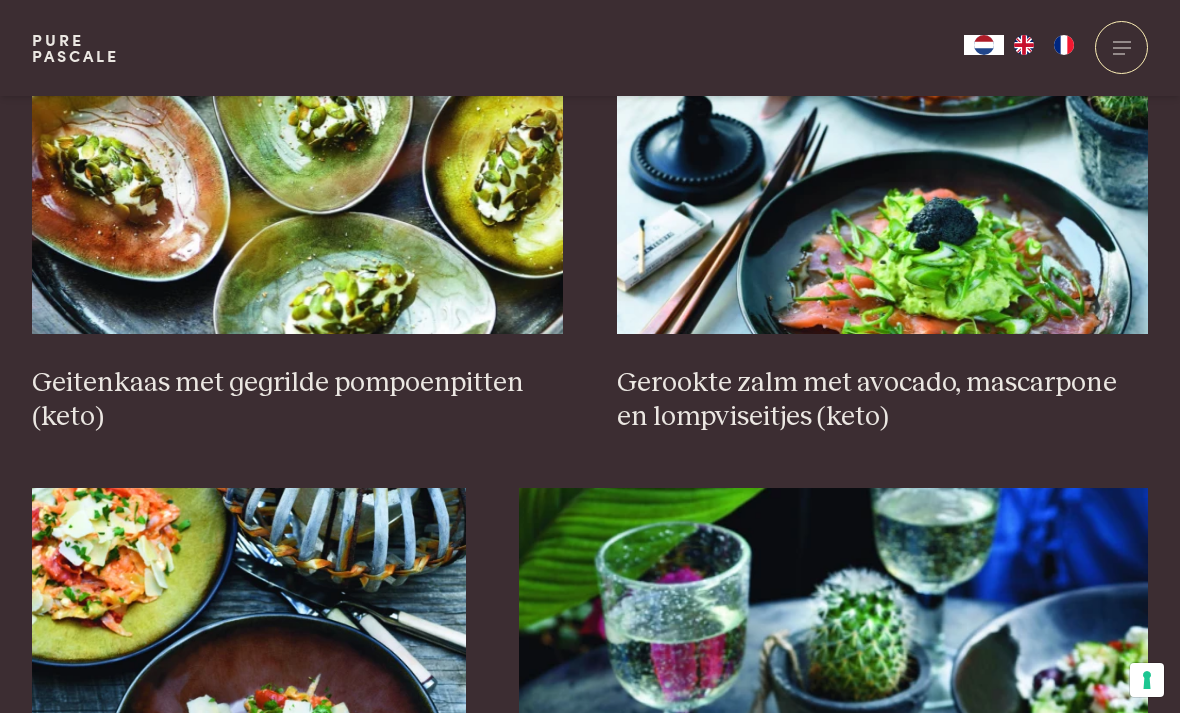 click at bounding box center (883, 134) 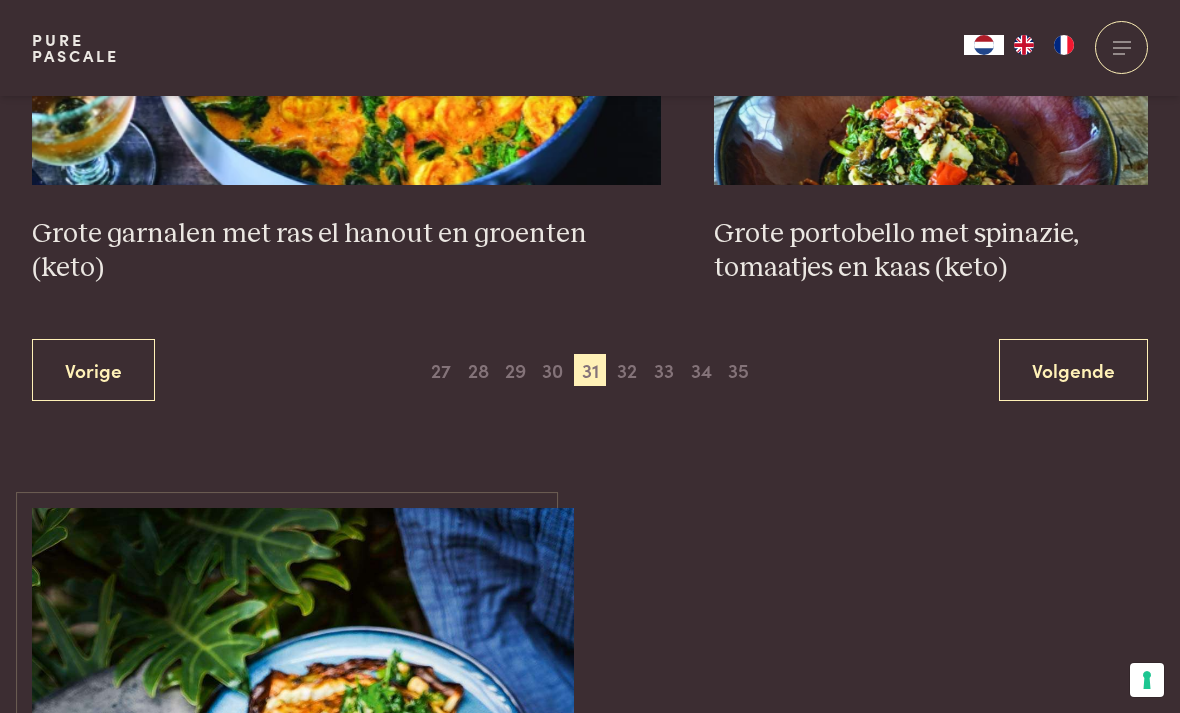 scroll, scrollTop: 3898, scrollLeft: 0, axis: vertical 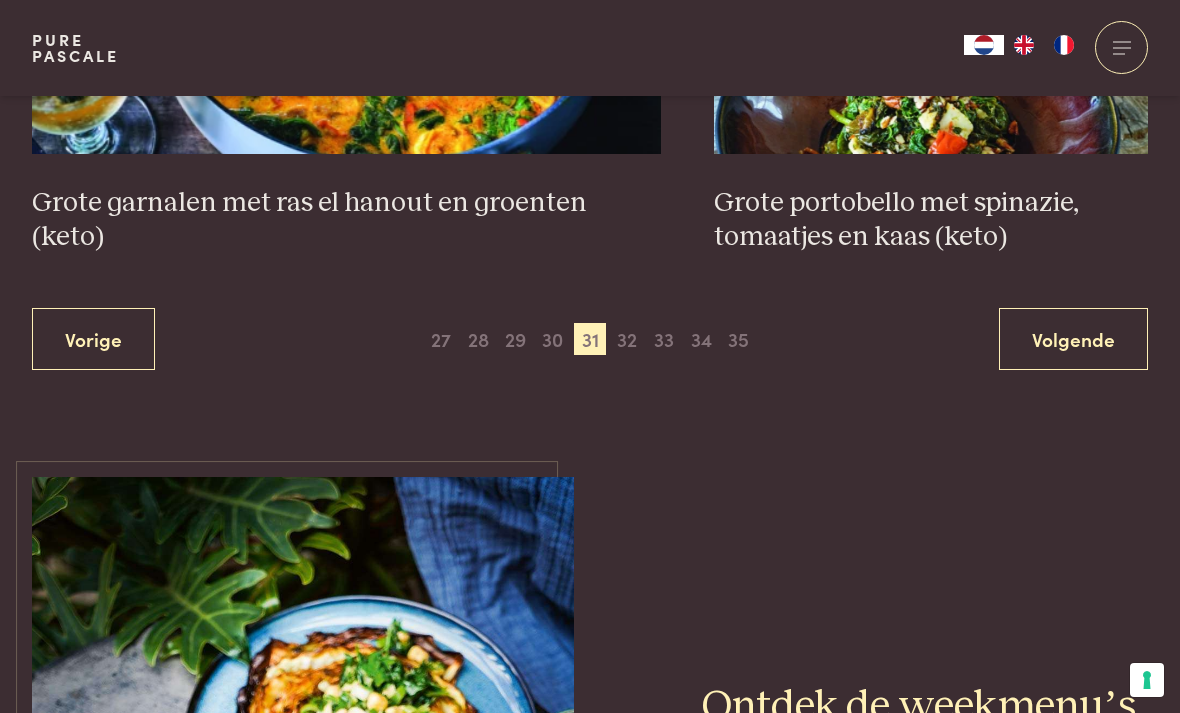 click on "32" at bounding box center [627, 339] 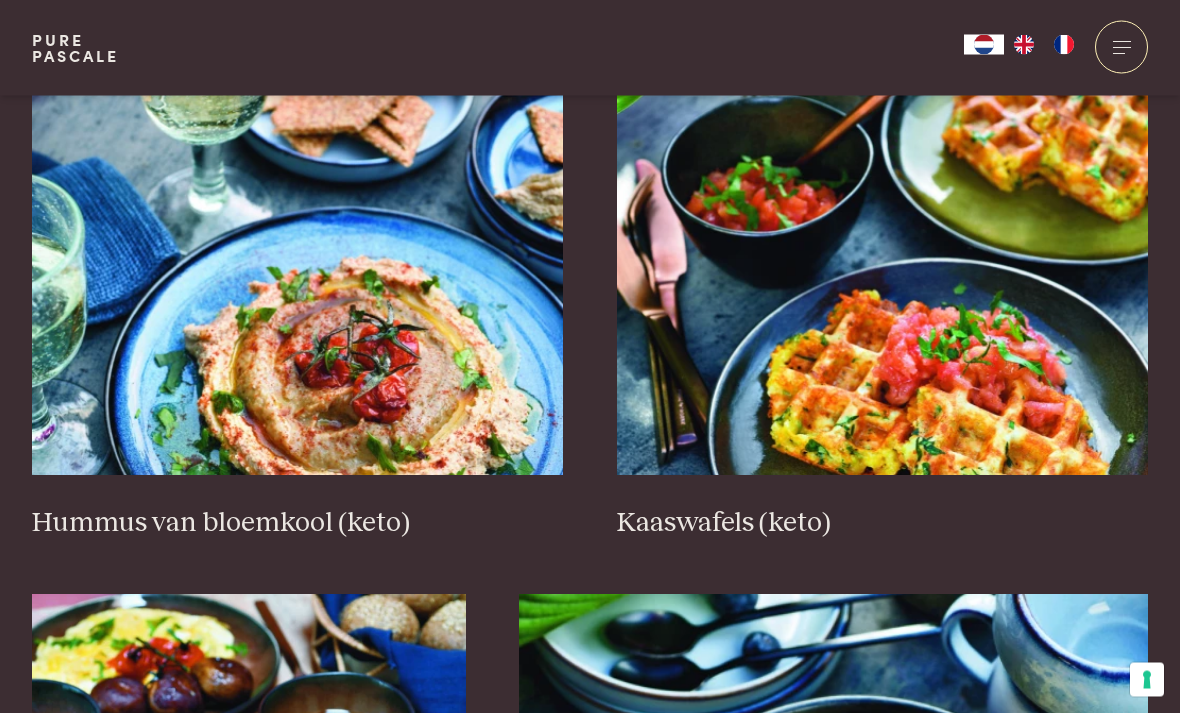 scroll, scrollTop: 2401, scrollLeft: 0, axis: vertical 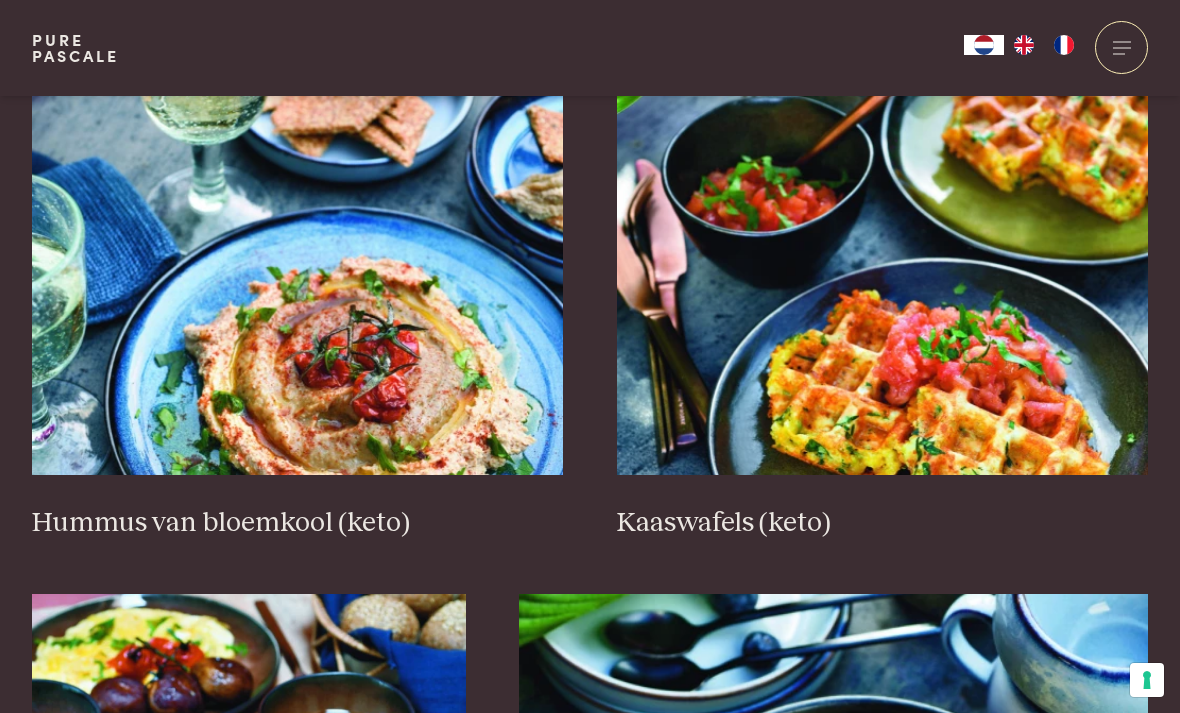 click at bounding box center [298, 275] 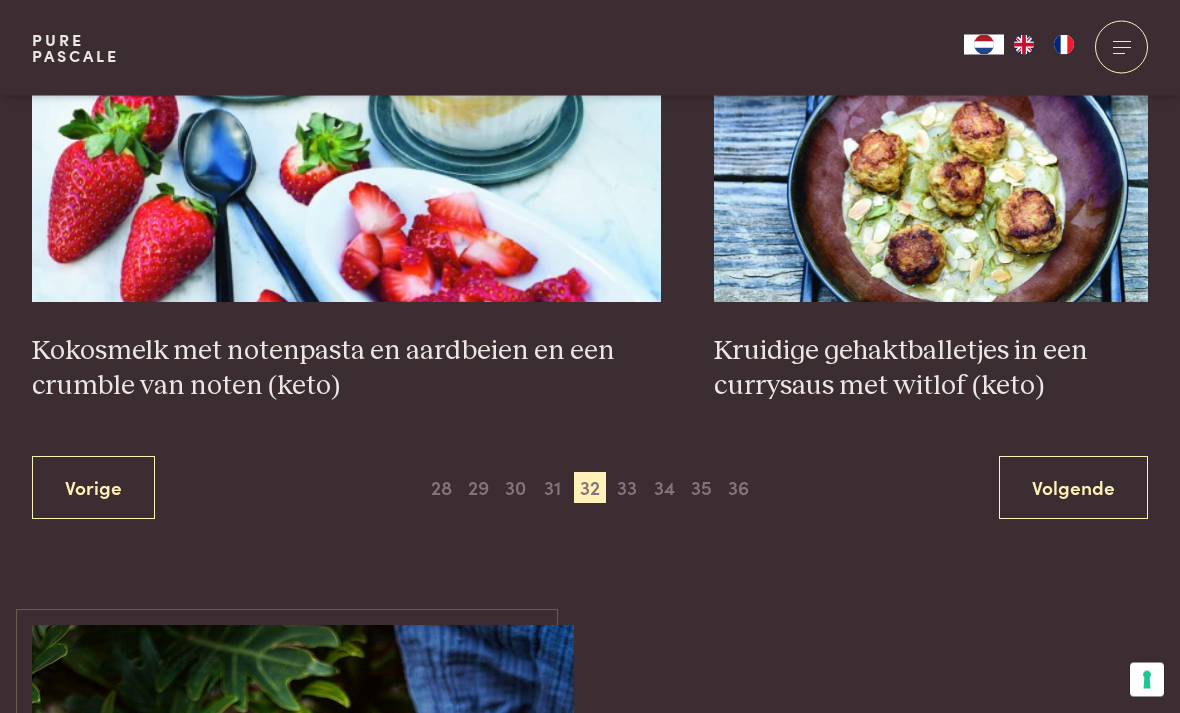 scroll, scrollTop: 3652, scrollLeft: 0, axis: vertical 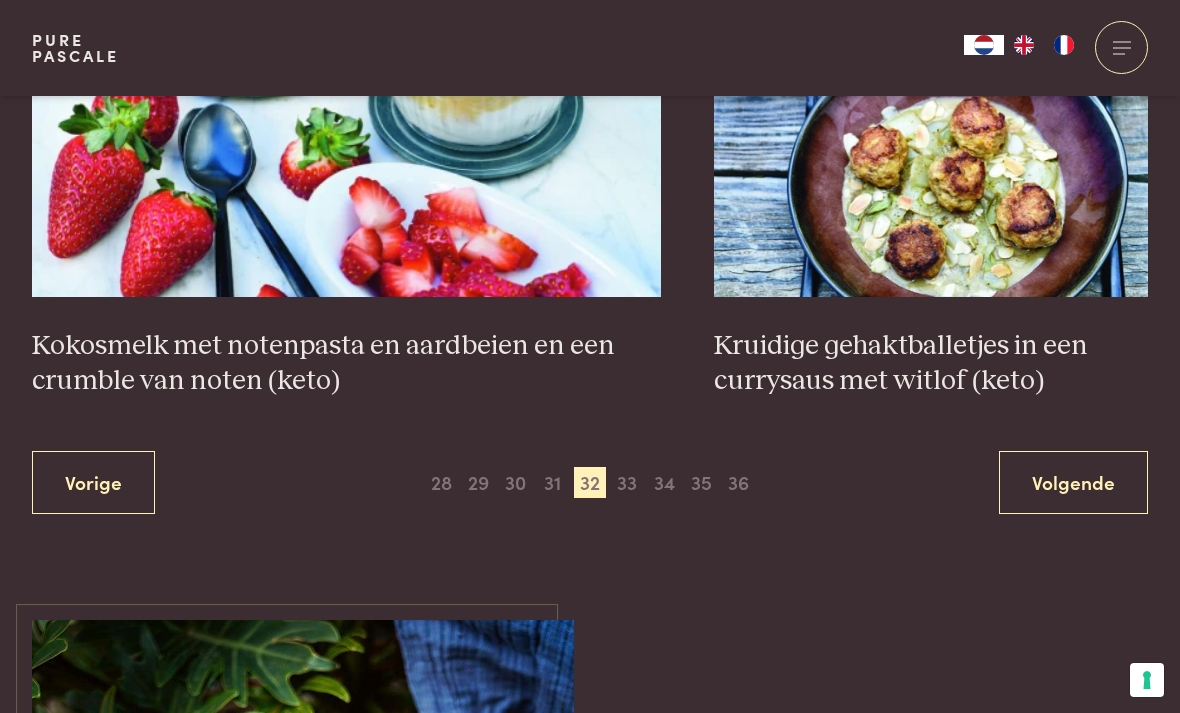 click on "33" at bounding box center [627, 483] 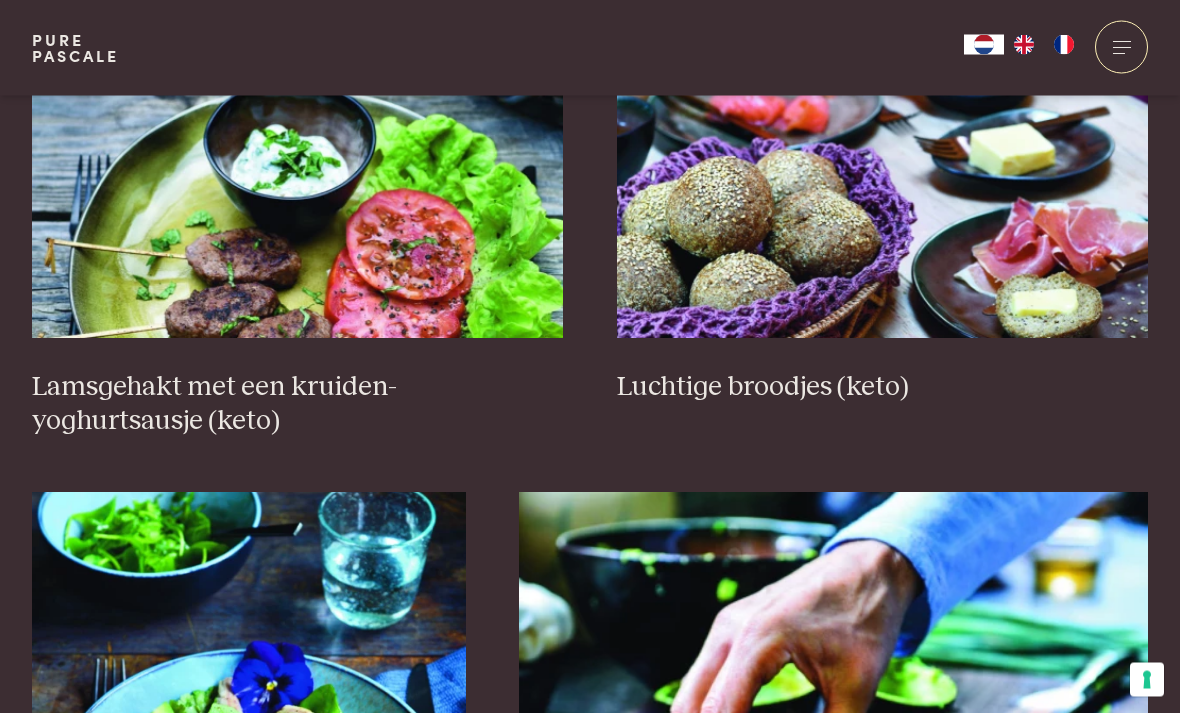 scroll, scrollTop: 910, scrollLeft: 0, axis: vertical 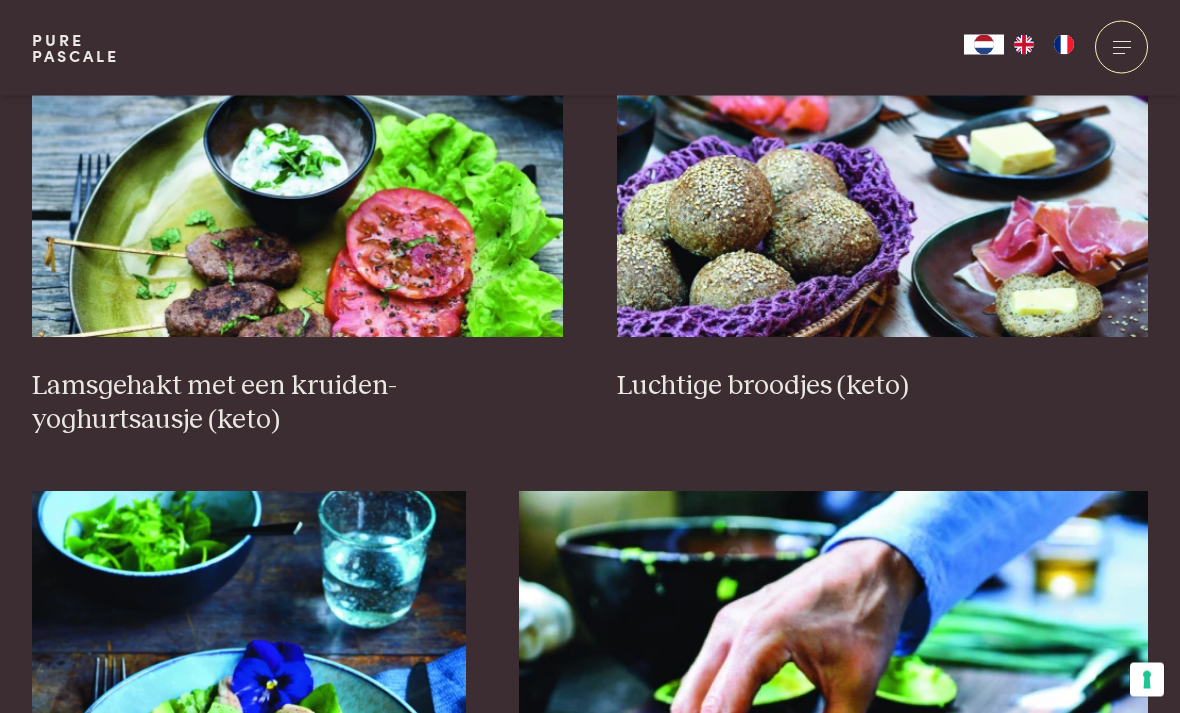 click at bounding box center [883, 138] 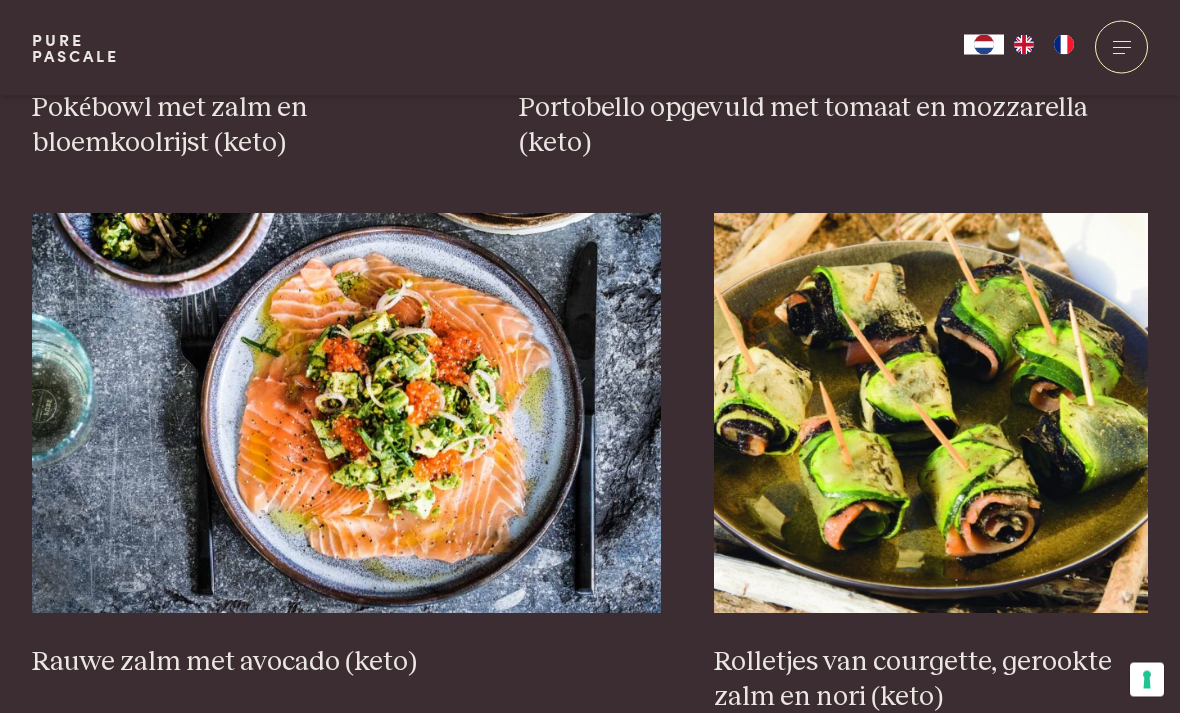 scroll, scrollTop: 3405, scrollLeft: 0, axis: vertical 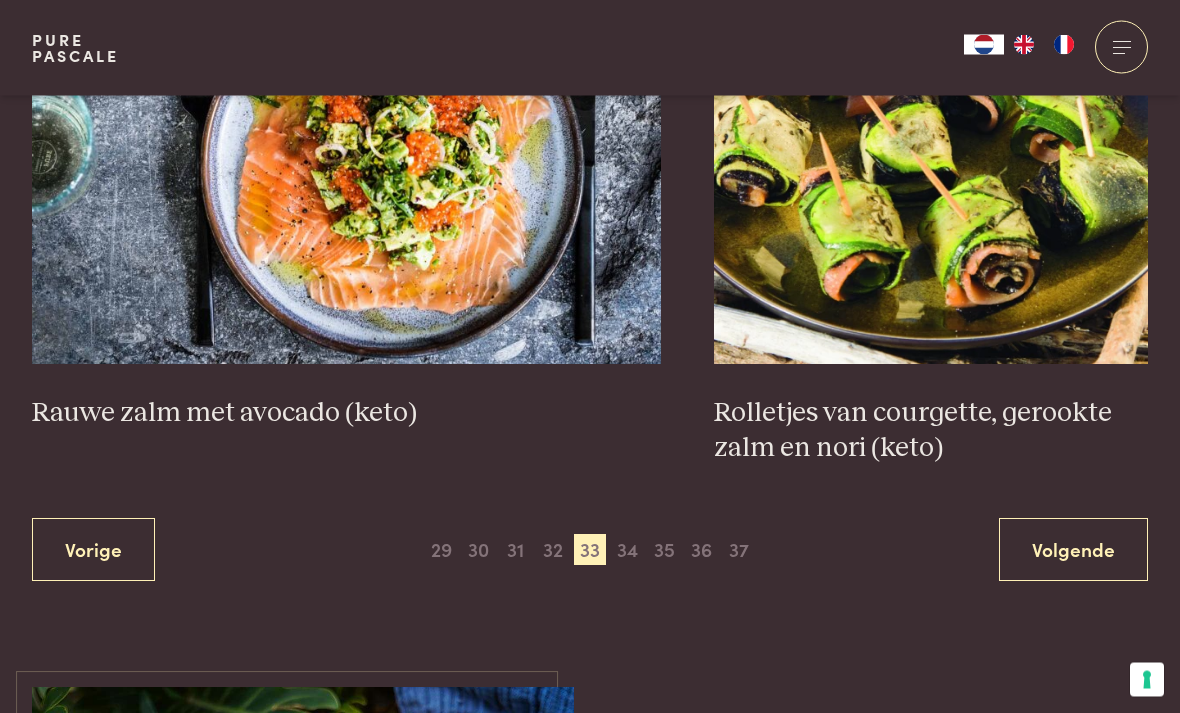click on "34" at bounding box center [627, 551] 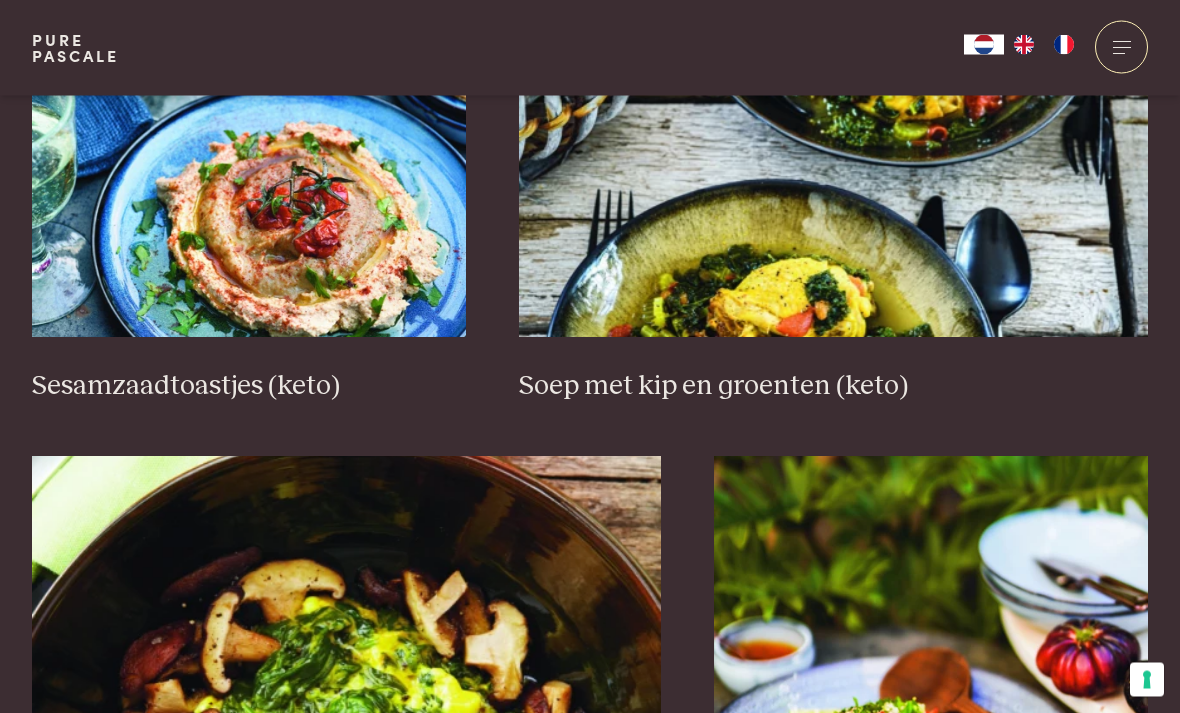 scroll, scrollTop: 1467, scrollLeft: 0, axis: vertical 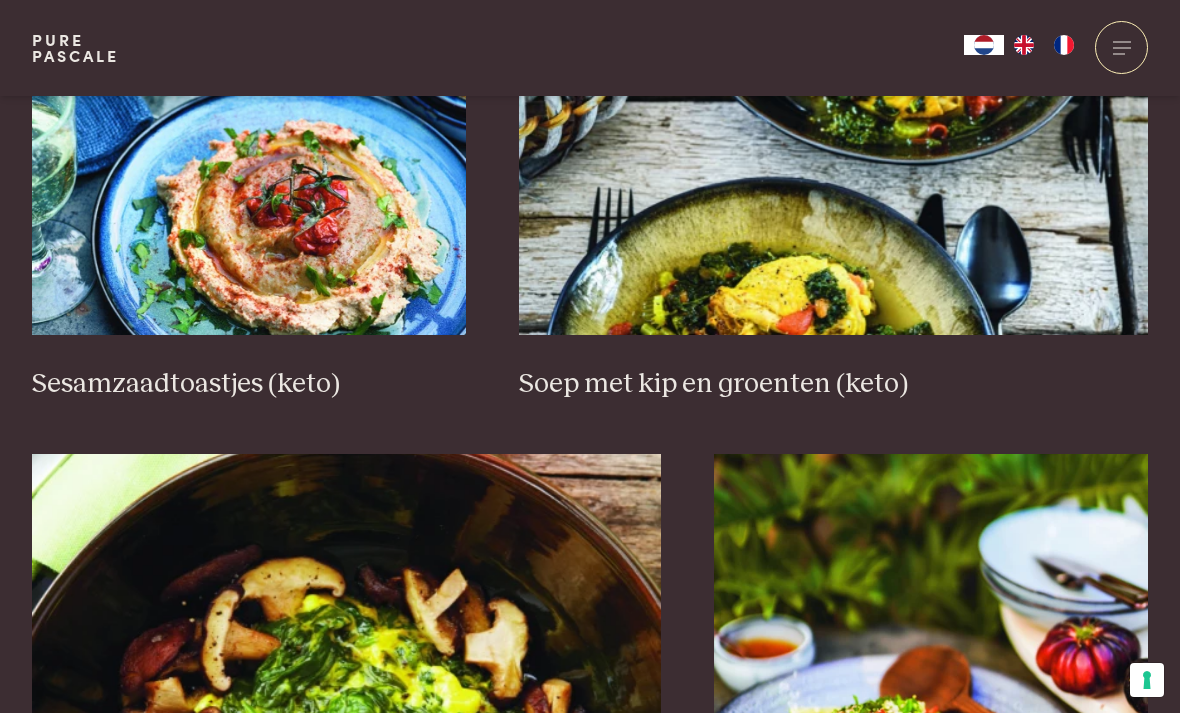 click at bounding box center [249, 135] 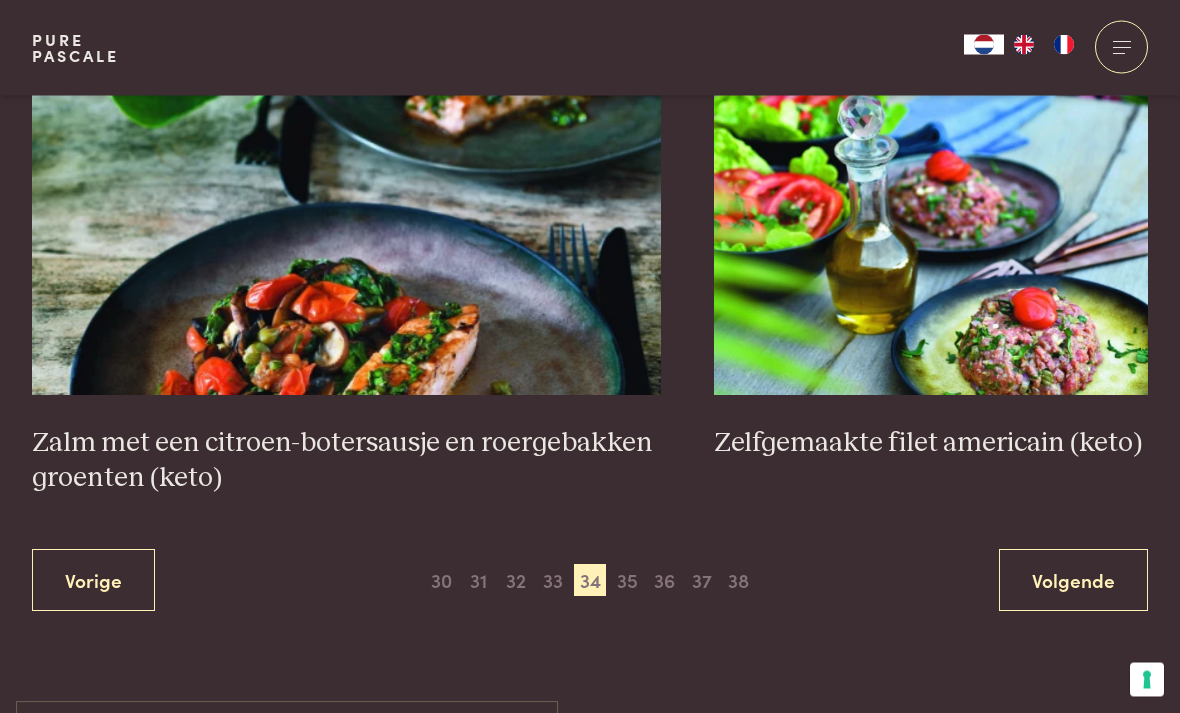 scroll, scrollTop: 3520, scrollLeft: 0, axis: vertical 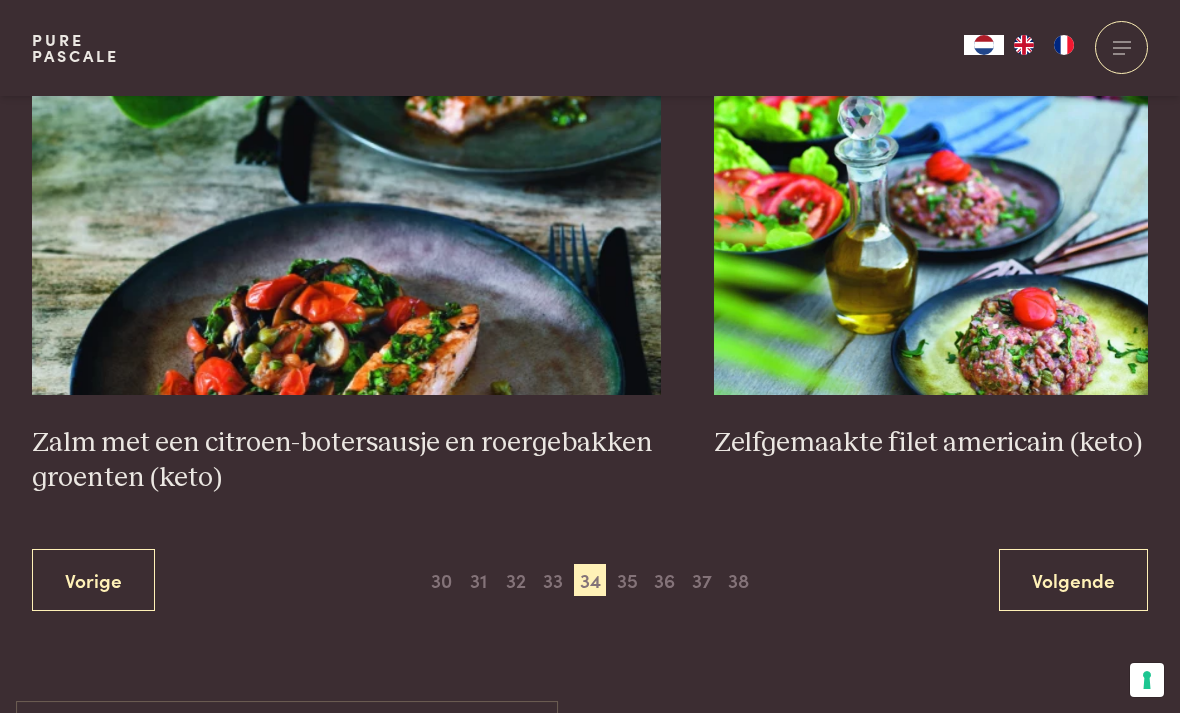 click on "35" at bounding box center (627, 580) 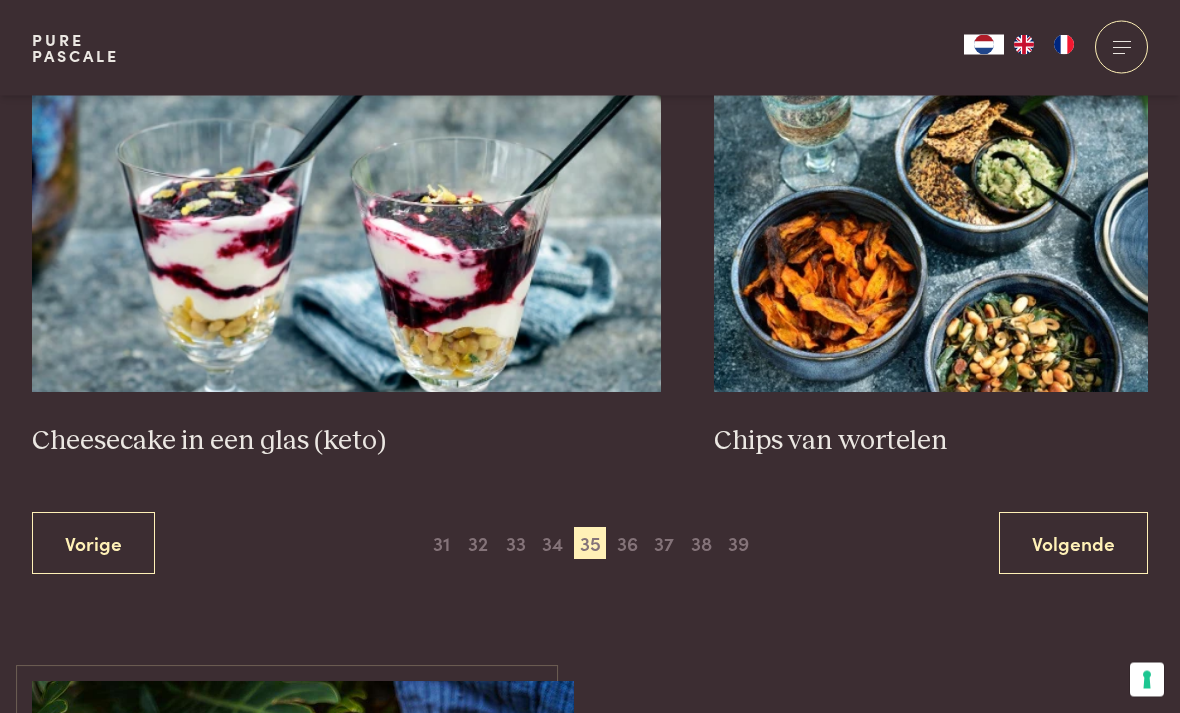 scroll, scrollTop: 3626, scrollLeft: 0, axis: vertical 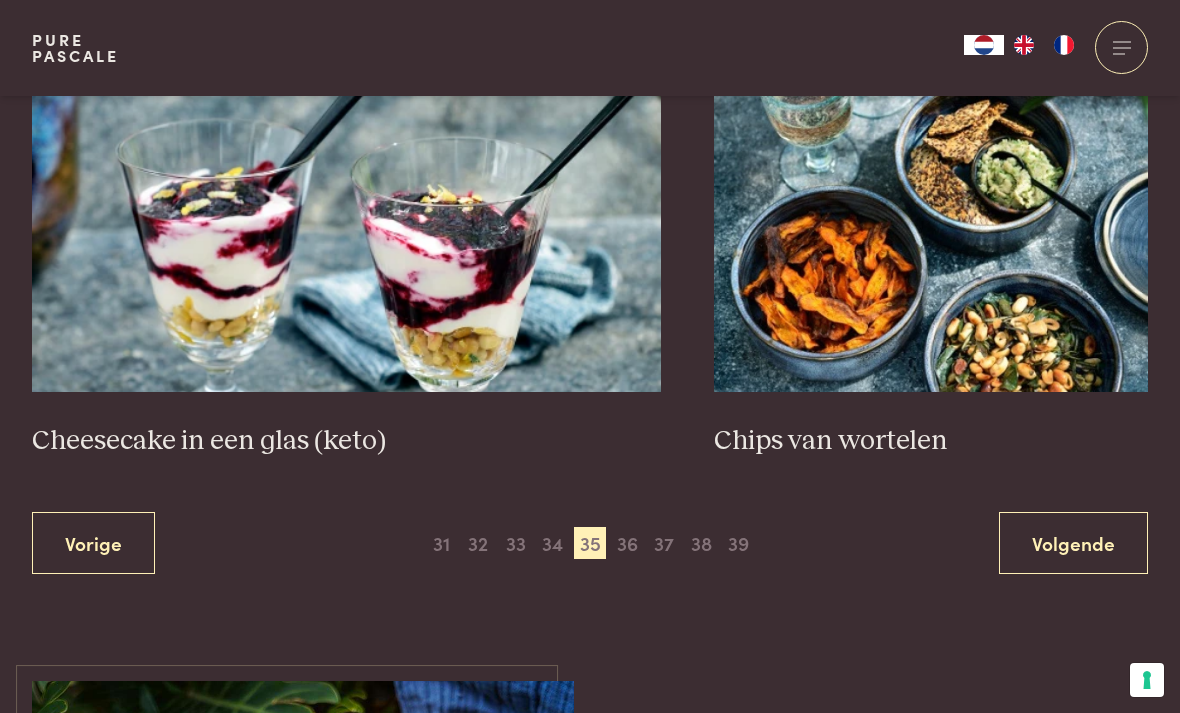 click on "36" at bounding box center (627, 543) 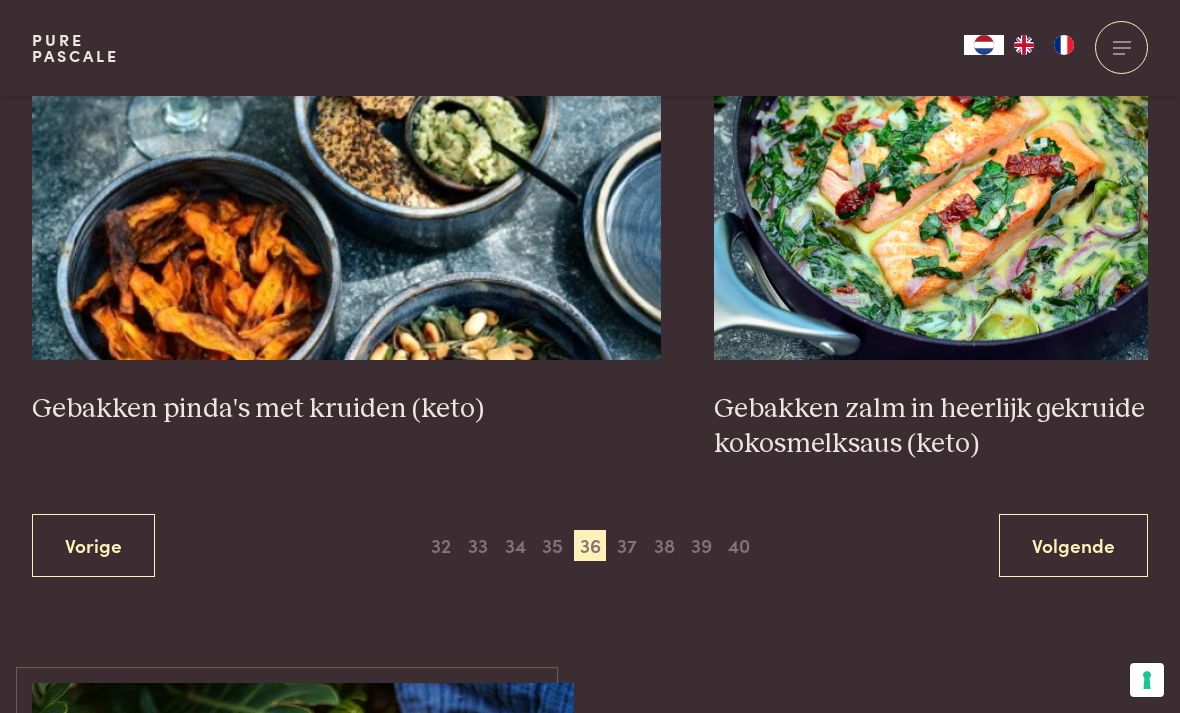 scroll, scrollTop: 3600, scrollLeft: 0, axis: vertical 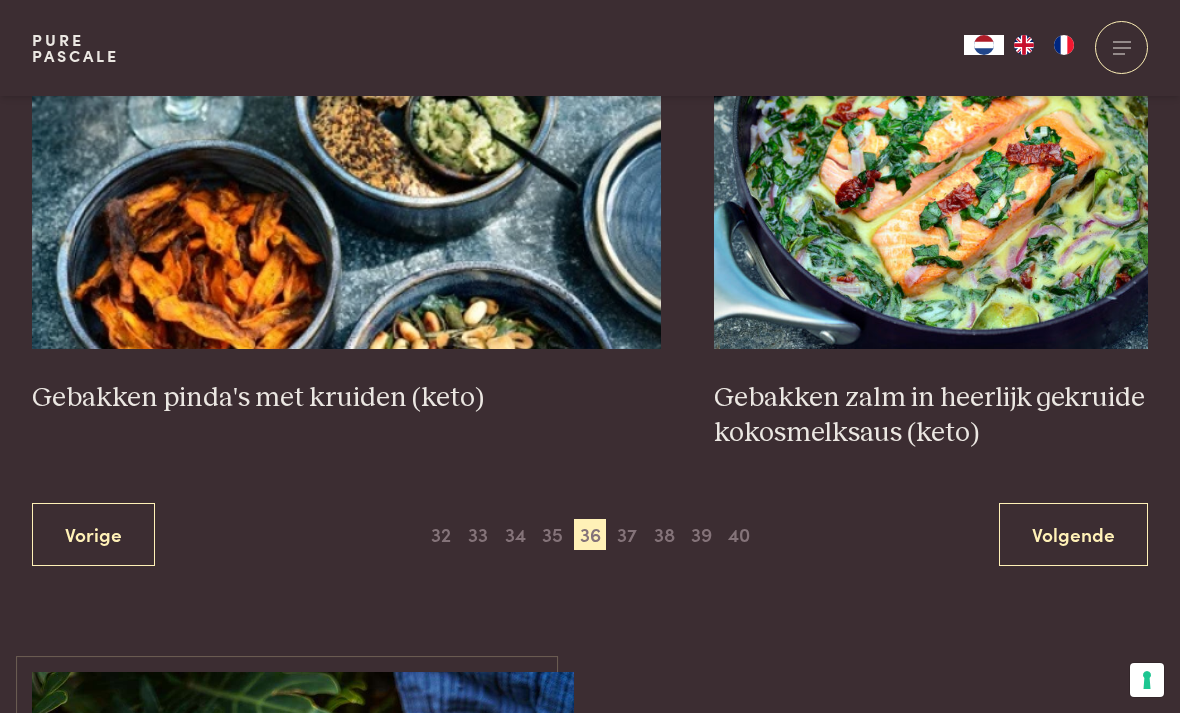 click on "37" at bounding box center [627, 535] 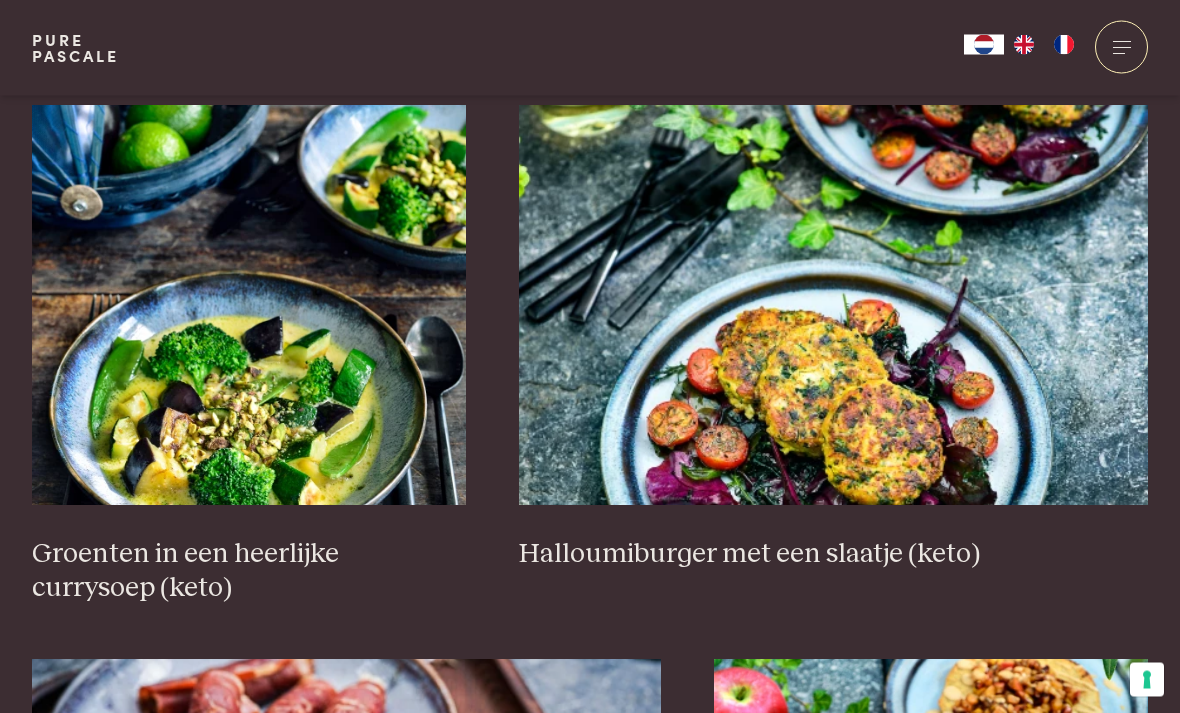 scroll, scrollTop: 3031, scrollLeft: 0, axis: vertical 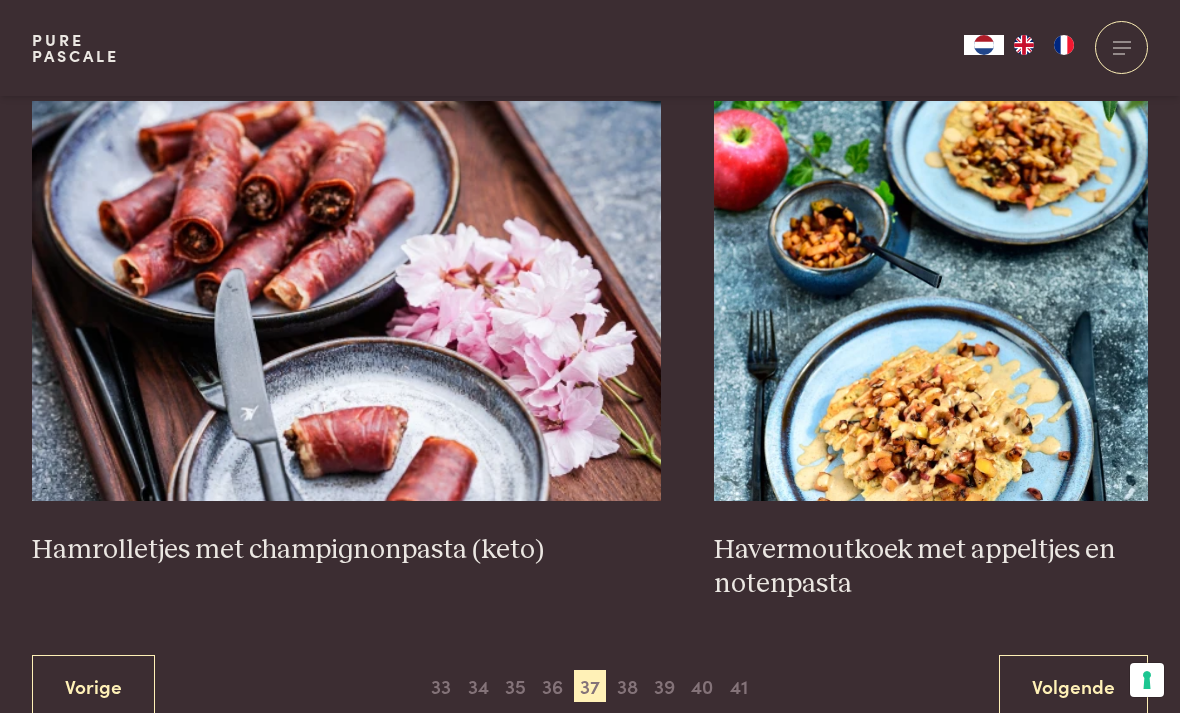 click on "38" at bounding box center (627, 686) 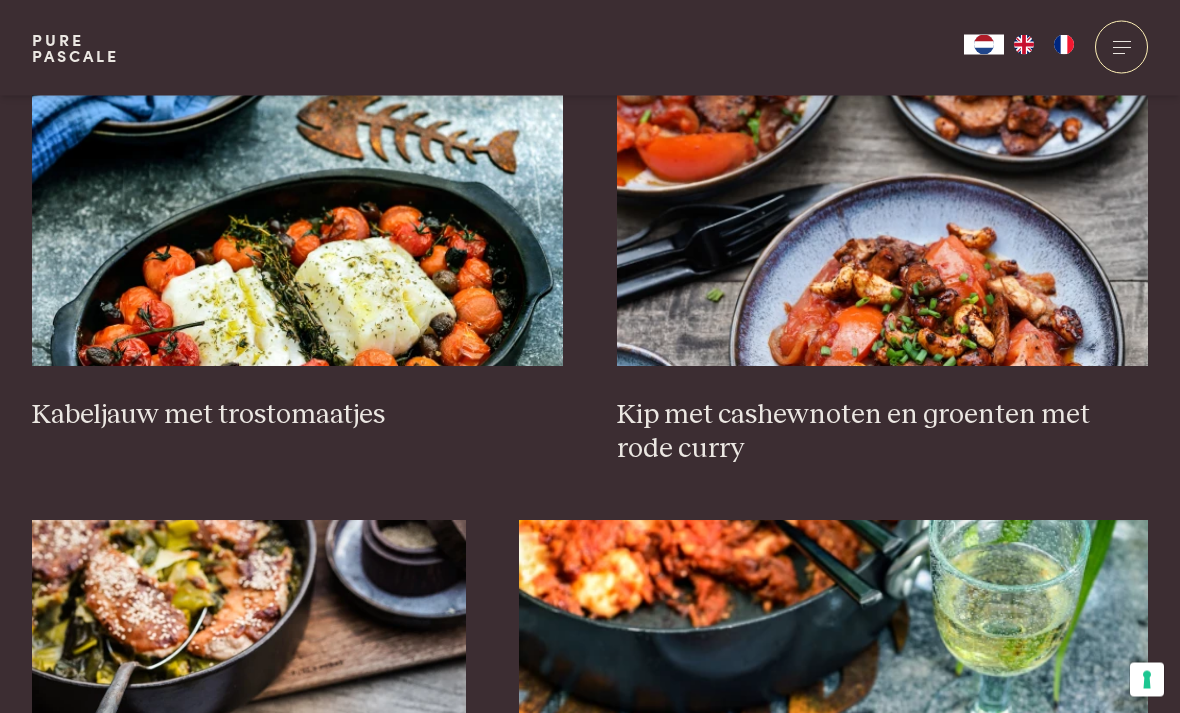 scroll, scrollTop: 2544, scrollLeft: 0, axis: vertical 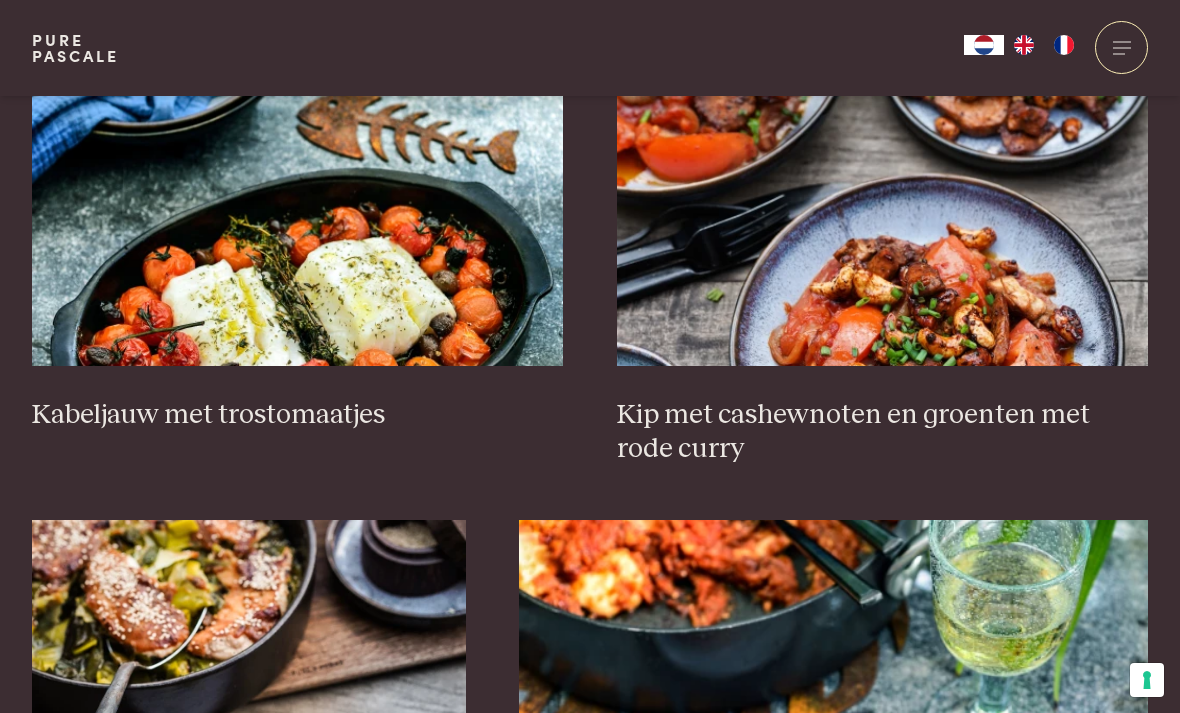 click on "Kip met cashewnoten en groenten met rode curry" at bounding box center [883, 432] 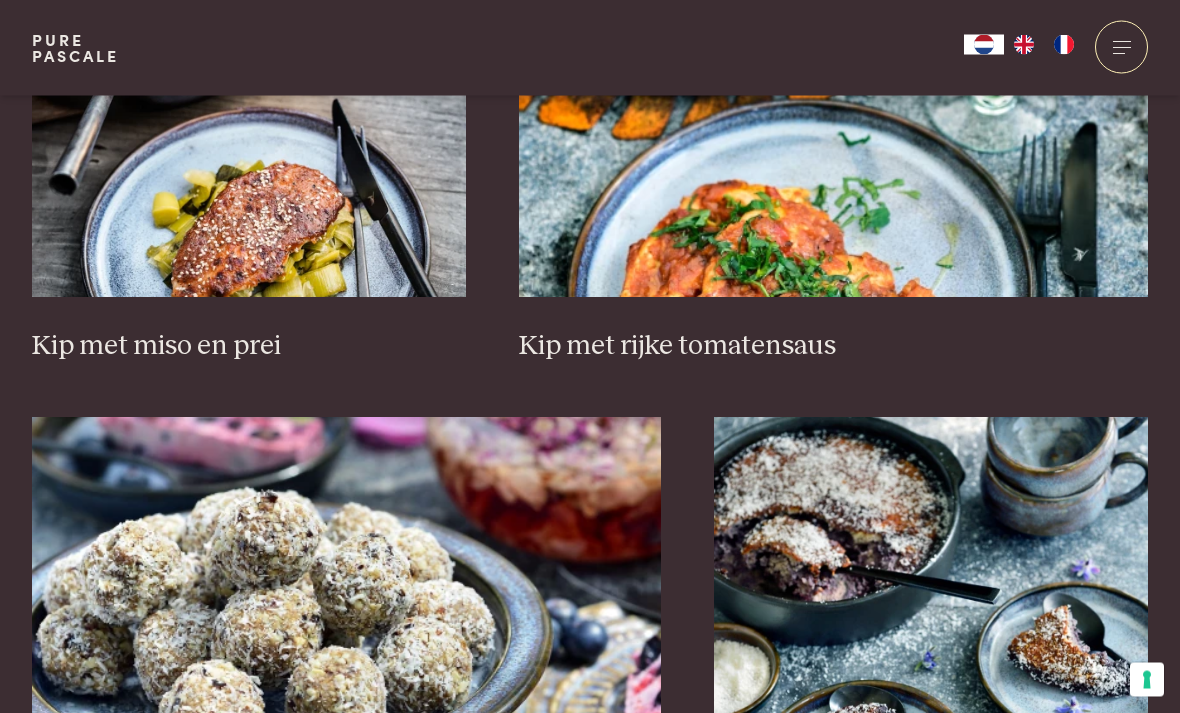 scroll, scrollTop: 3166, scrollLeft: 0, axis: vertical 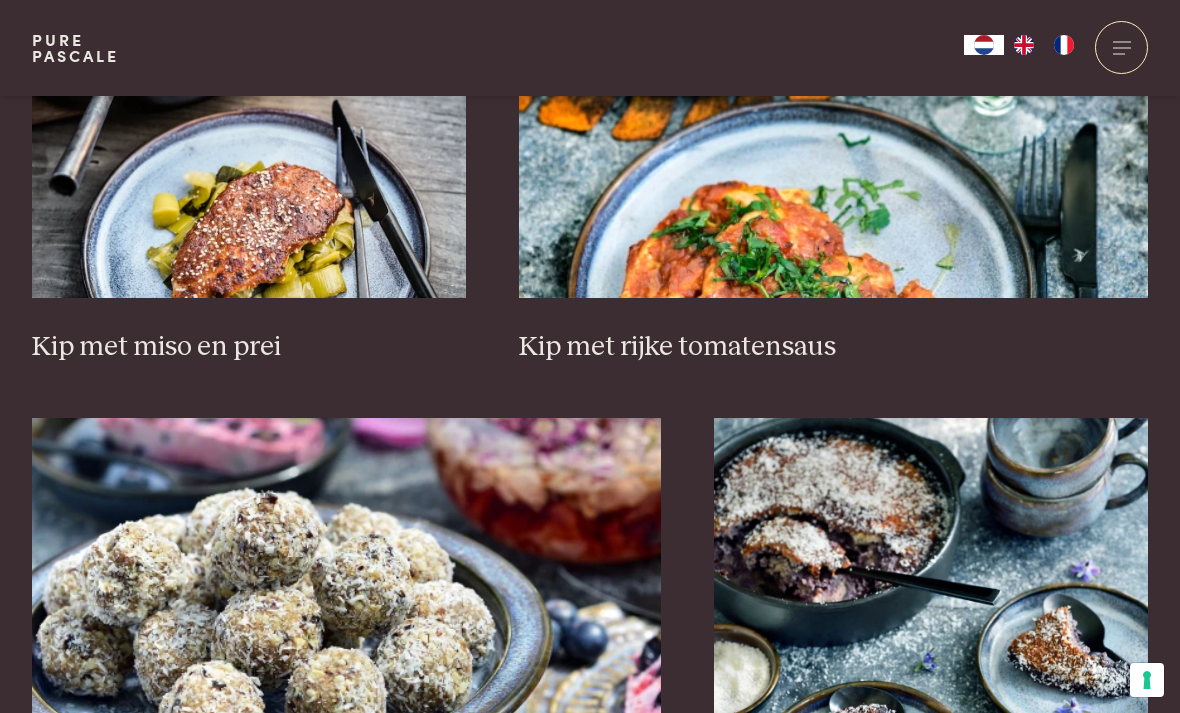 click at bounding box center (249, 98) 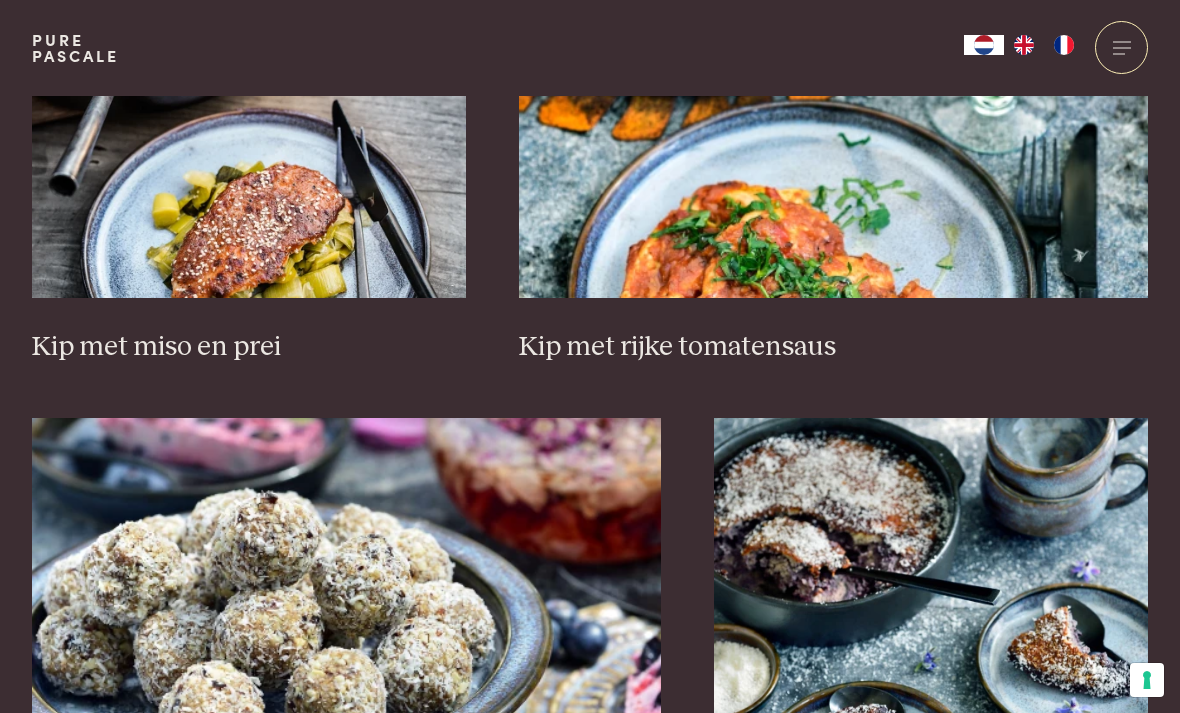 scroll, scrollTop: 3230, scrollLeft: 0, axis: vertical 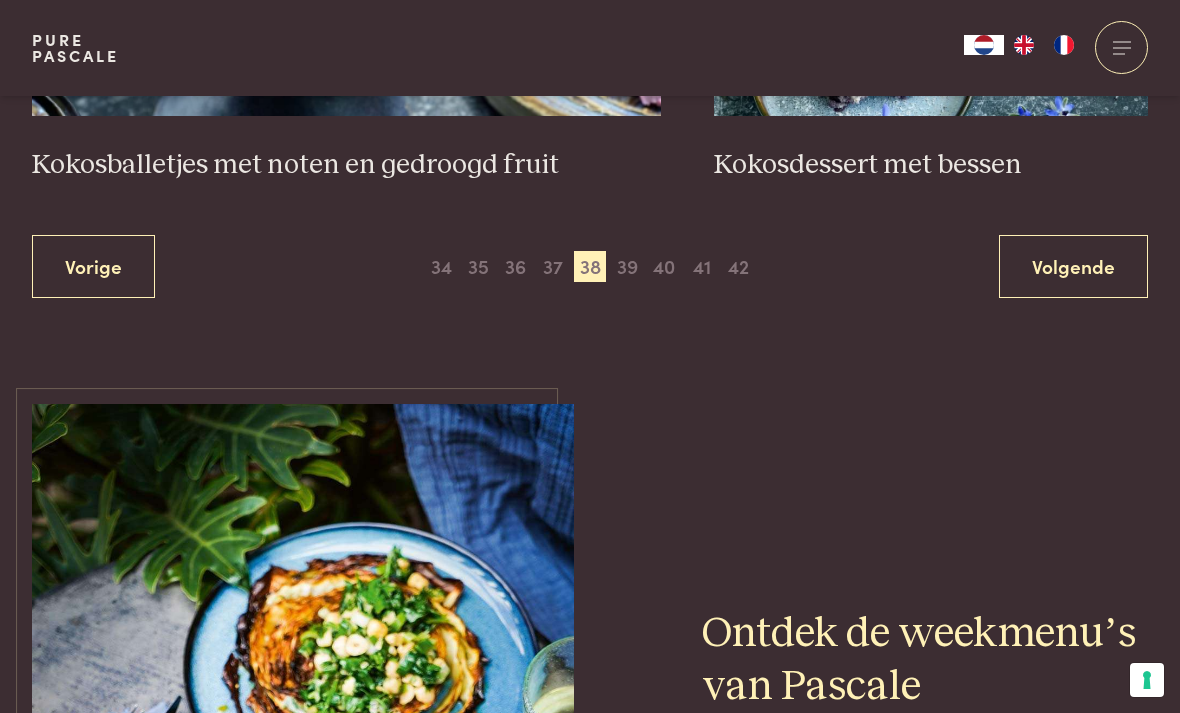 click on "39" at bounding box center (627, 267) 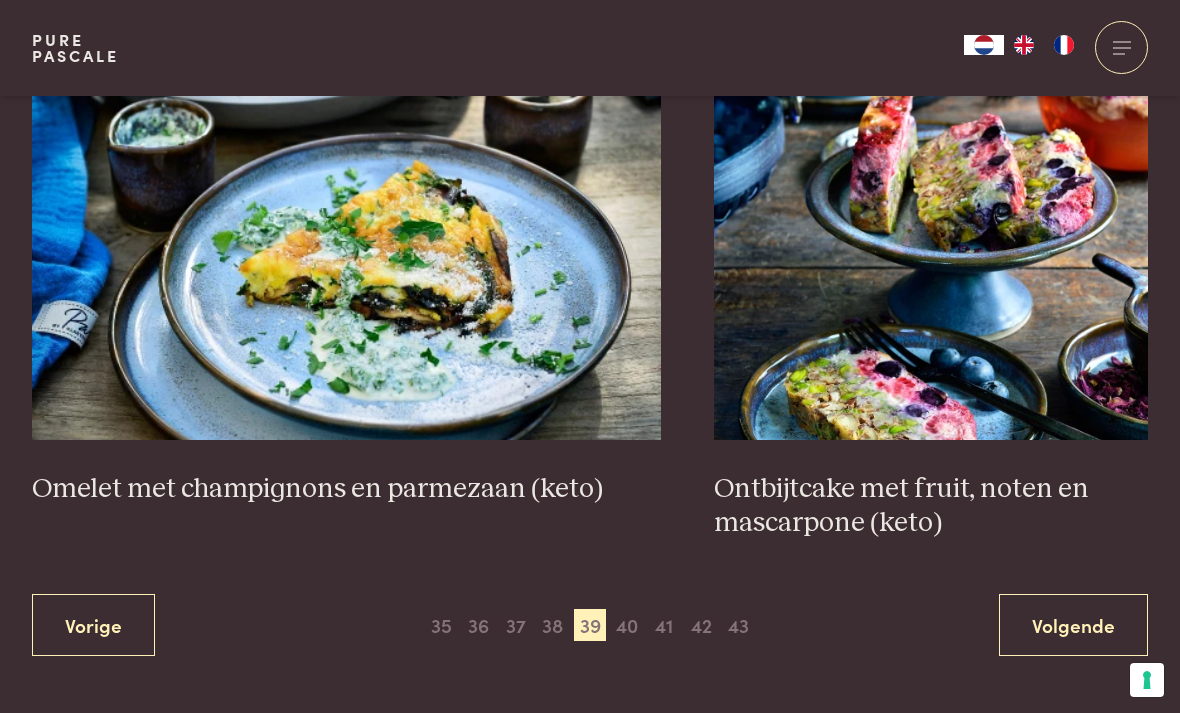 click on "40" at bounding box center [627, 625] 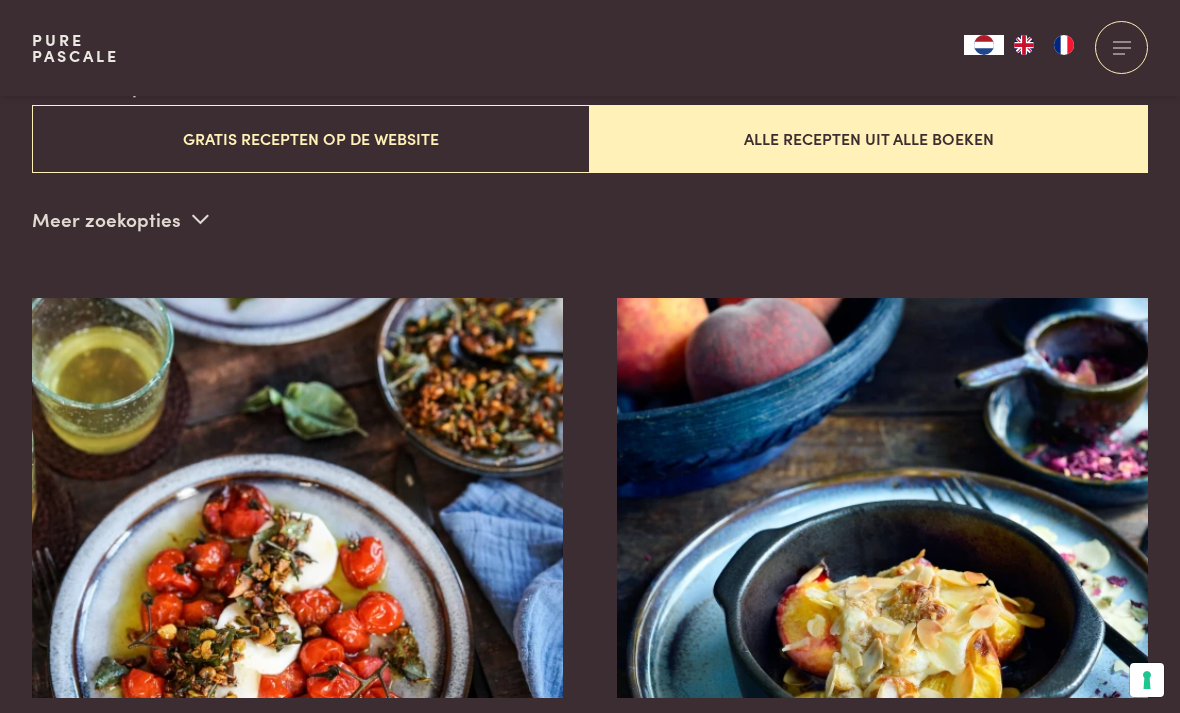 scroll, scrollTop: 483, scrollLeft: 0, axis: vertical 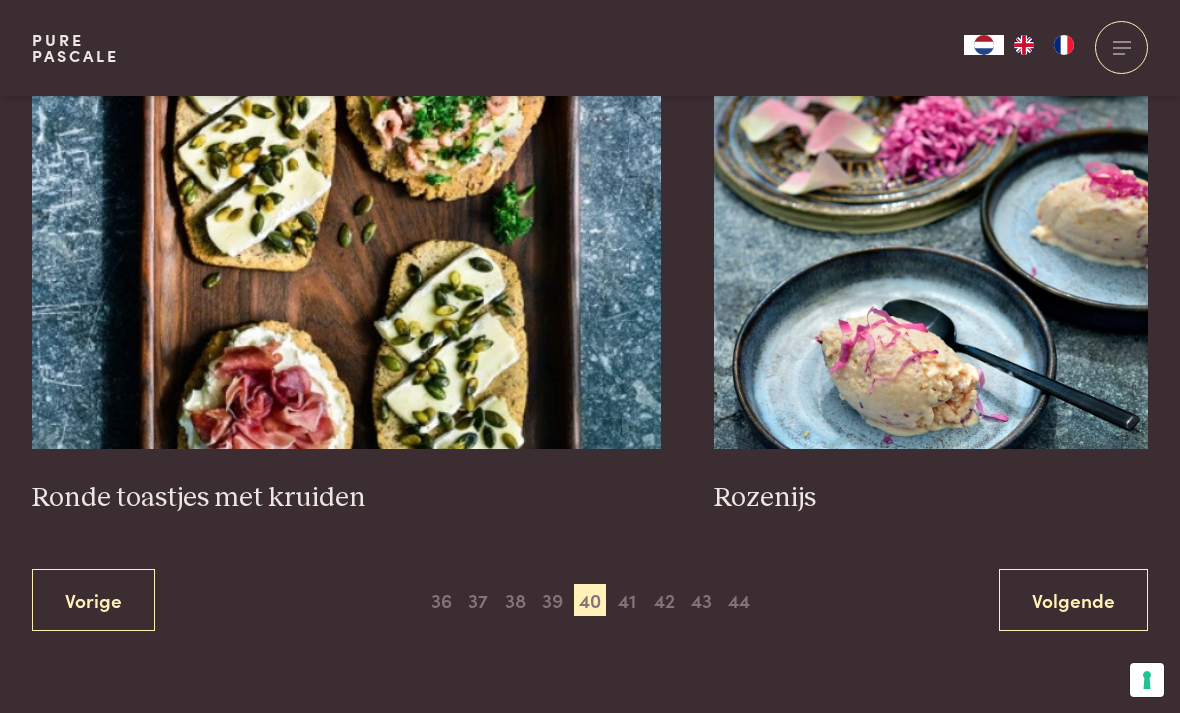 click on "41" at bounding box center [627, 600] 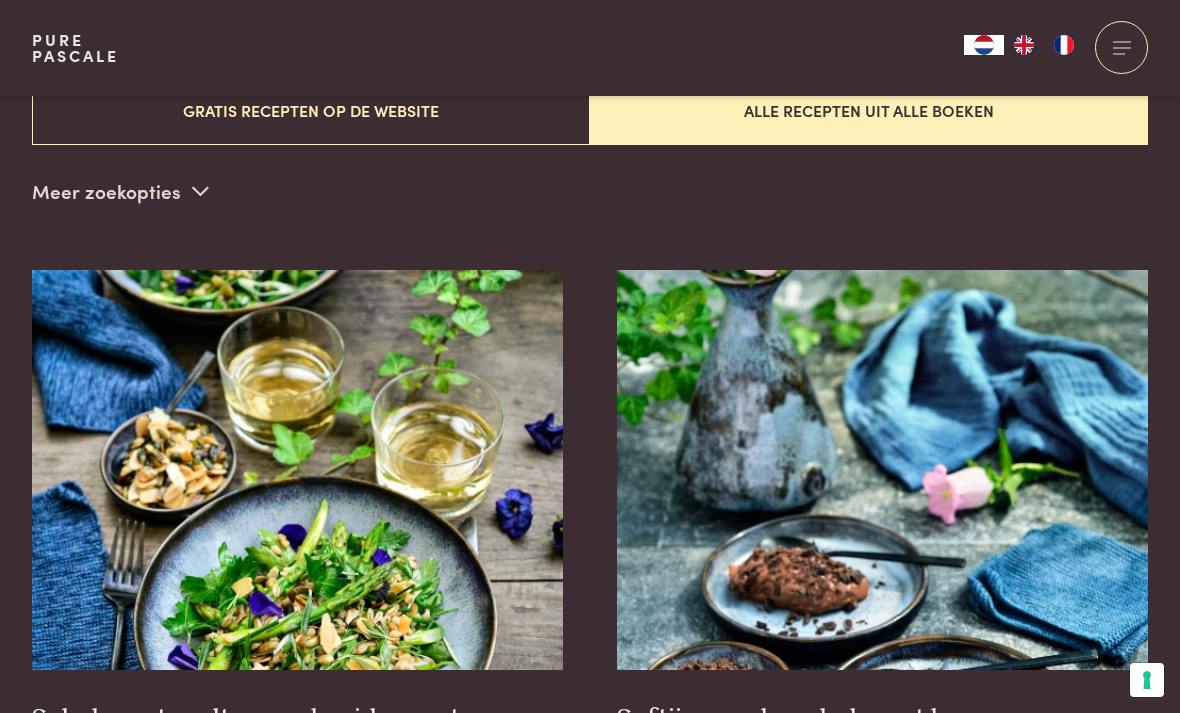 scroll, scrollTop: 483, scrollLeft: 0, axis: vertical 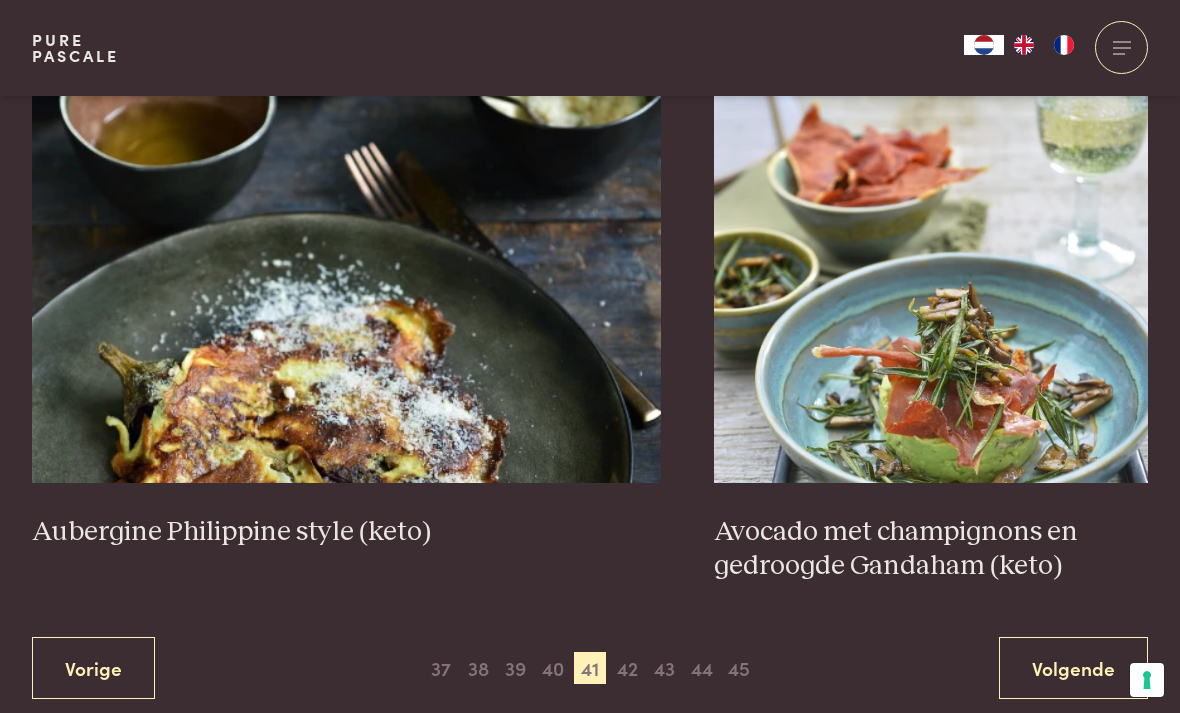 click on "42" at bounding box center [627, 668] 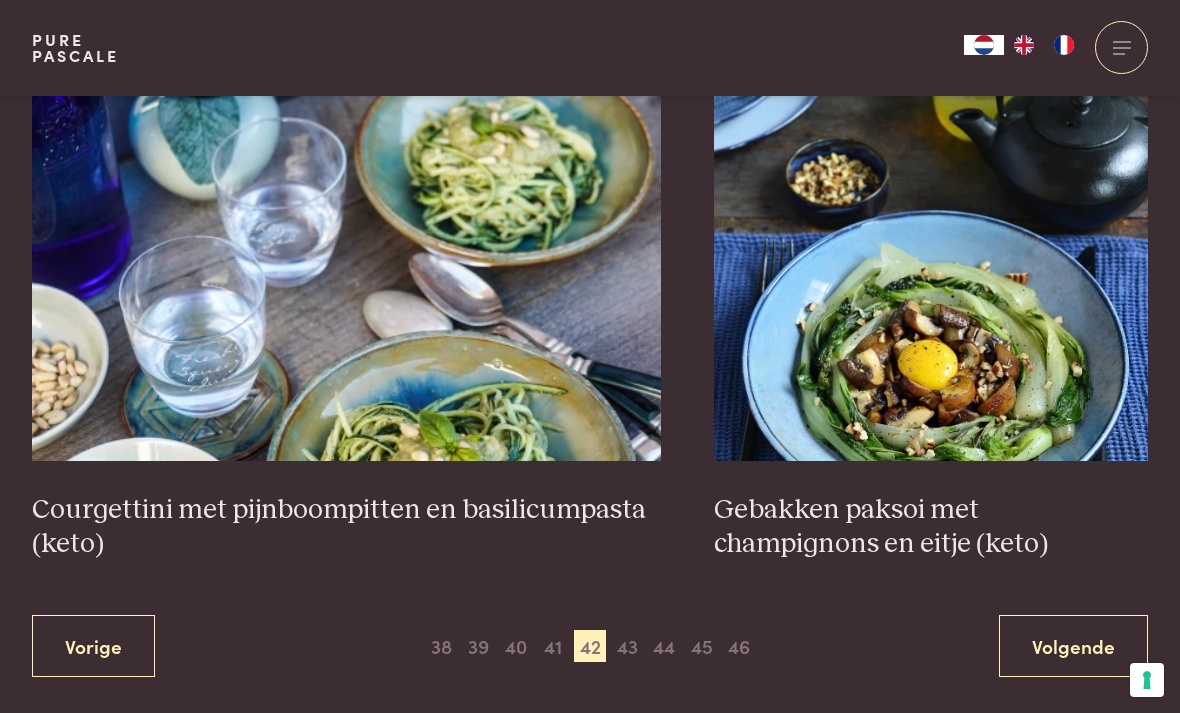click on "43" at bounding box center (627, 646) 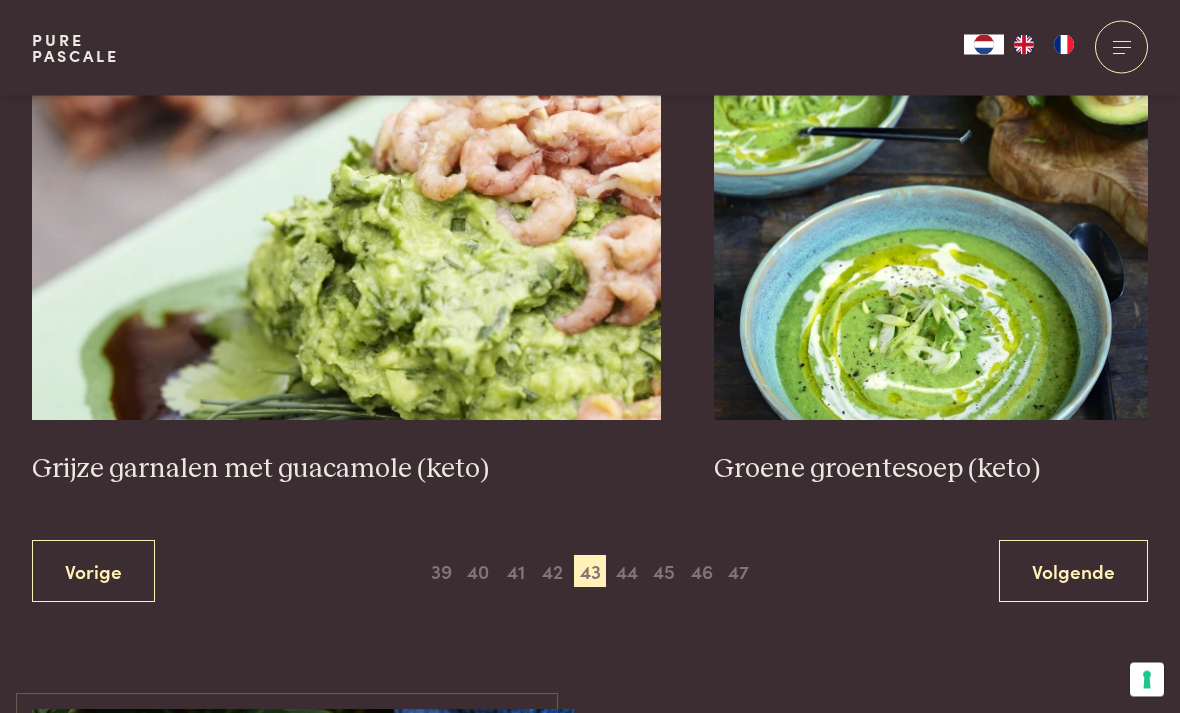 scroll, scrollTop: 3612, scrollLeft: 0, axis: vertical 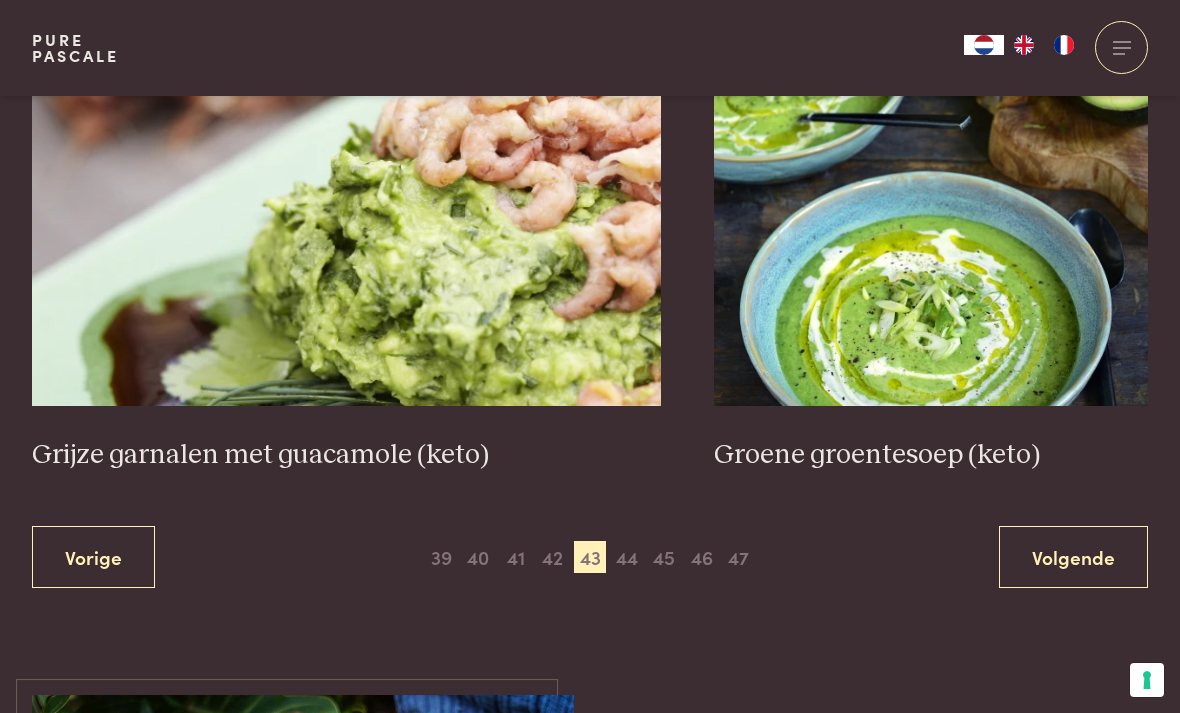 click on "44" at bounding box center (627, 557) 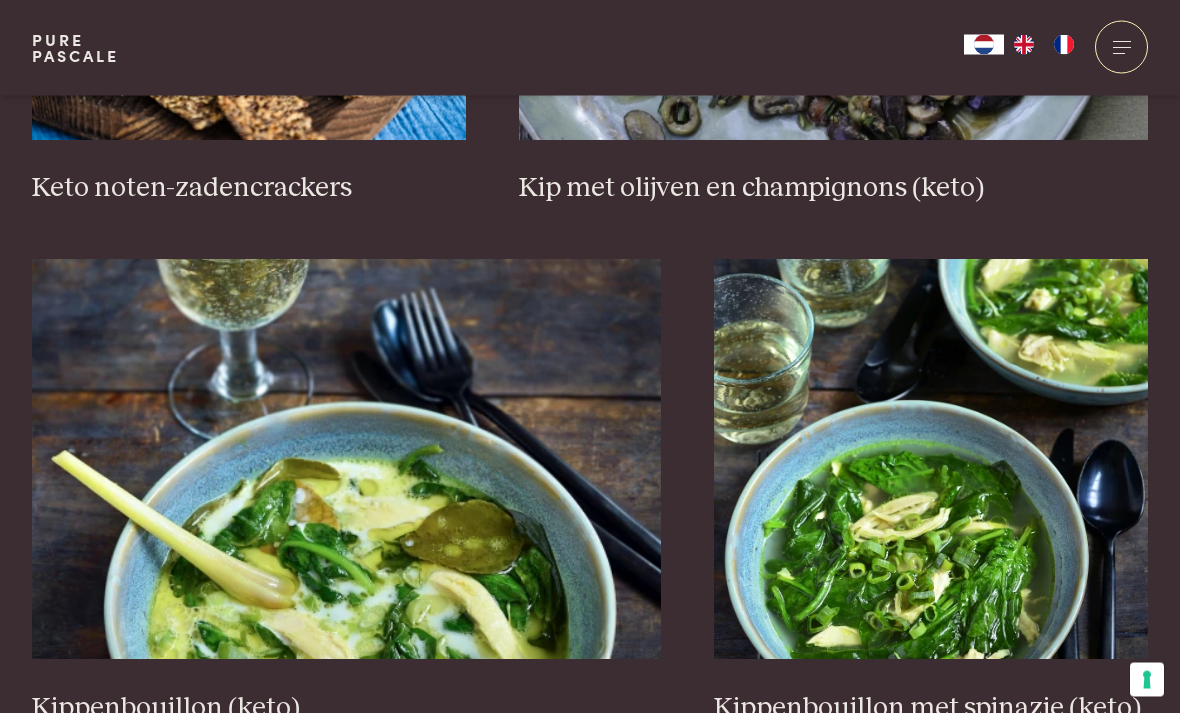 scroll, scrollTop: 3288, scrollLeft: 0, axis: vertical 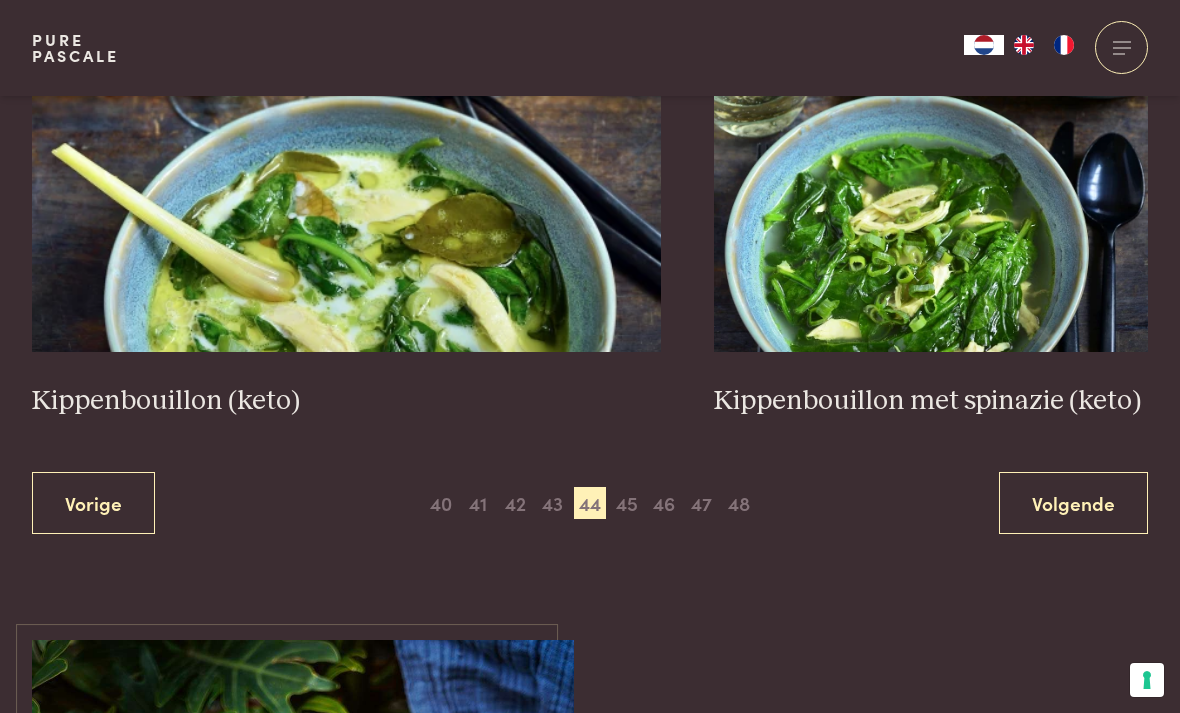 click on "45" at bounding box center [627, 503] 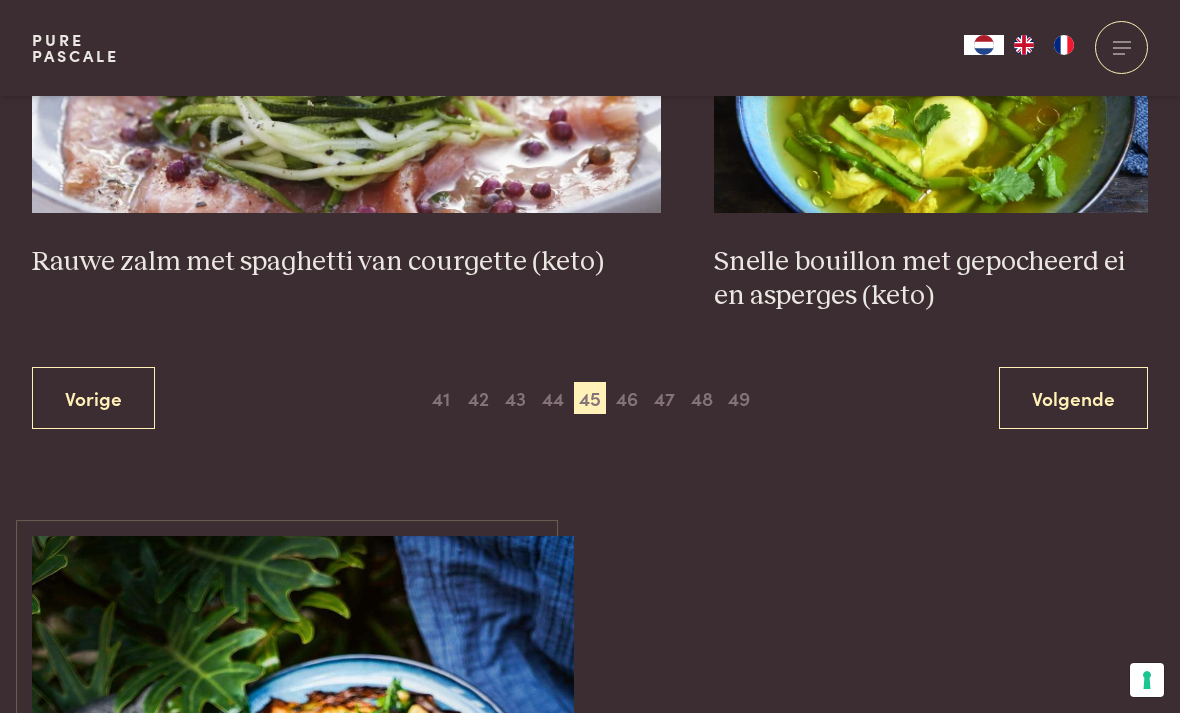 click on "46" at bounding box center [627, 398] 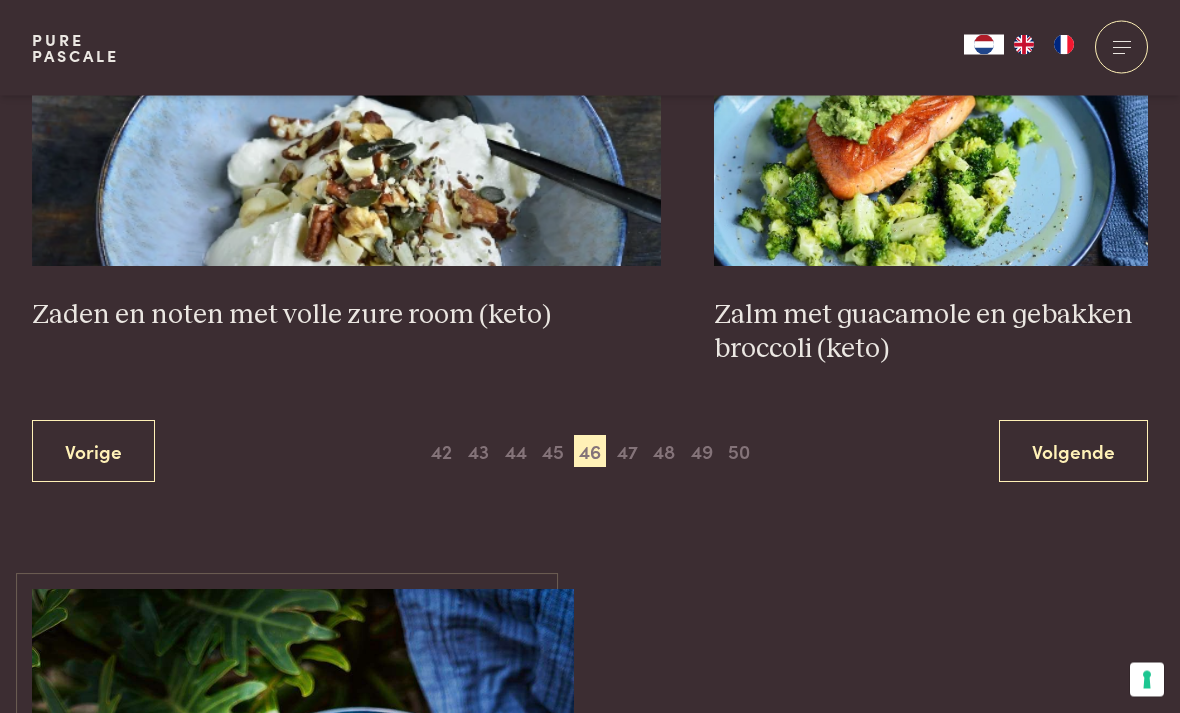 click on "47" at bounding box center [627, 452] 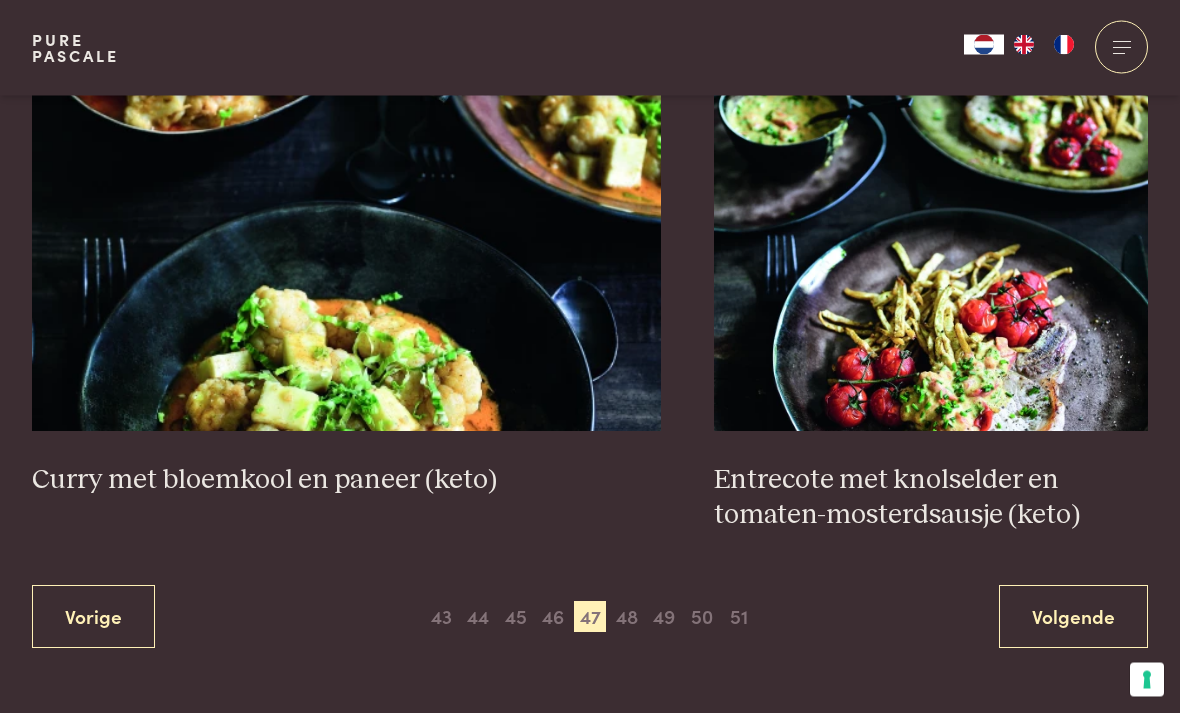 scroll, scrollTop: 3518, scrollLeft: 0, axis: vertical 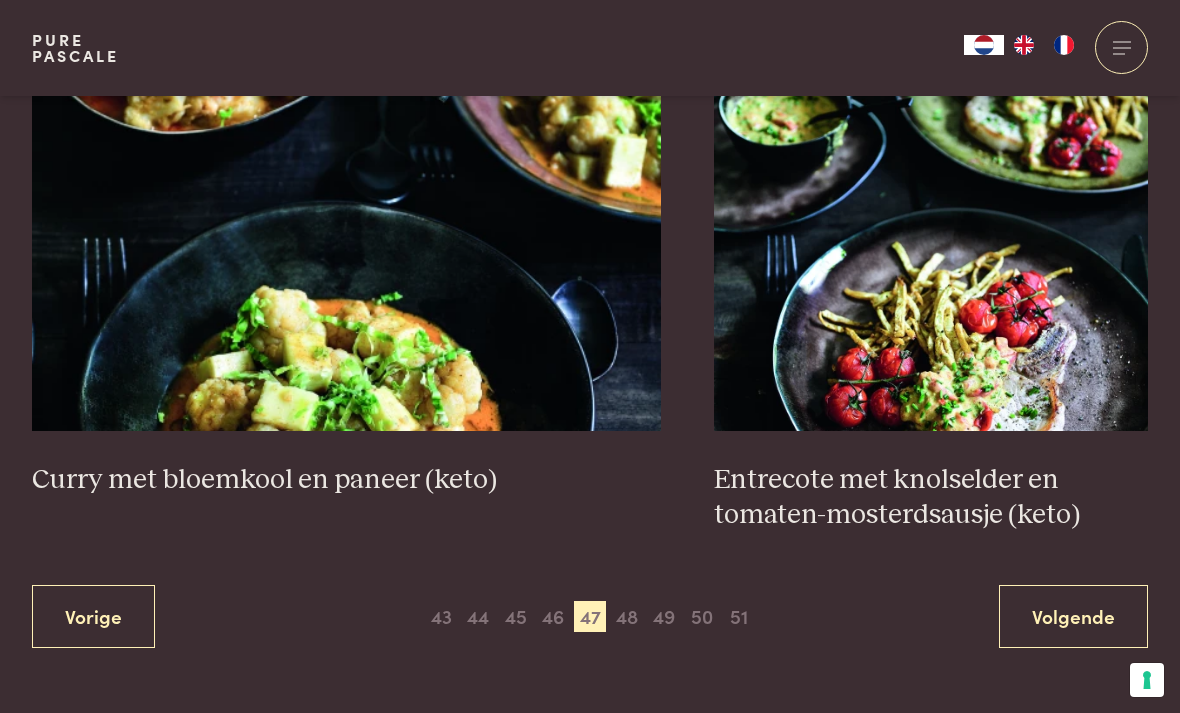 click on "48" at bounding box center (627, 617) 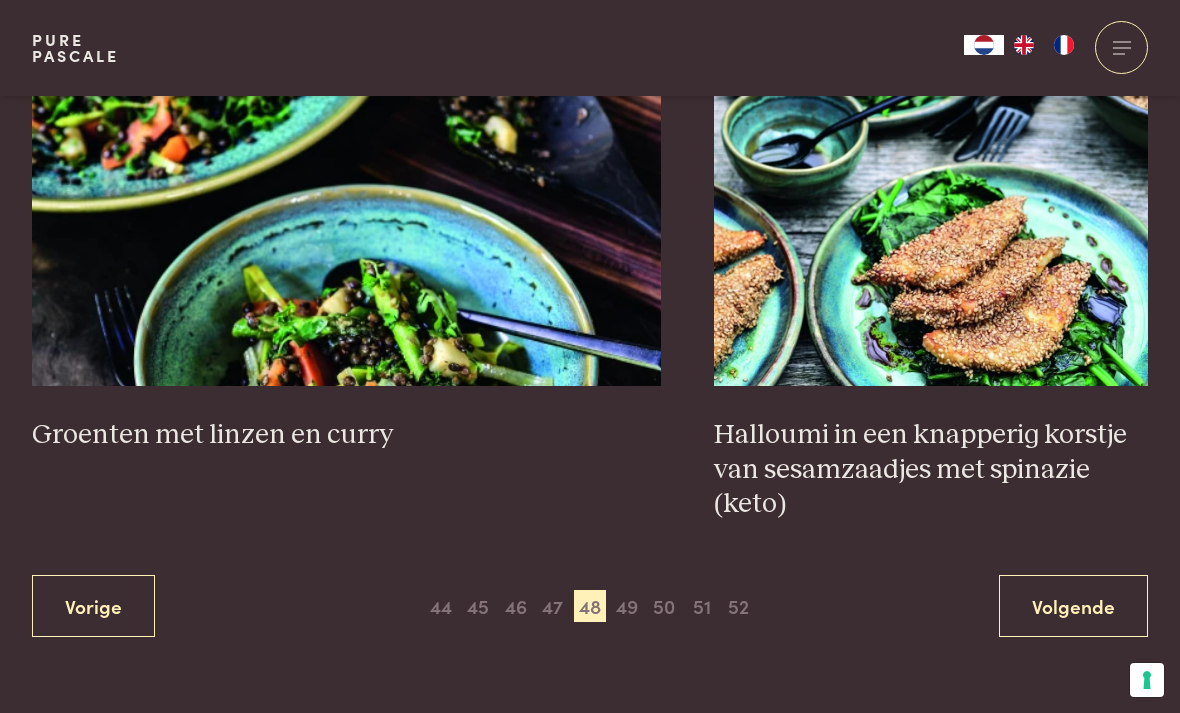 scroll, scrollTop: 3634, scrollLeft: 0, axis: vertical 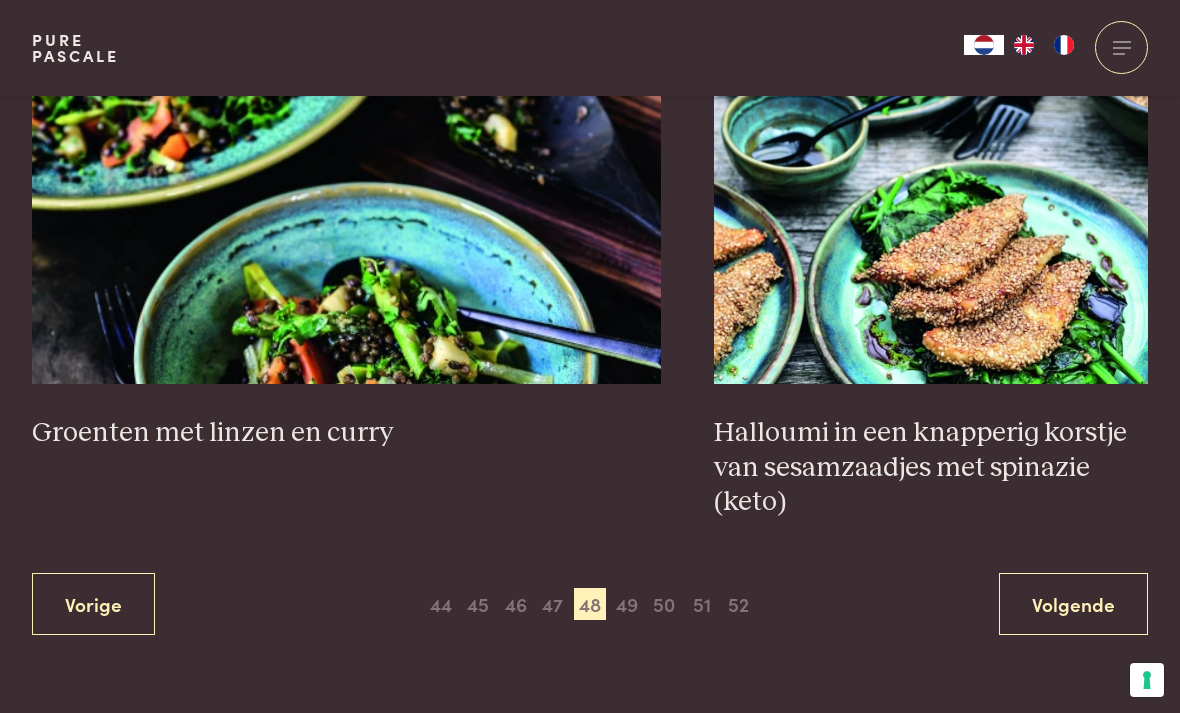 click on "49" at bounding box center (627, 604) 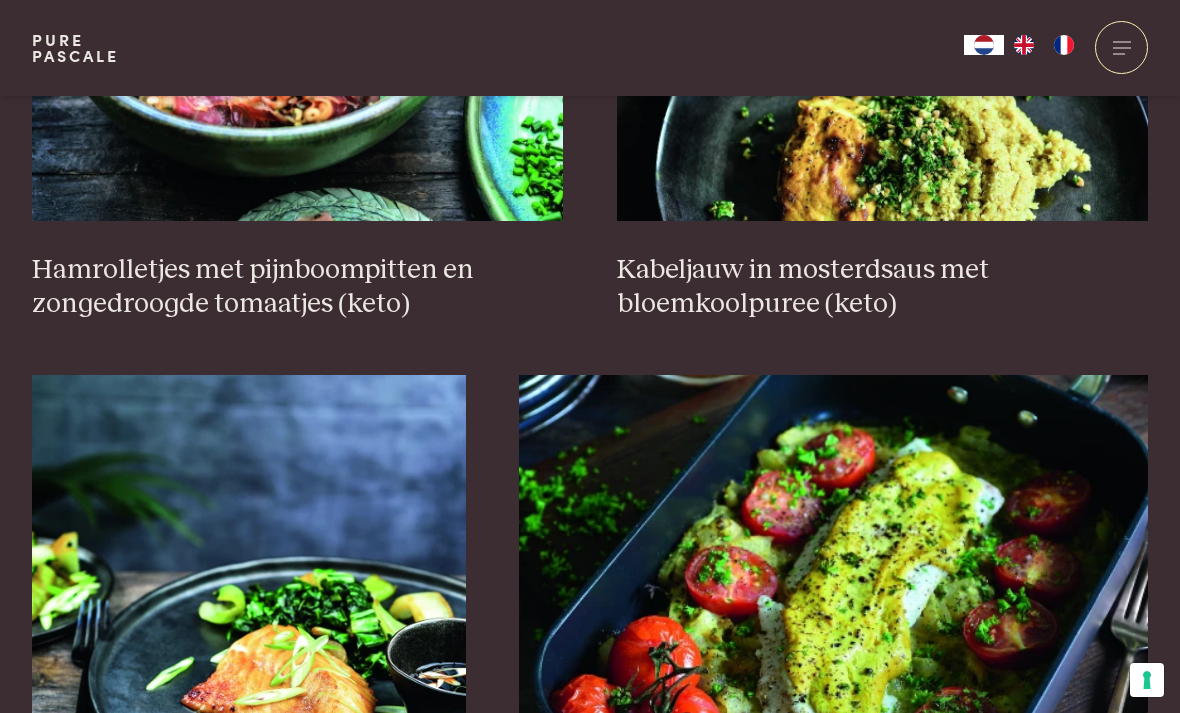 scroll, scrollTop: 1026, scrollLeft: 0, axis: vertical 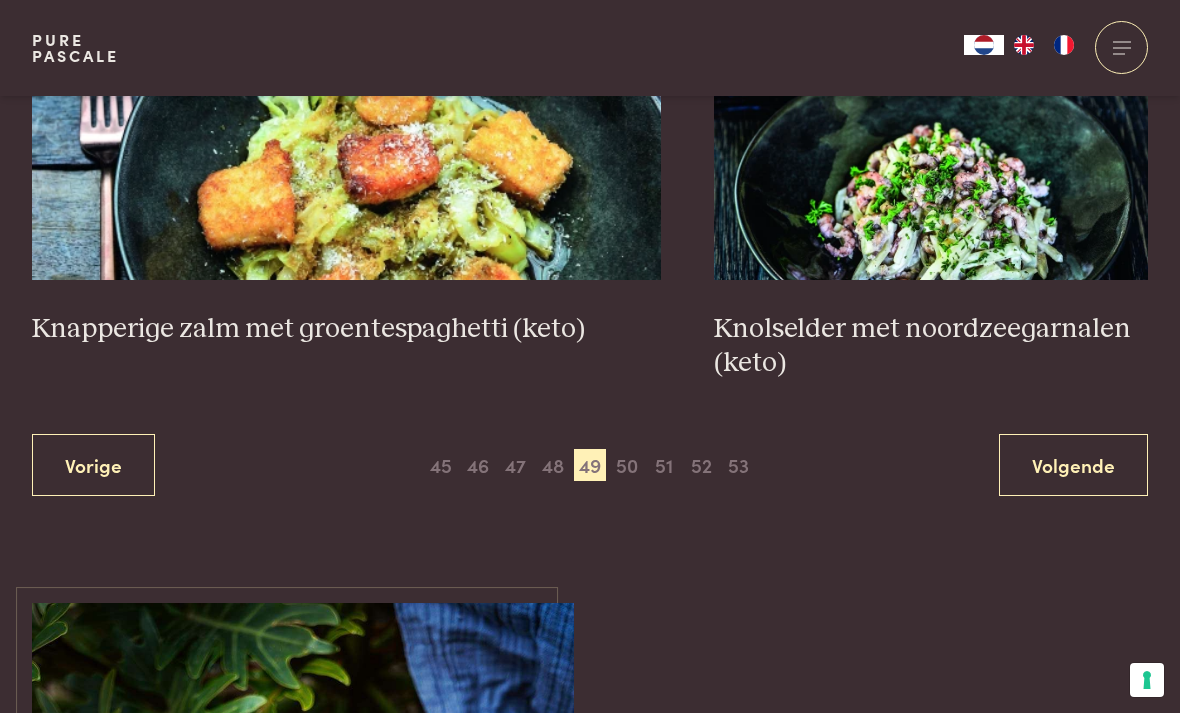 click on "50" at bounding box center [627, 465] 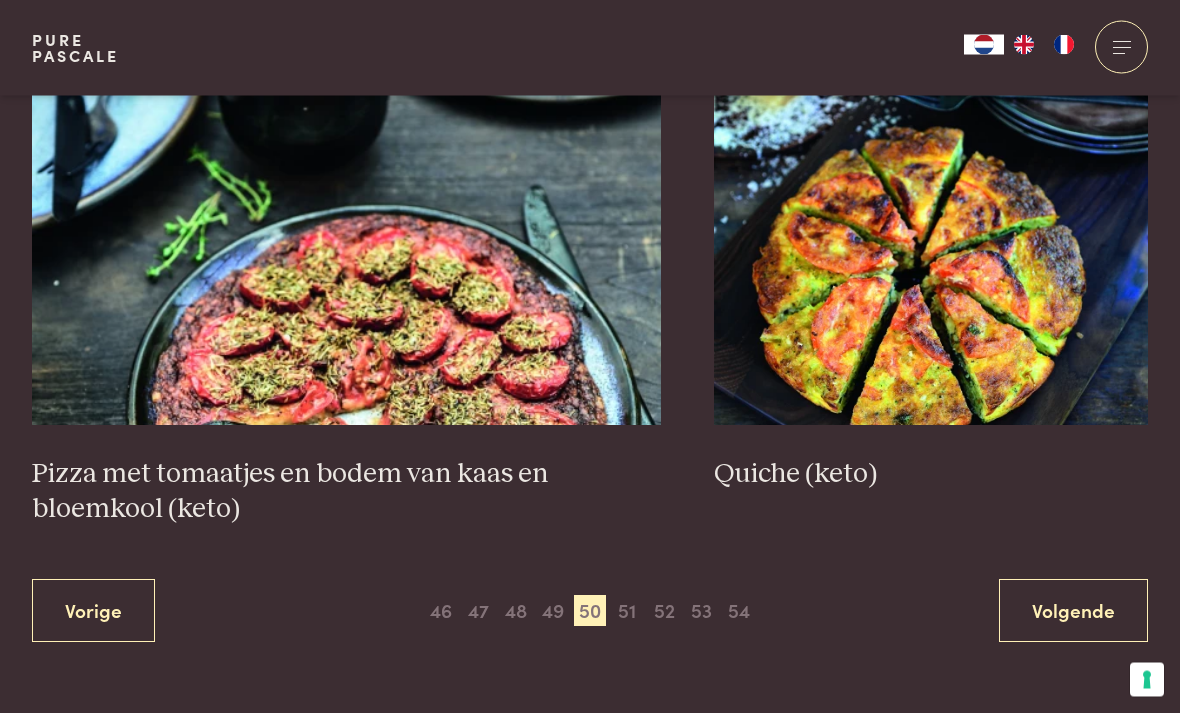 scroll, scrollTop: 3547, scrollLeft: 0, axis: vertical 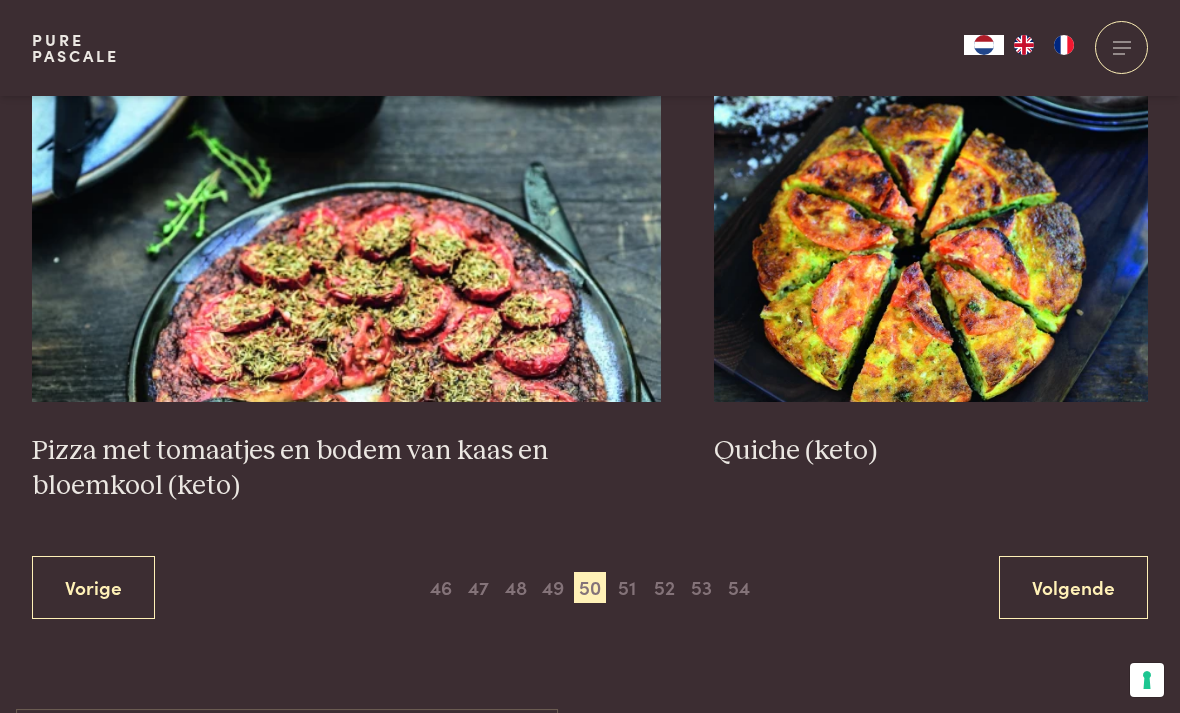 click on "51" at bounding box center [627, 588] 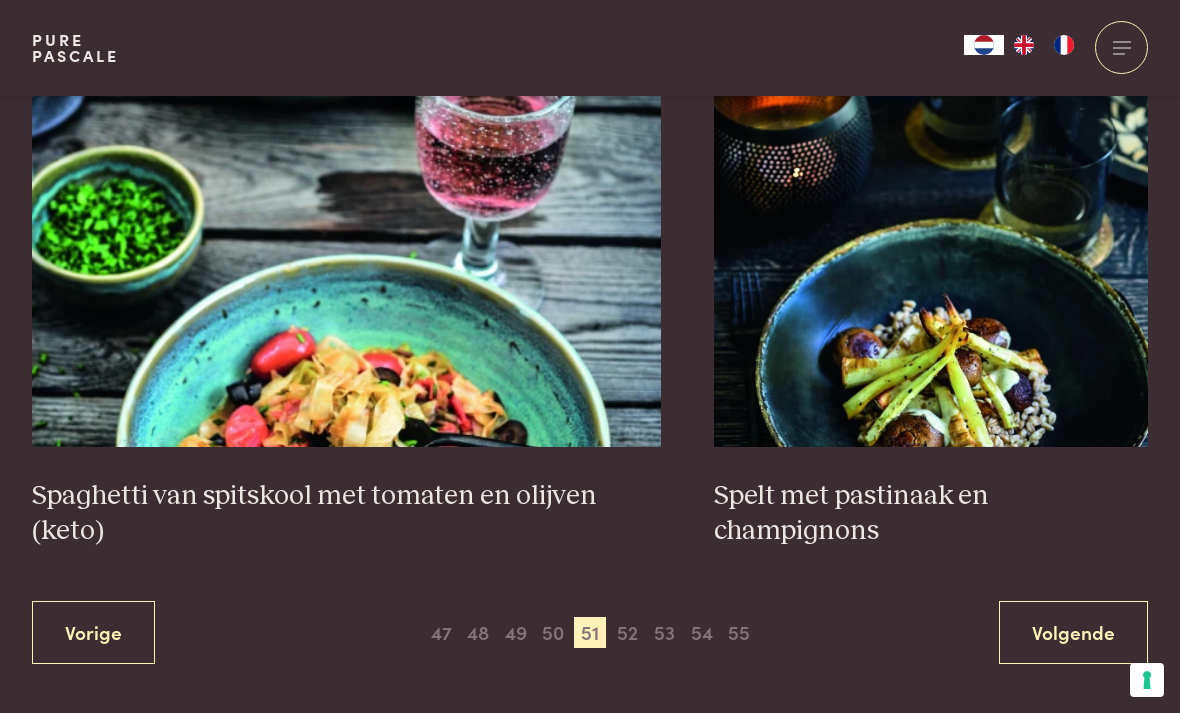 click on "52" at bounding box center [627, 633] 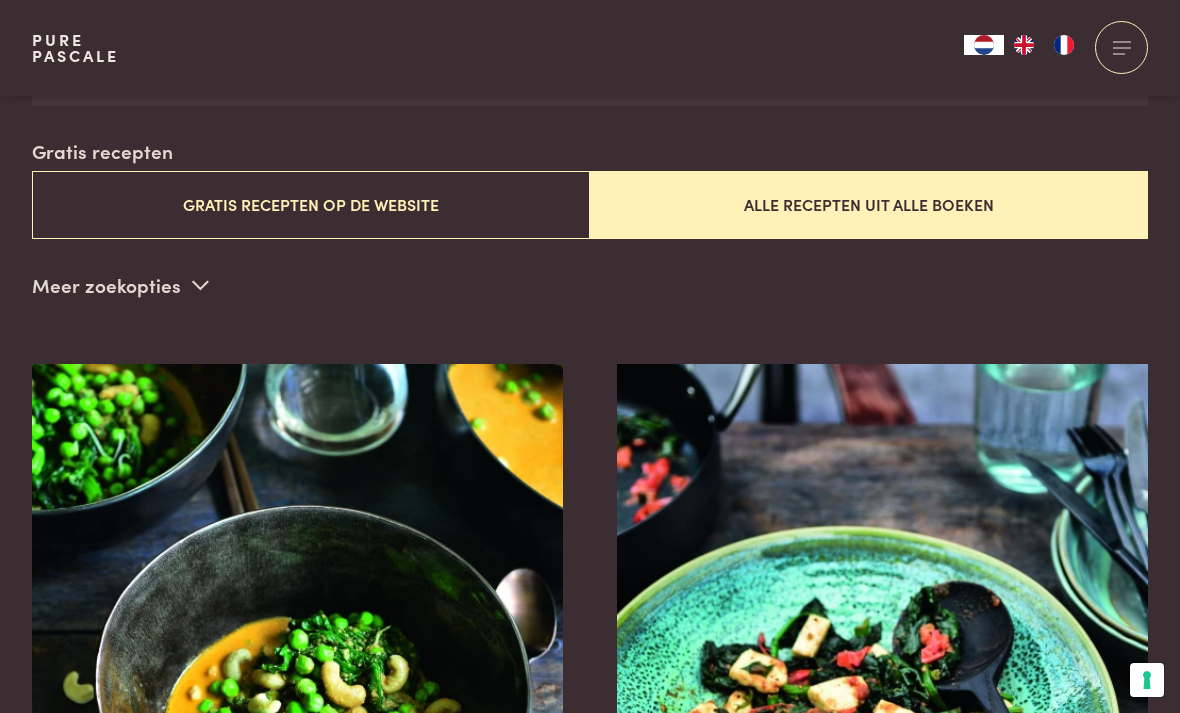 scroll, scrollTop: 483, scrollLeft: 0, axis: vertical 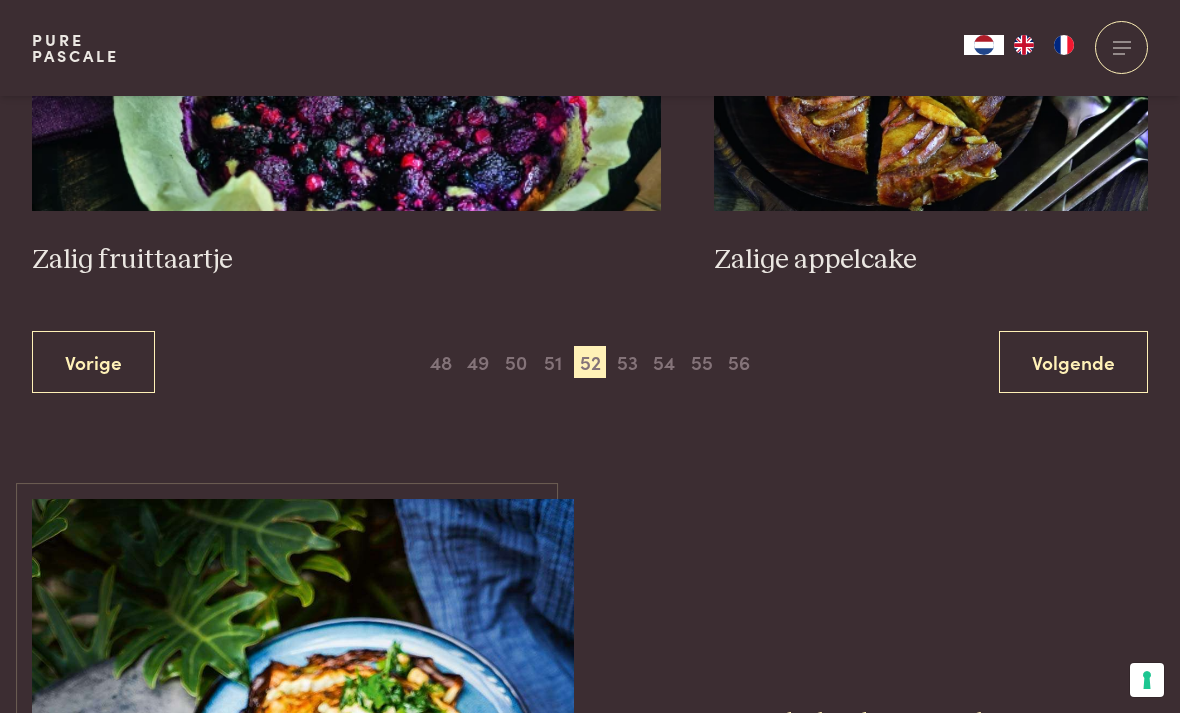 click on "53" at bounding box center [627, 362] 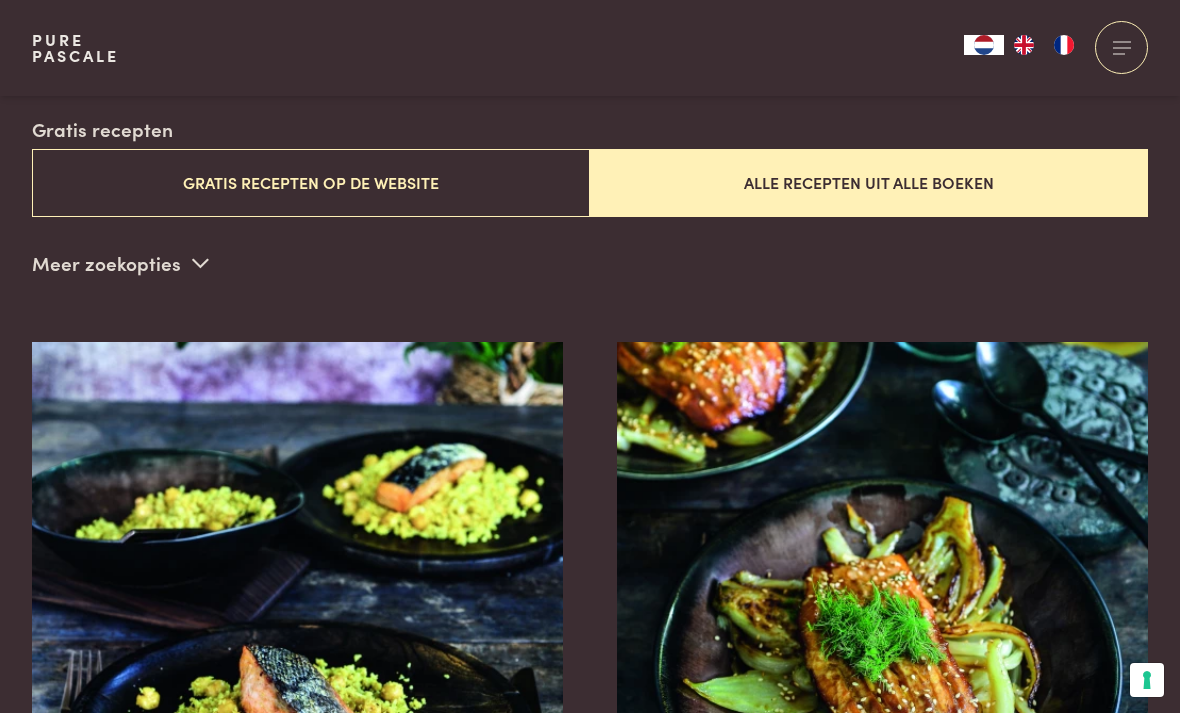 scroll, scrollTop: 483, scrollLeft: 0, axis: vertical 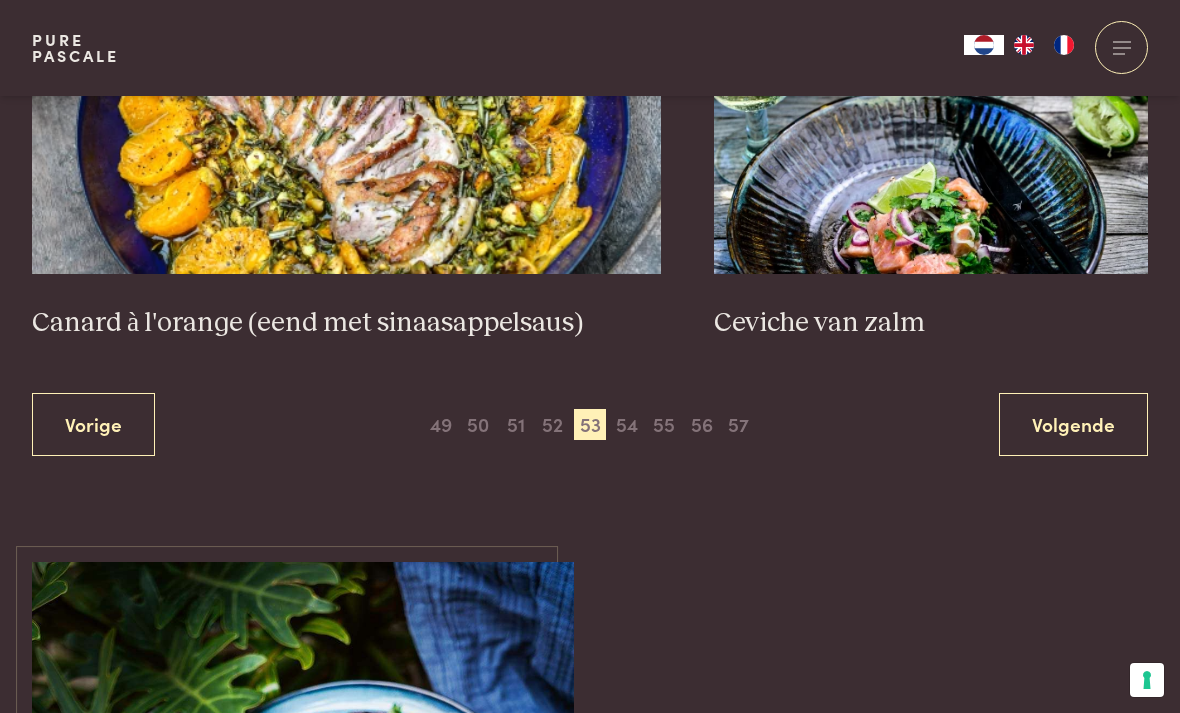 click on "54" at bounding box center [627, 425] 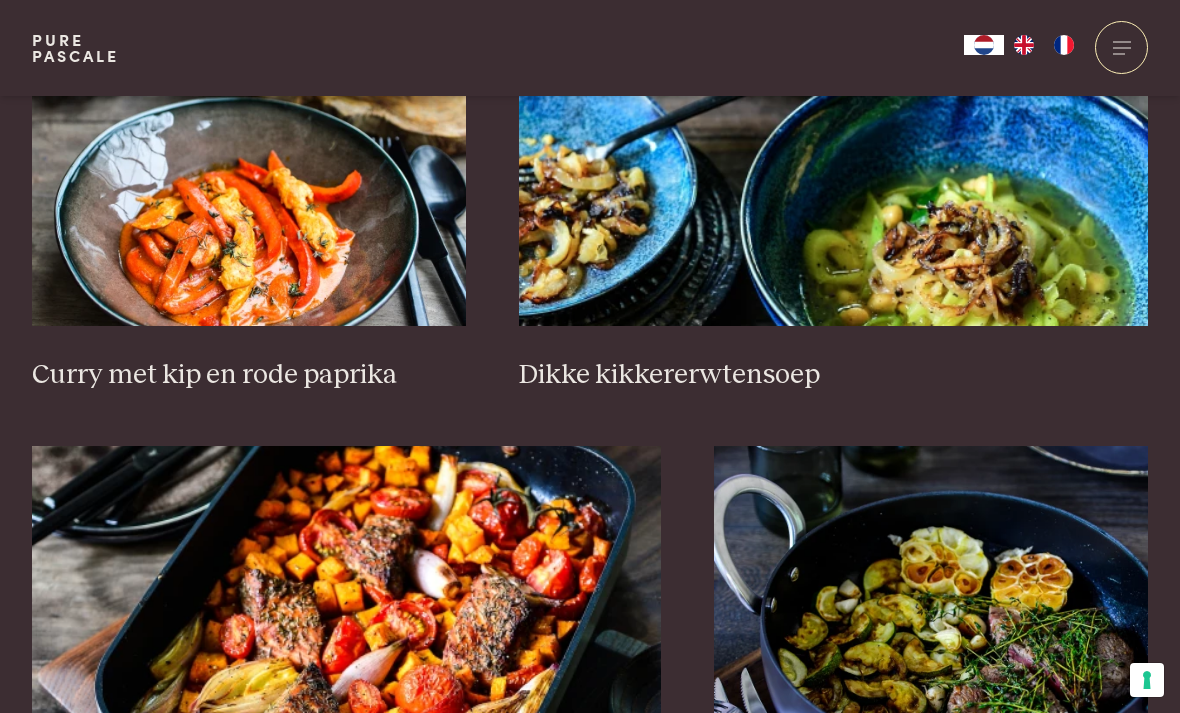 scroll, scrollTop: 1458, scrollLeft: 0, axis: vertical 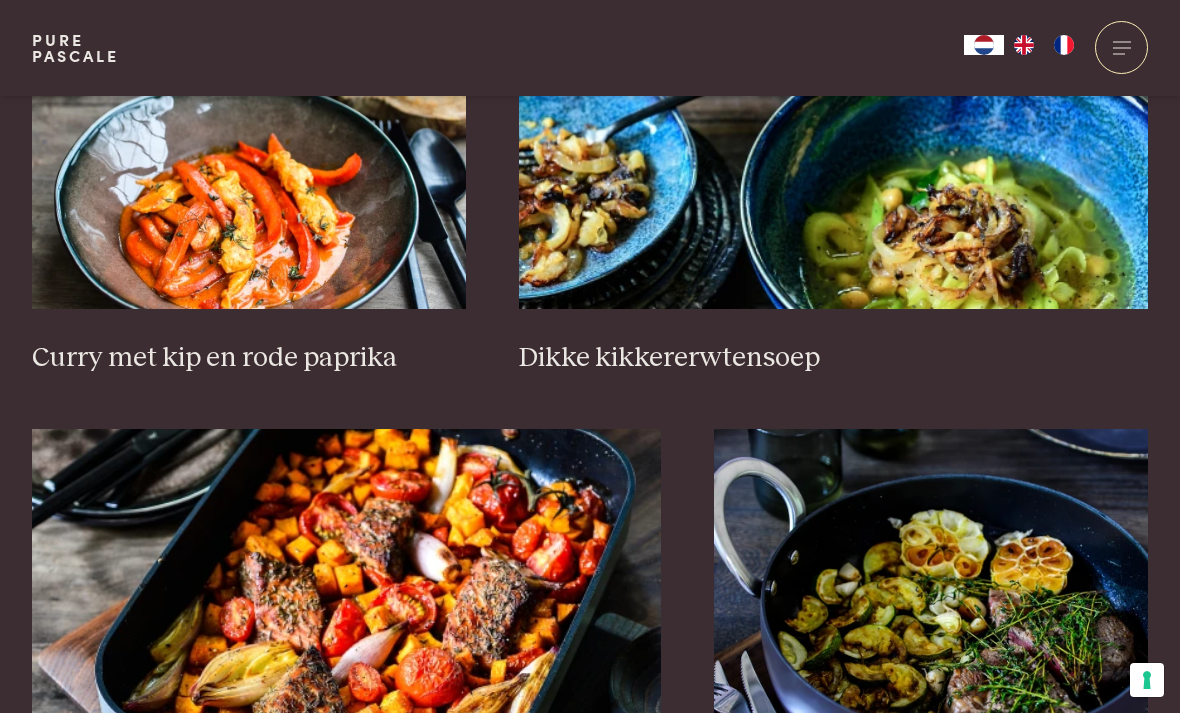 click on "Curry met kip en rode paprika" at bounding box center (249, 358) 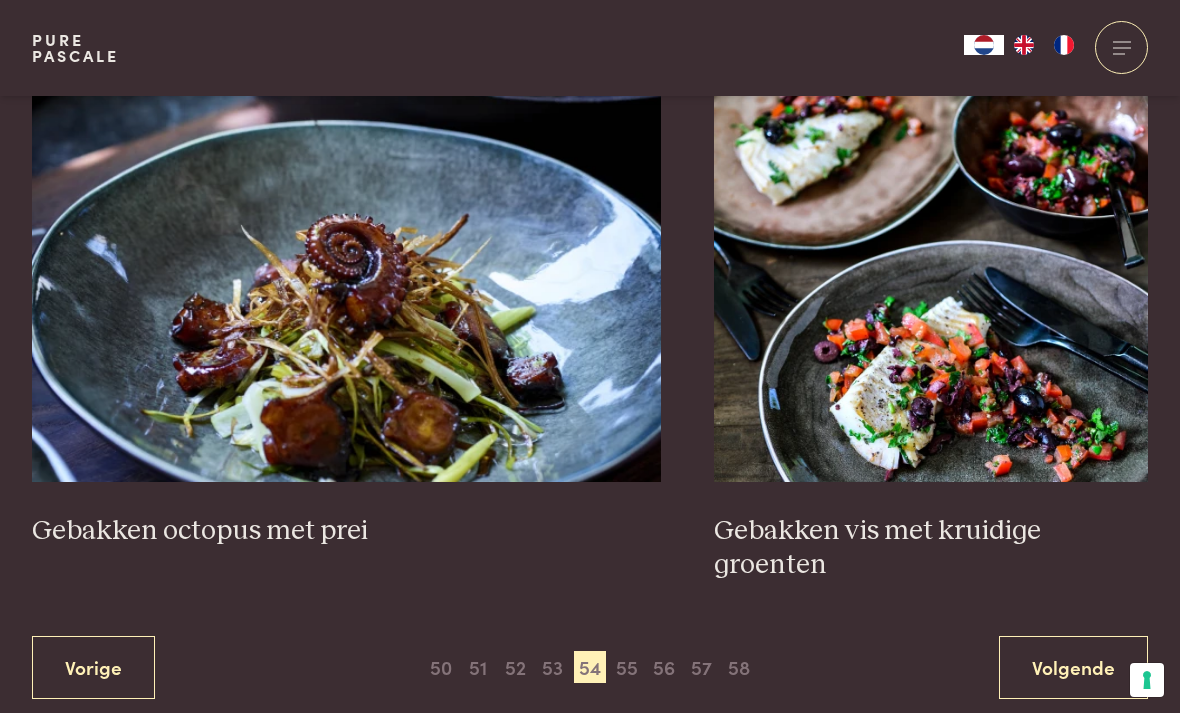 scroll, scrollTop: 3448, scrollLeft: 0, axis: vertical 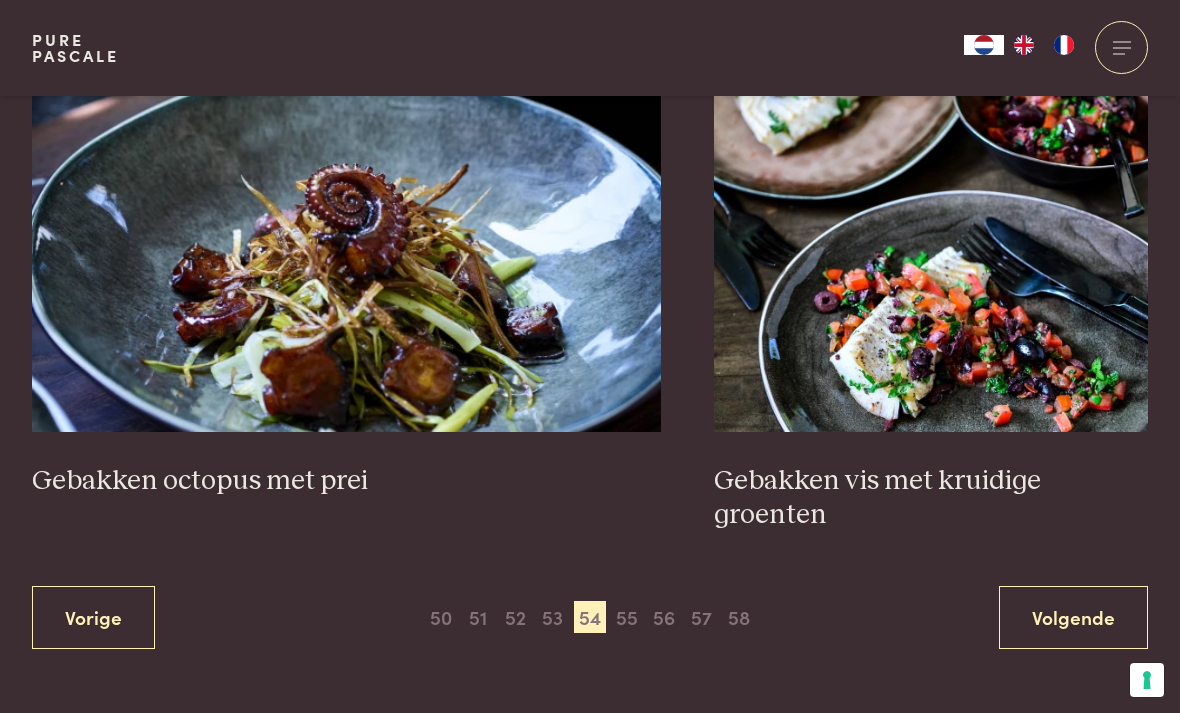 click on "55" at bounding box center (627, 617) 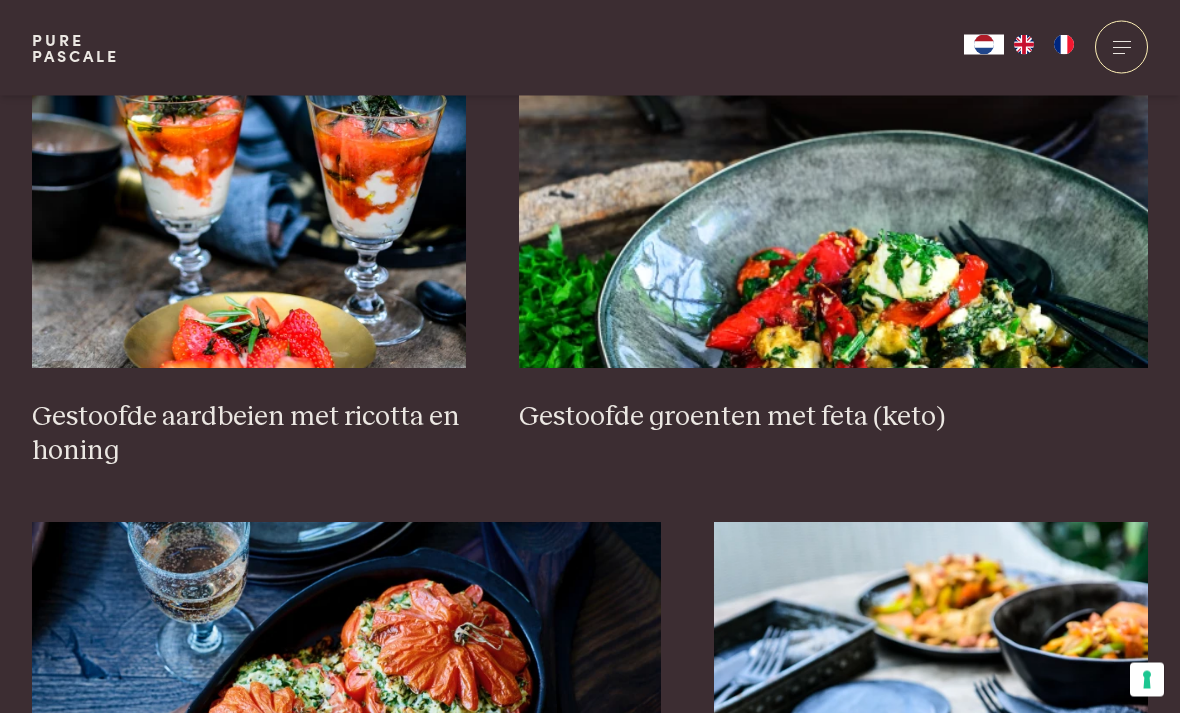 scroll, scrollTop: 1434, scrollLeft: 0, axis: vertical 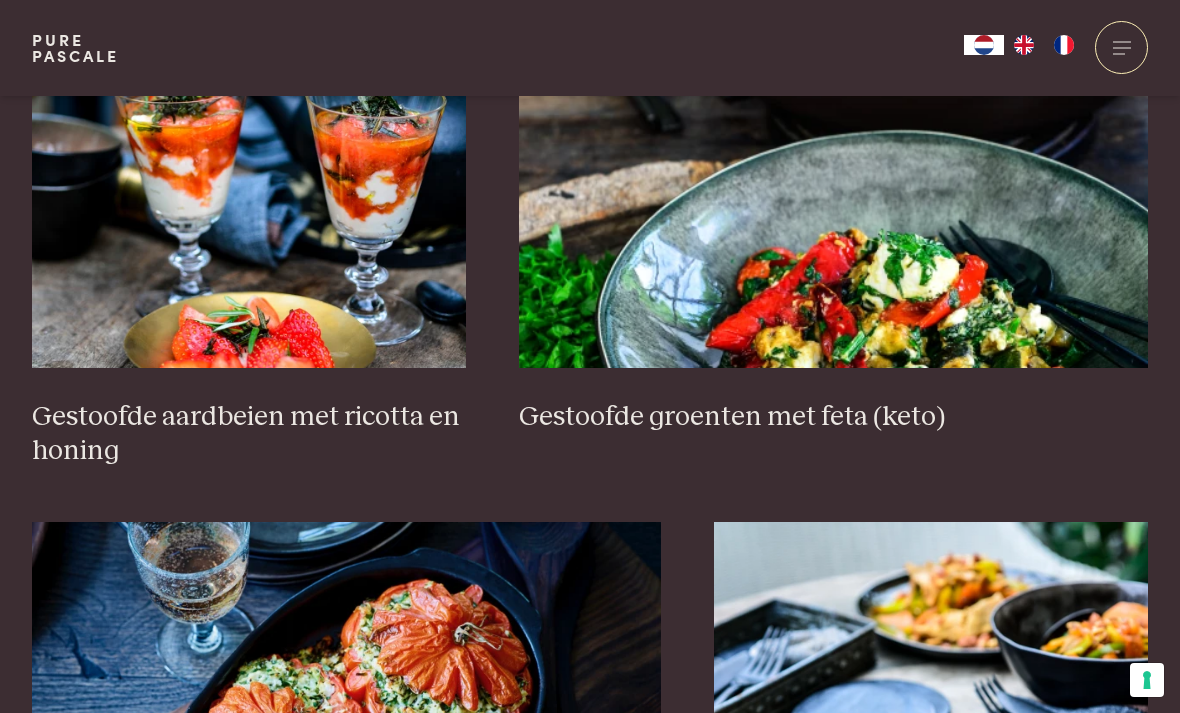 click on "Gestoofde groenten met feta (keto)" at bounding box center (833, 417) 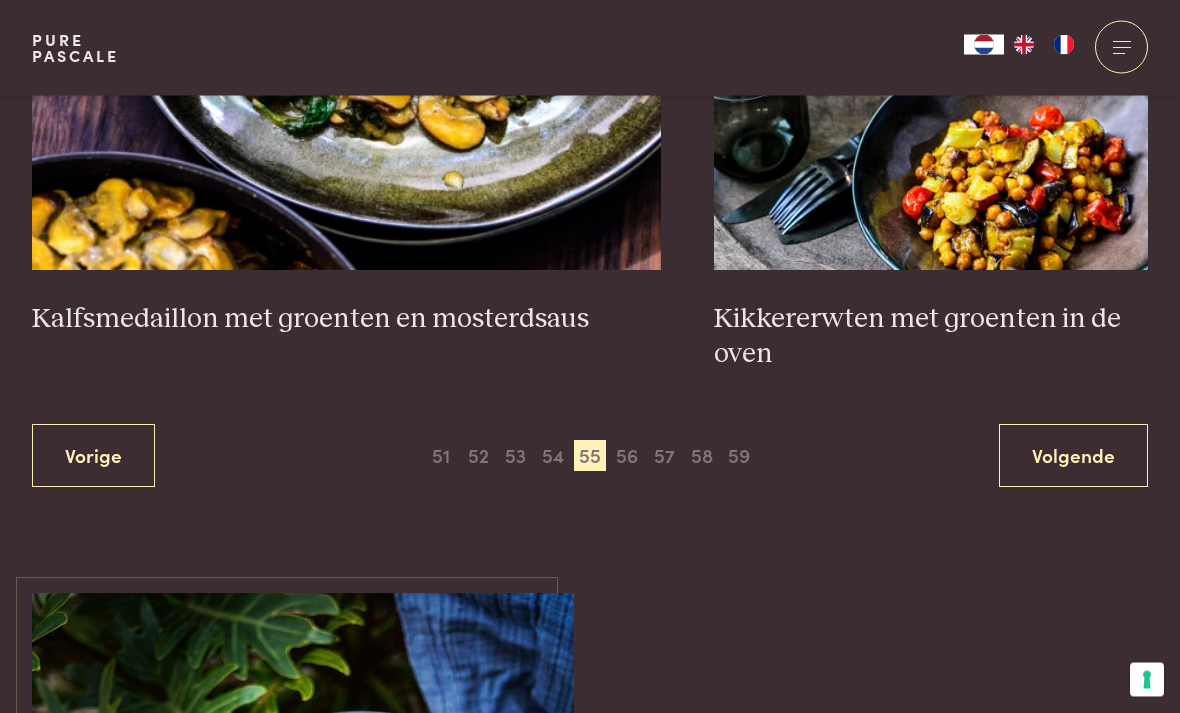 scroll, scrollTop: 3748, scrollLeft: 0, axis: vertical 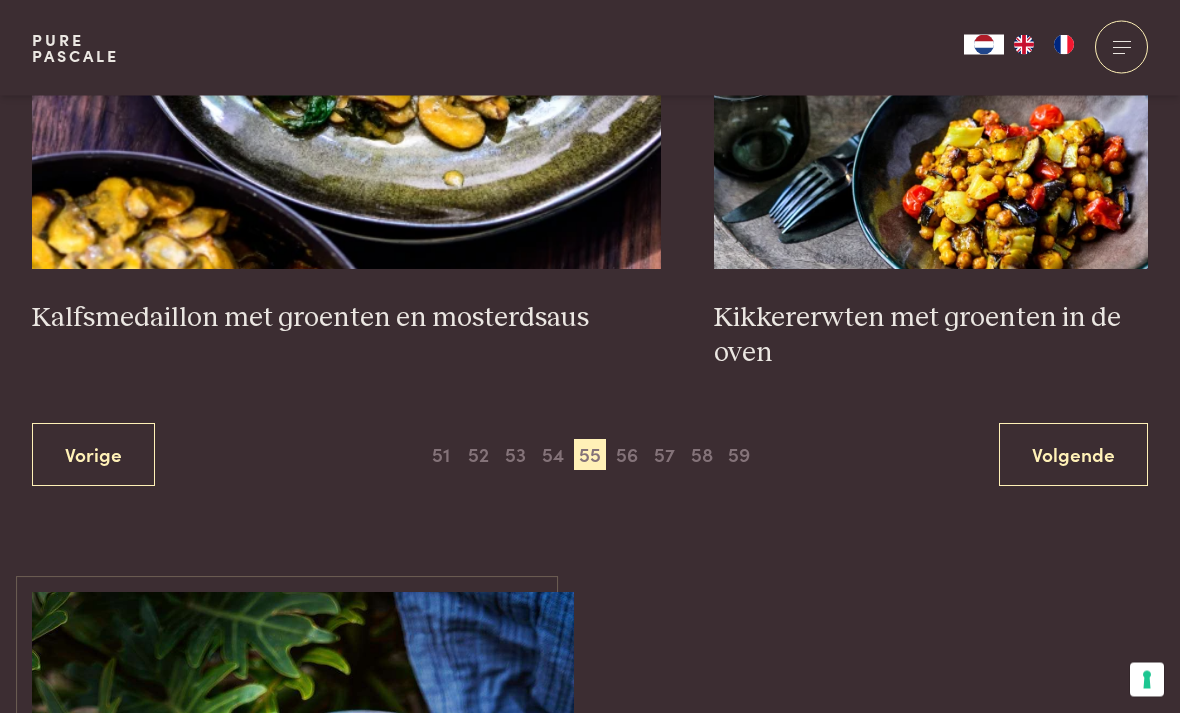 click at bounding box center (931, 70) 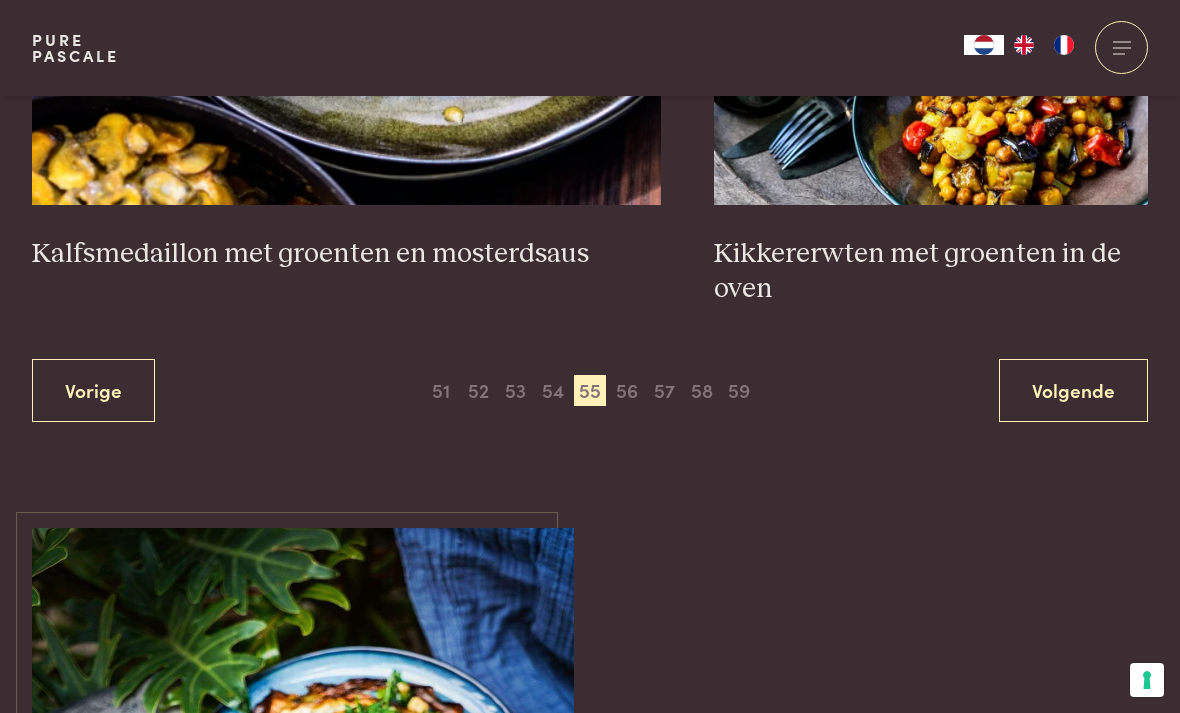 click on "56" at bounding box center [627, 391] 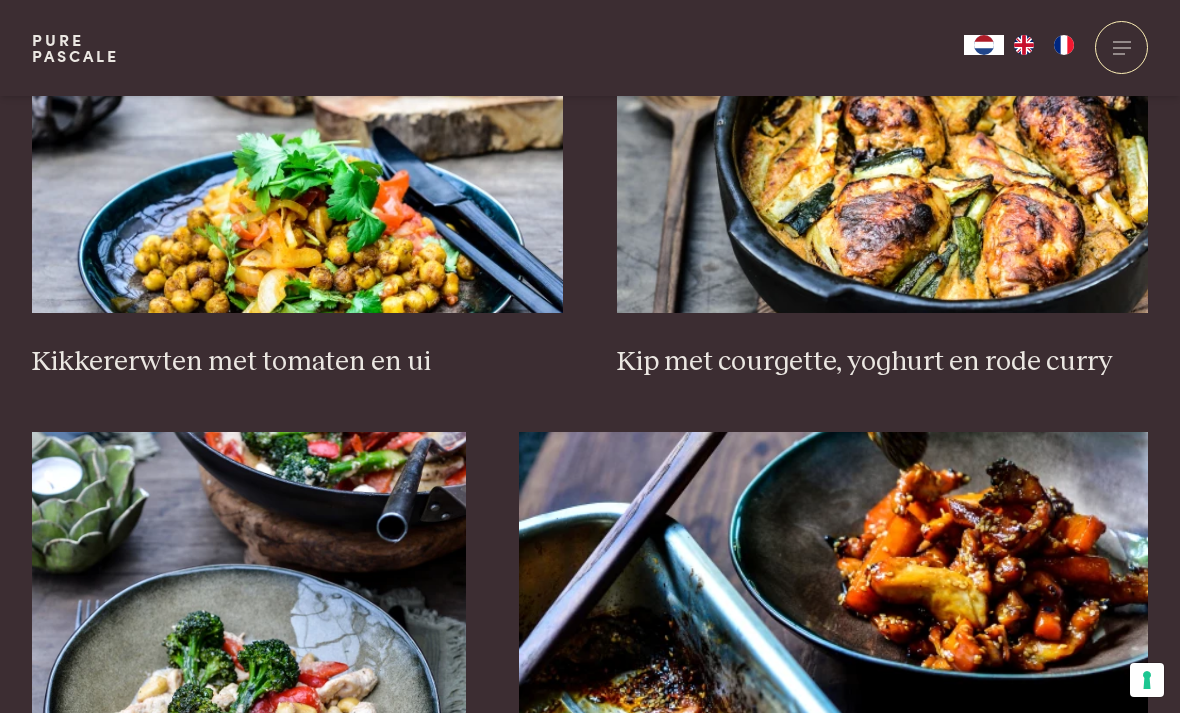 scroll, scrollTop: 935, scrollLeft: 0, axis: vertical 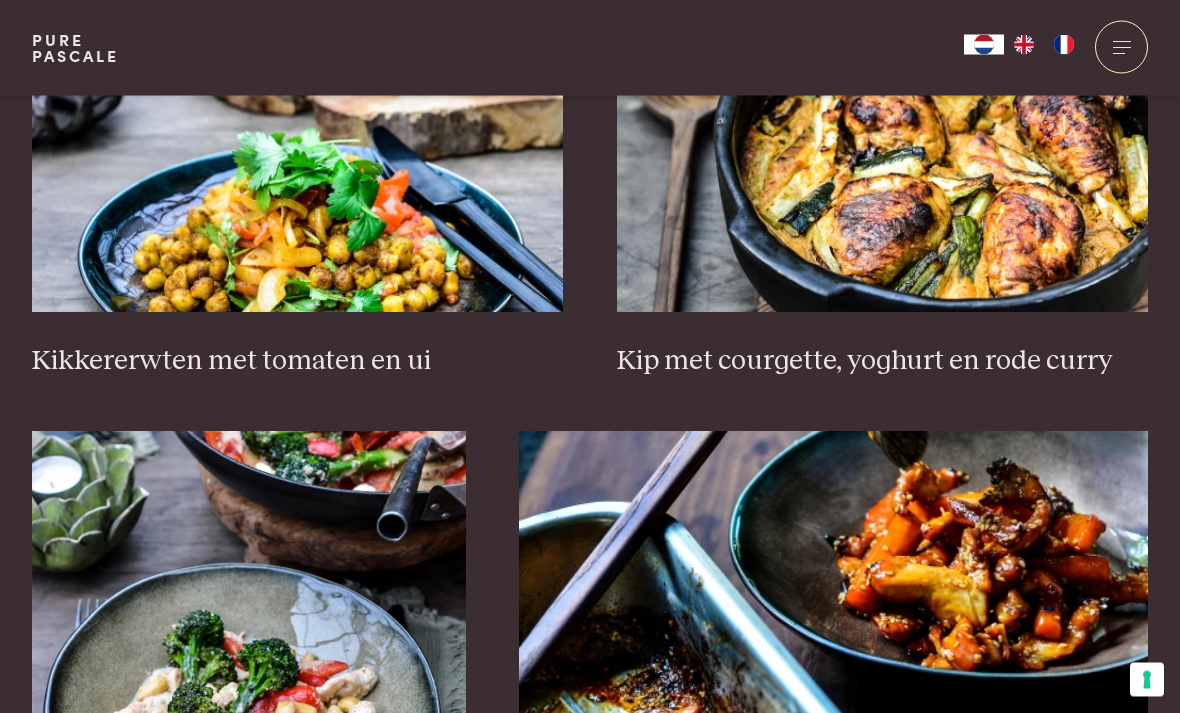 click at bounding box center [883, 113] 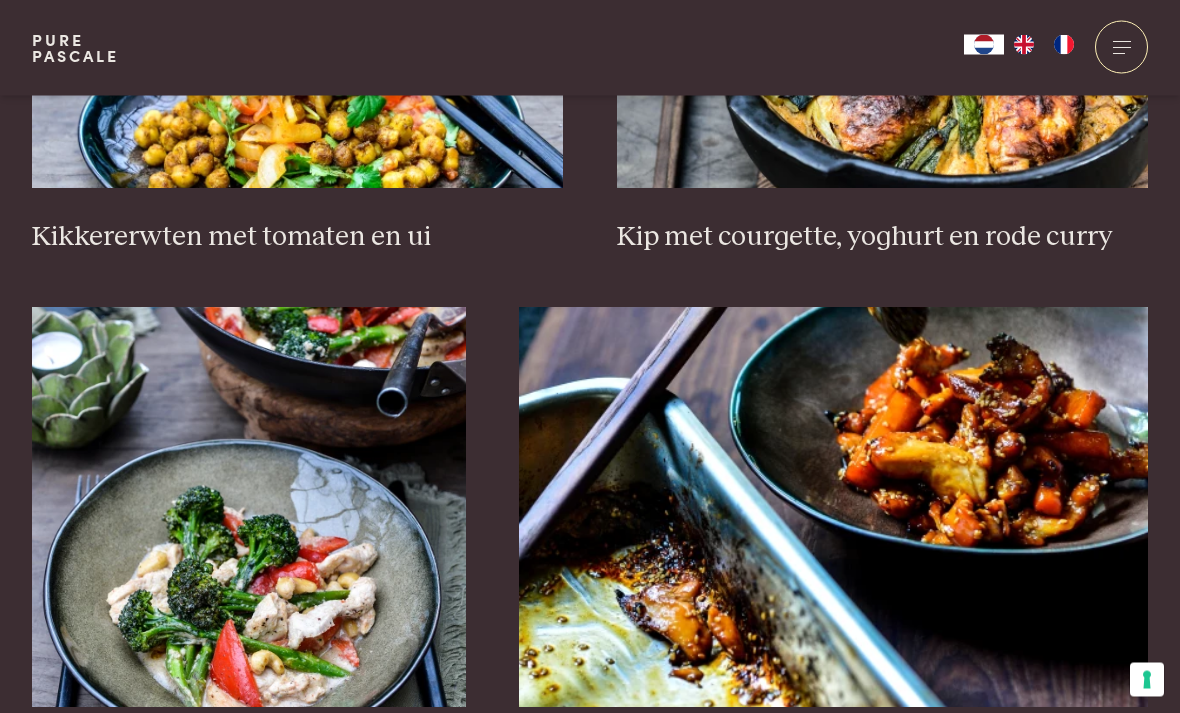 scroll, scrollTop: 1060, scrollLeft: 0, axis: vertical 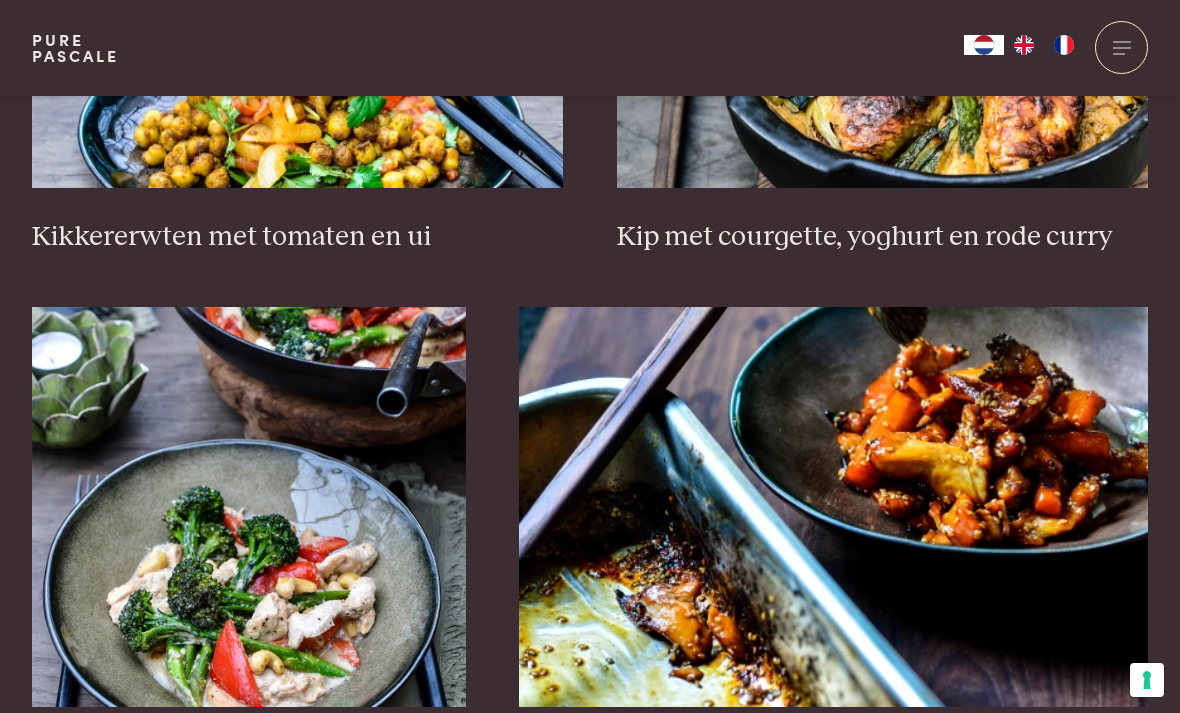 click at bounding box center [833, 507] 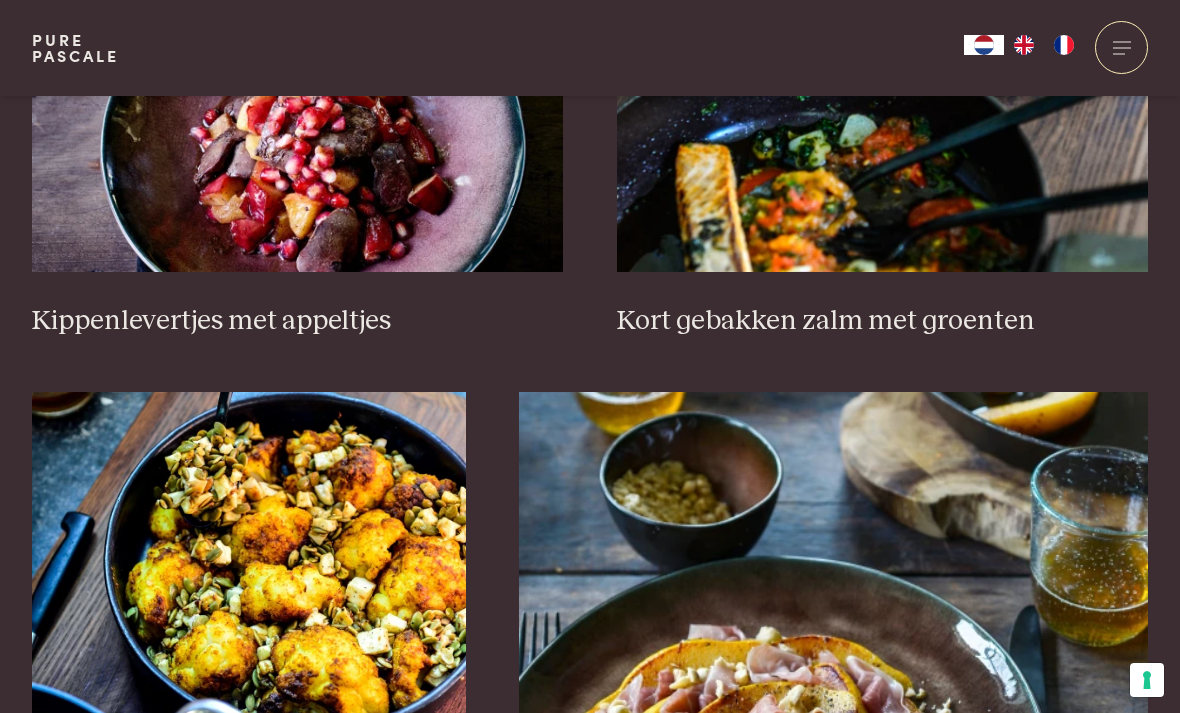 scroll, scrollTop: 2603, scrollLeft: 0, axis: vertical 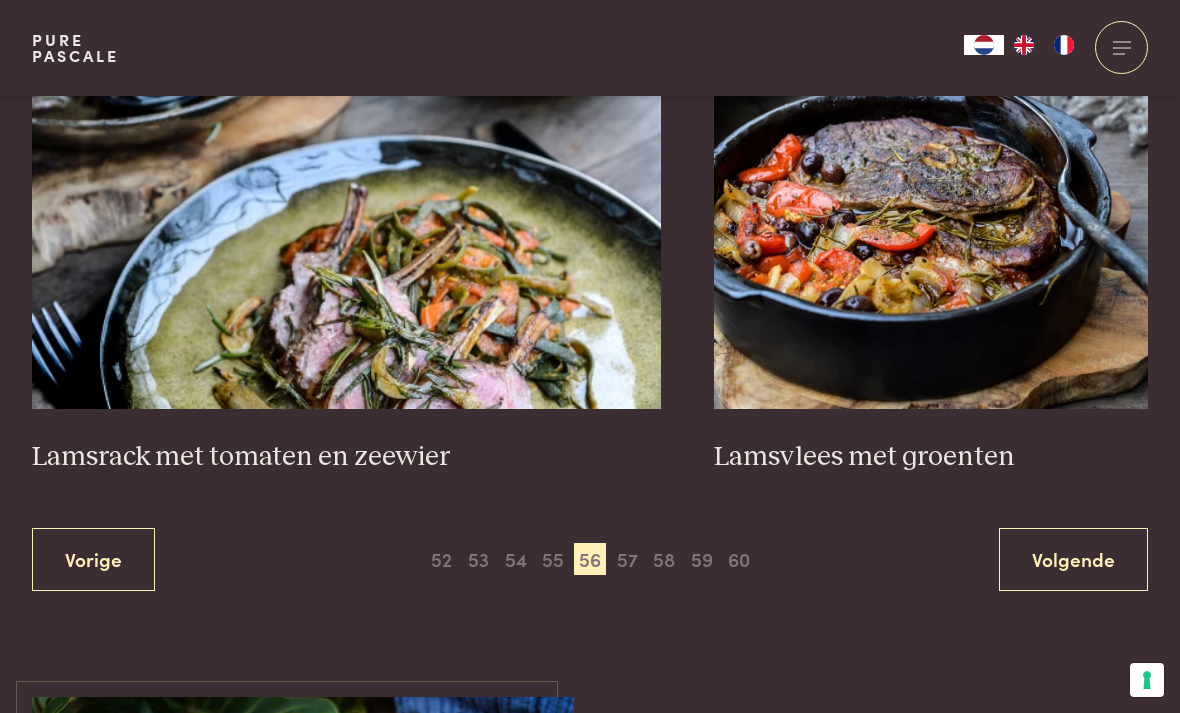 click on "57" at bounding box center [627, 559] 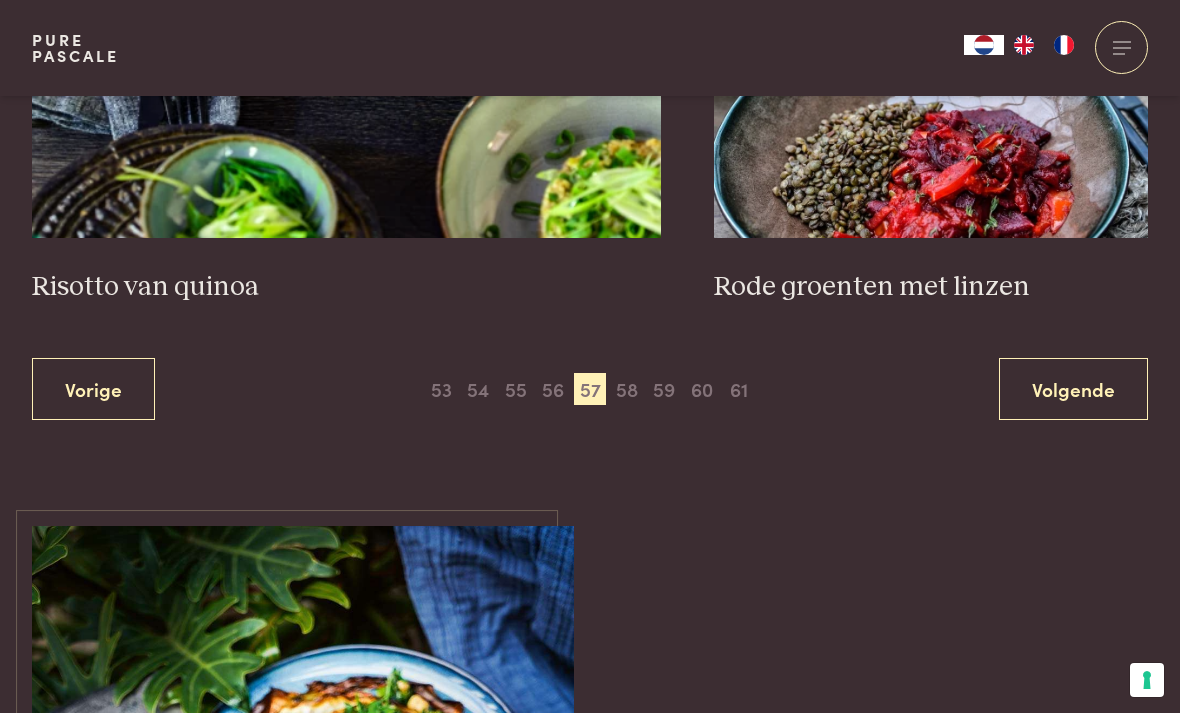 scroll, scrollTop: 3651, scrollLeft: 0, axis: vertical 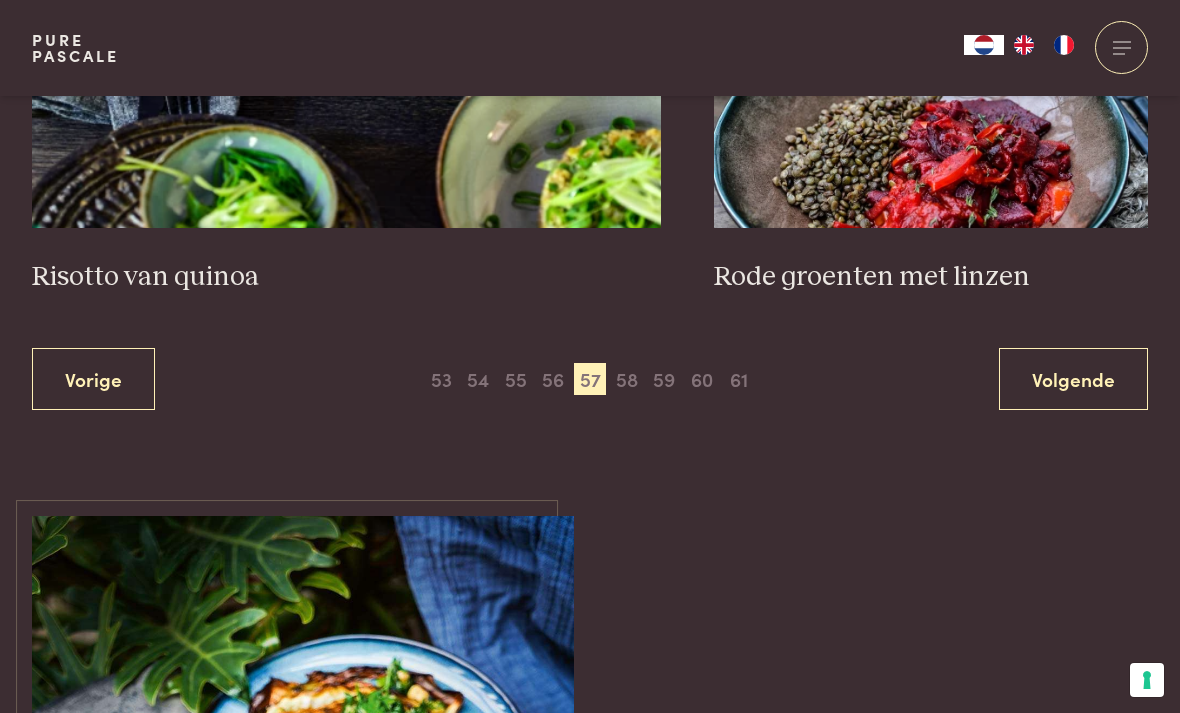 click on "58" at bounding box center (627, 379) 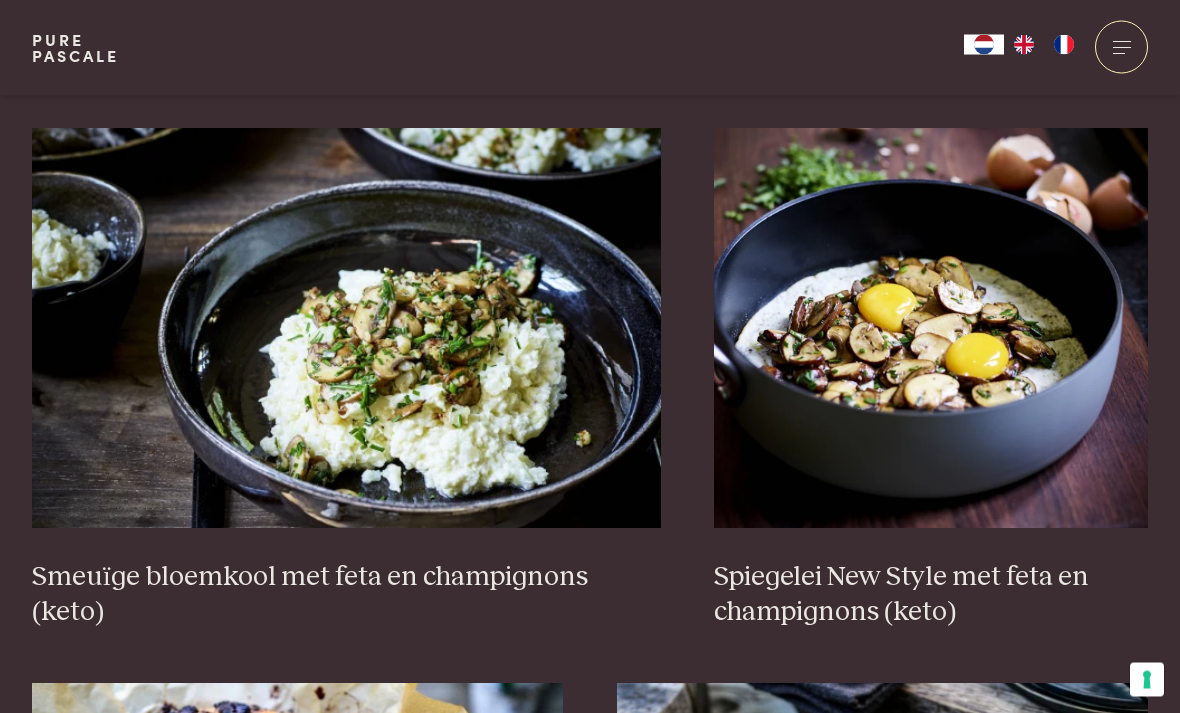 scroll, scrollTop: 1794, scrollLeft: 0, axis: vertical 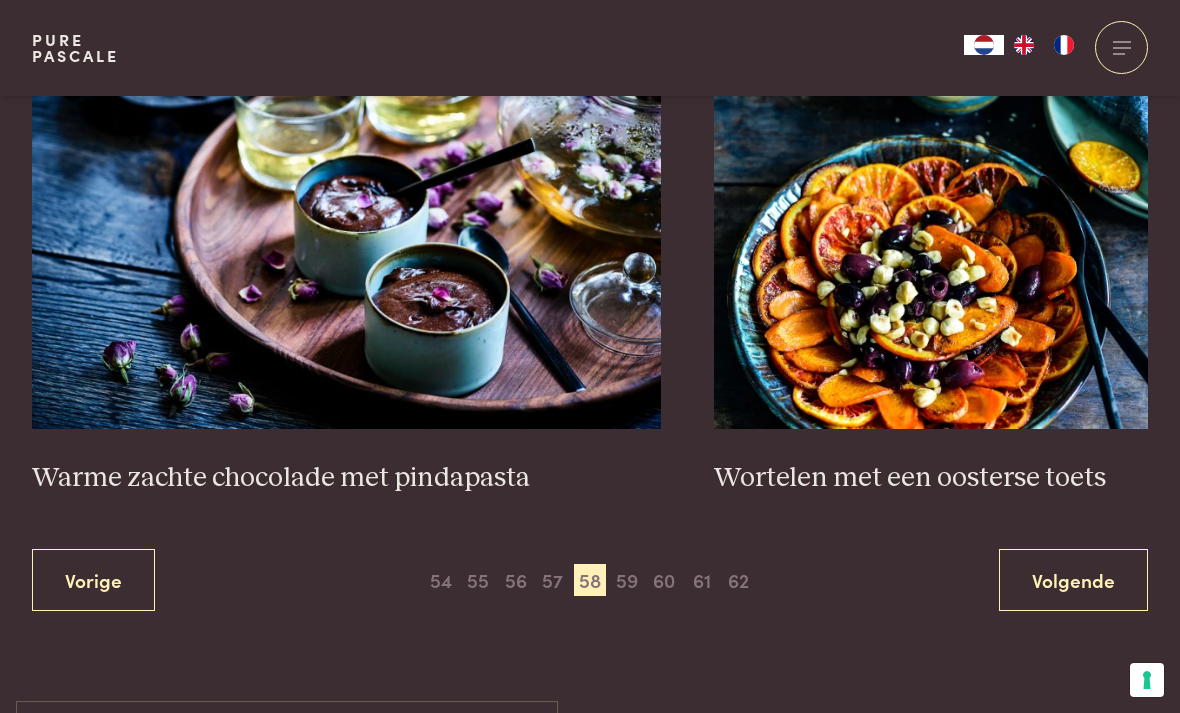click on "59" at bounding box center [627, 580] 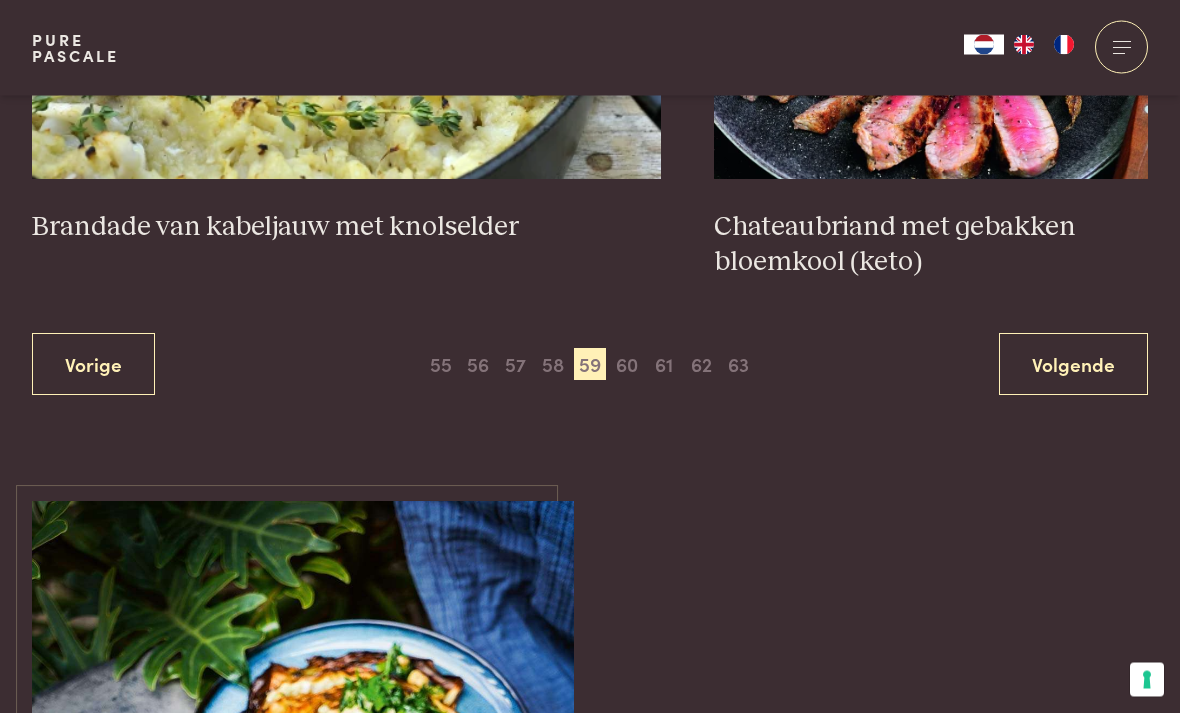 scroll, scrollTop: 3749, scrollLeft: 0, axis: vertical 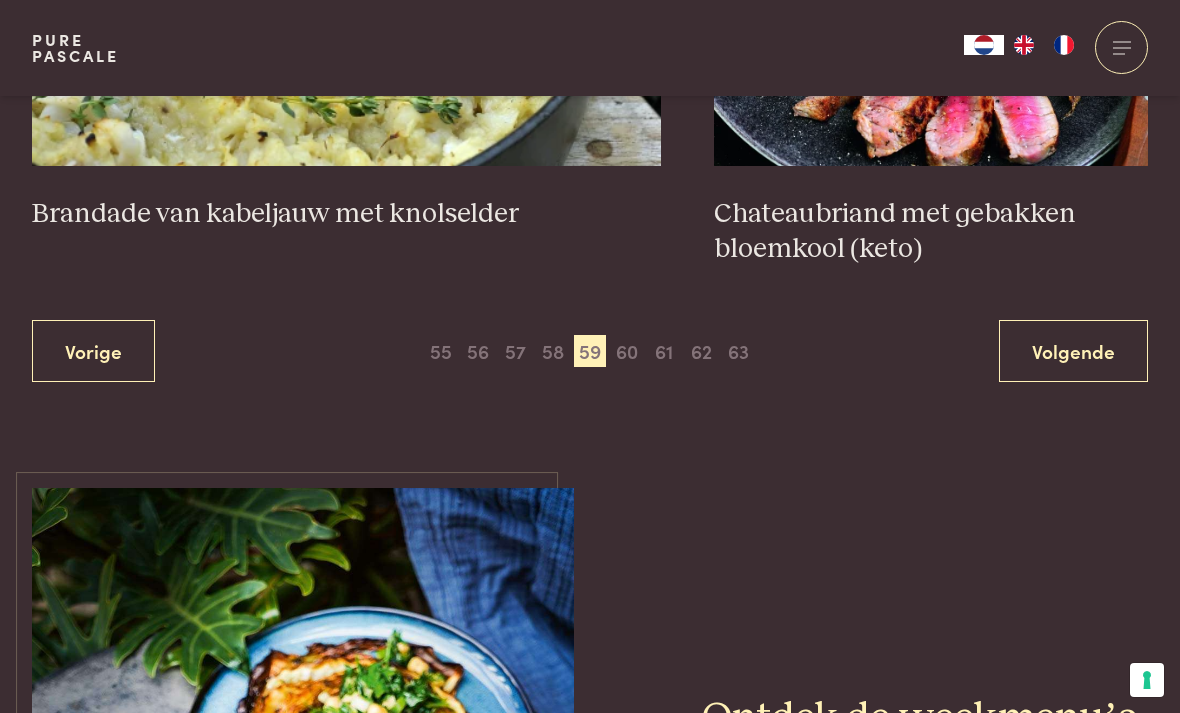 click on "60" at bounding box center [627, 351] 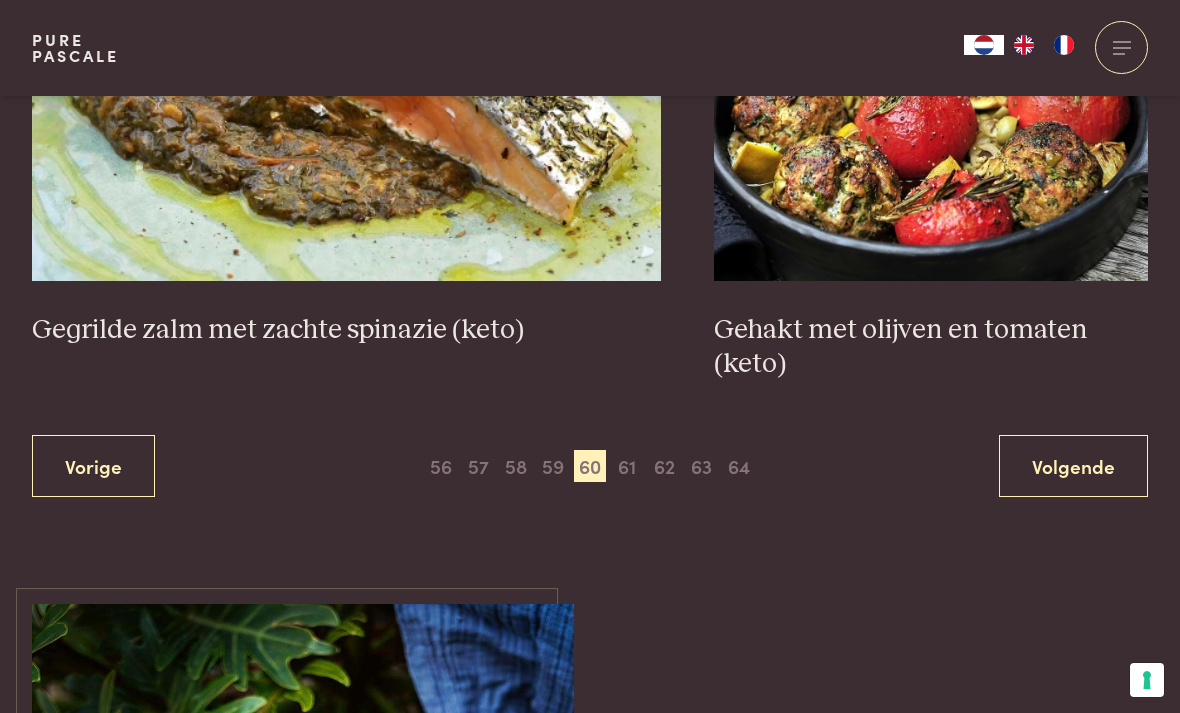 scroll, scrollTop: 3734, scrollLeft: 0, axis: vertical 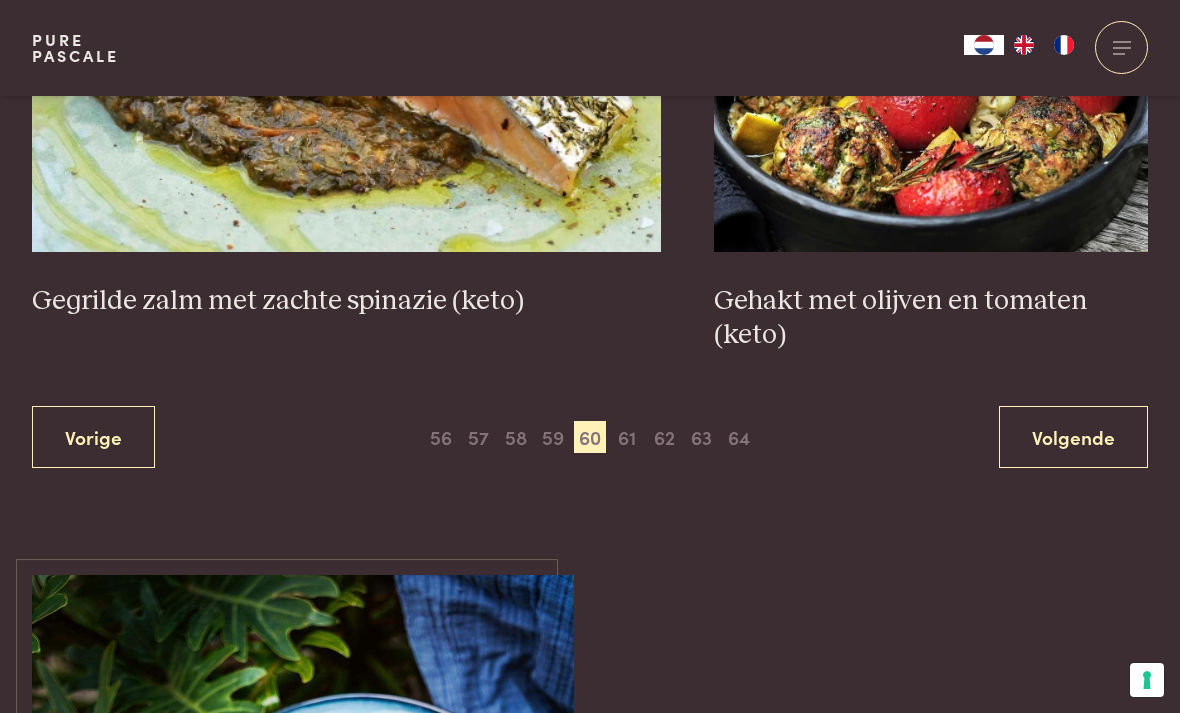 click on "61" at bounding box center [627, 437] 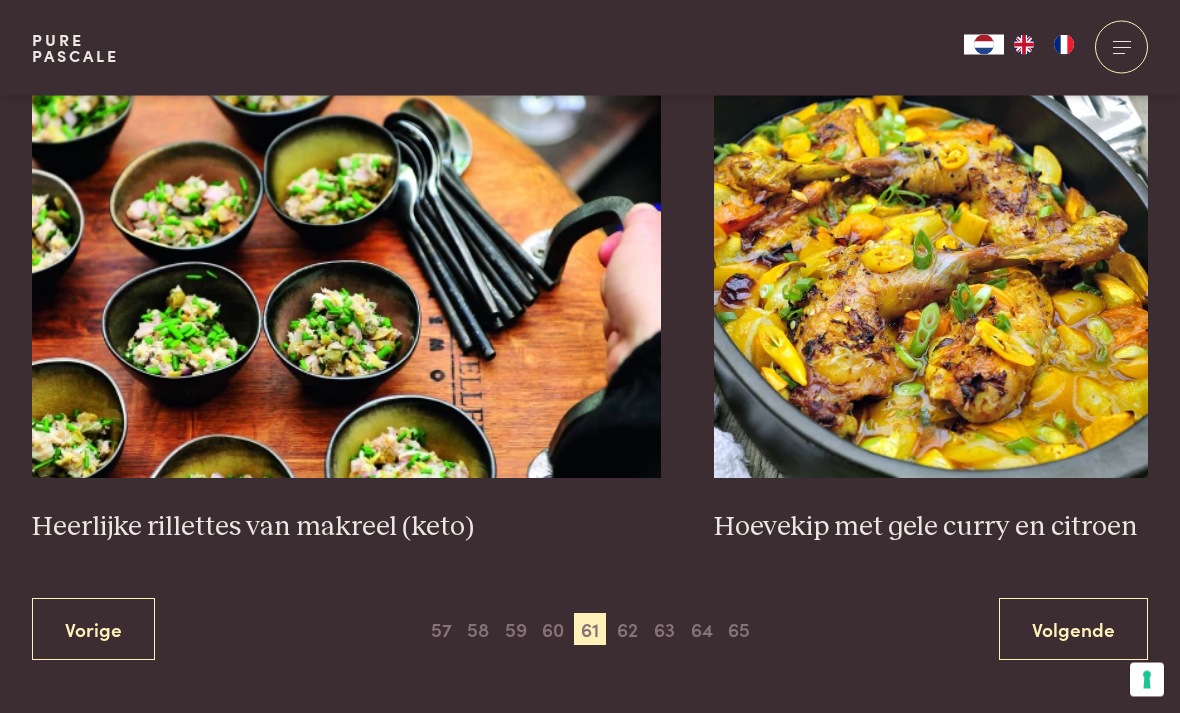 scroll, scrollTop: 3540, scrollLeft: 0, axis: vertical 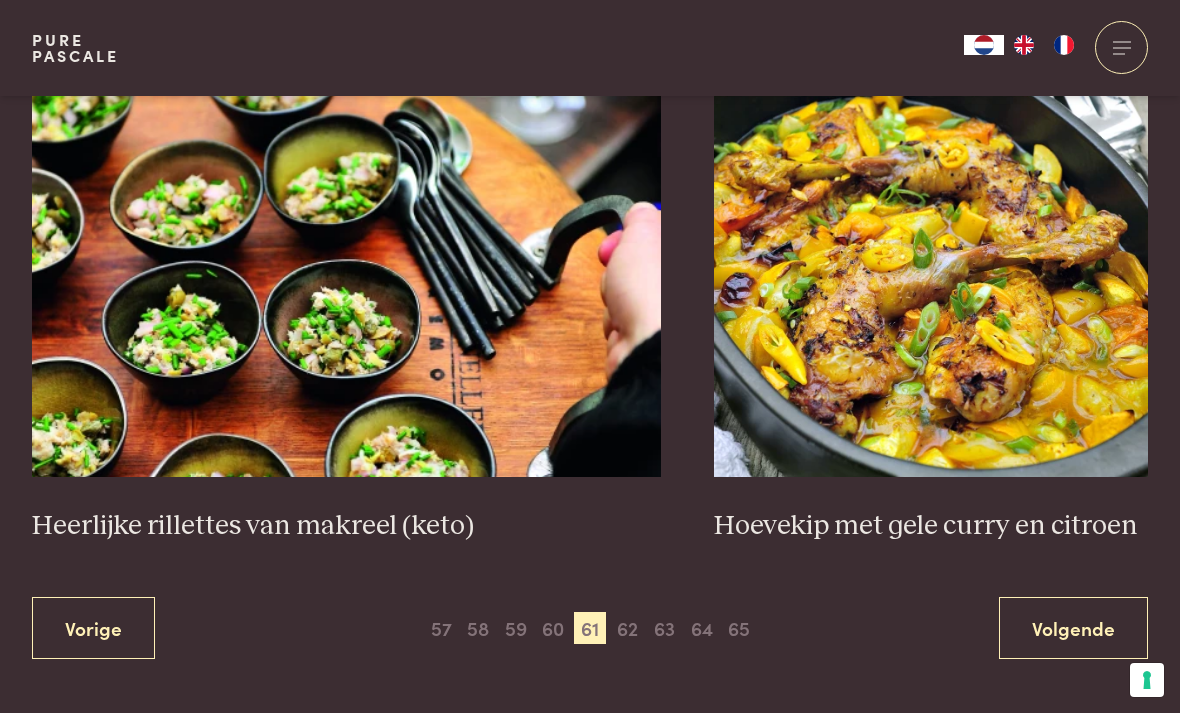 click on "62" at bounding box center [627, 628] 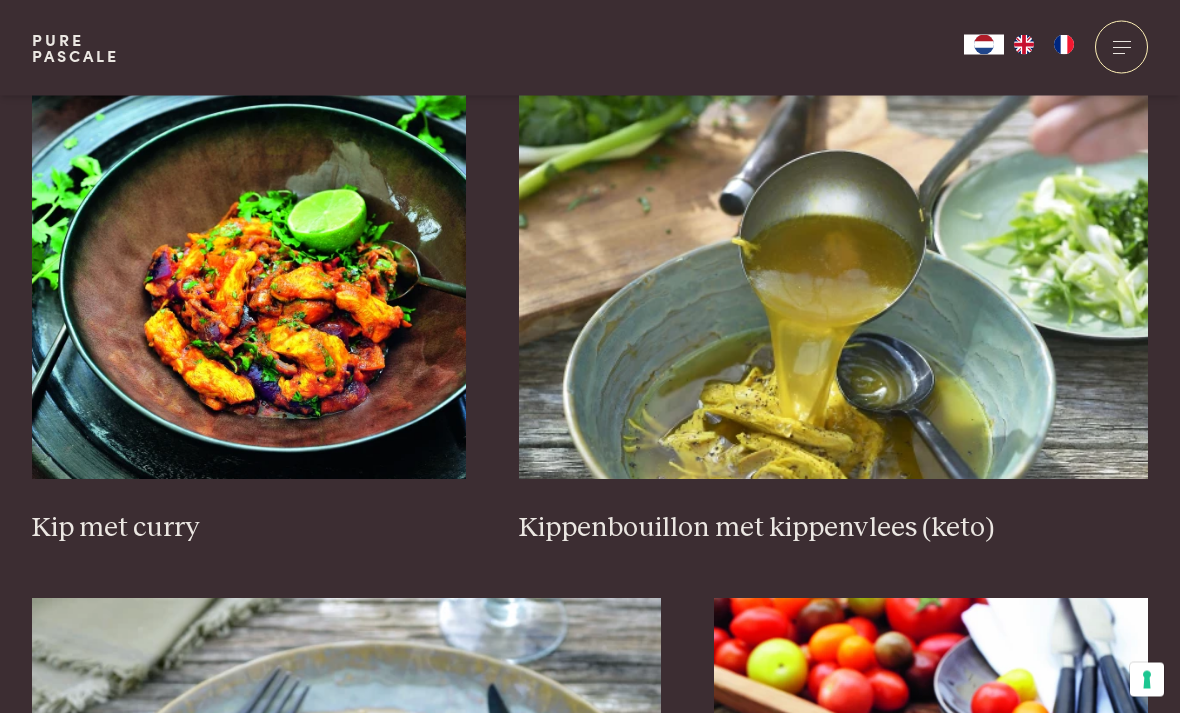 scroll, scrollTop: 1323, scrollLeft: 0, axis: vertical 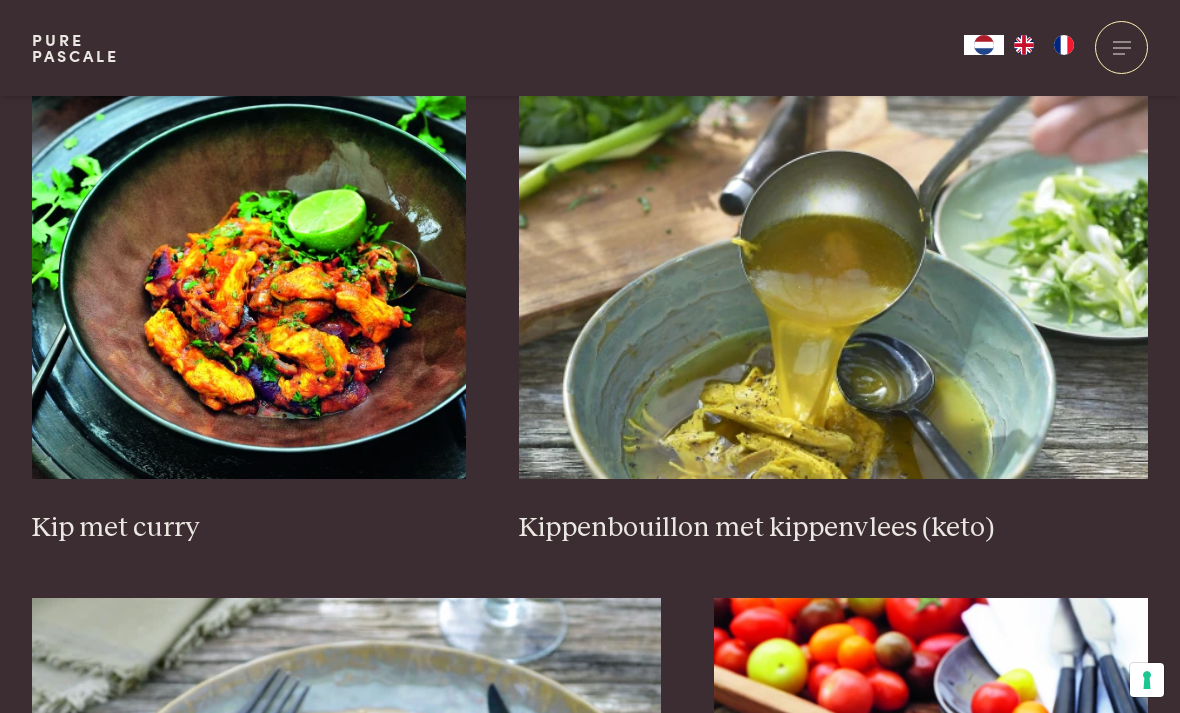 click at bounding box center [249, 279] 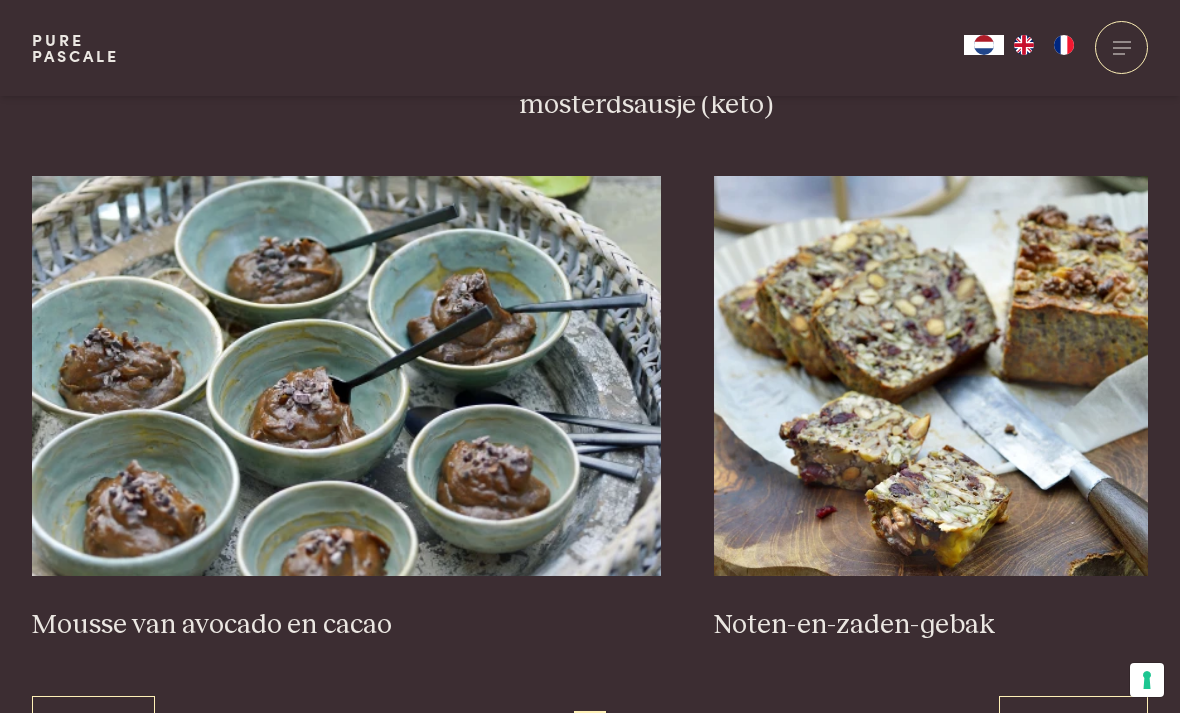 click on "63" at bounding box center (627, 727) 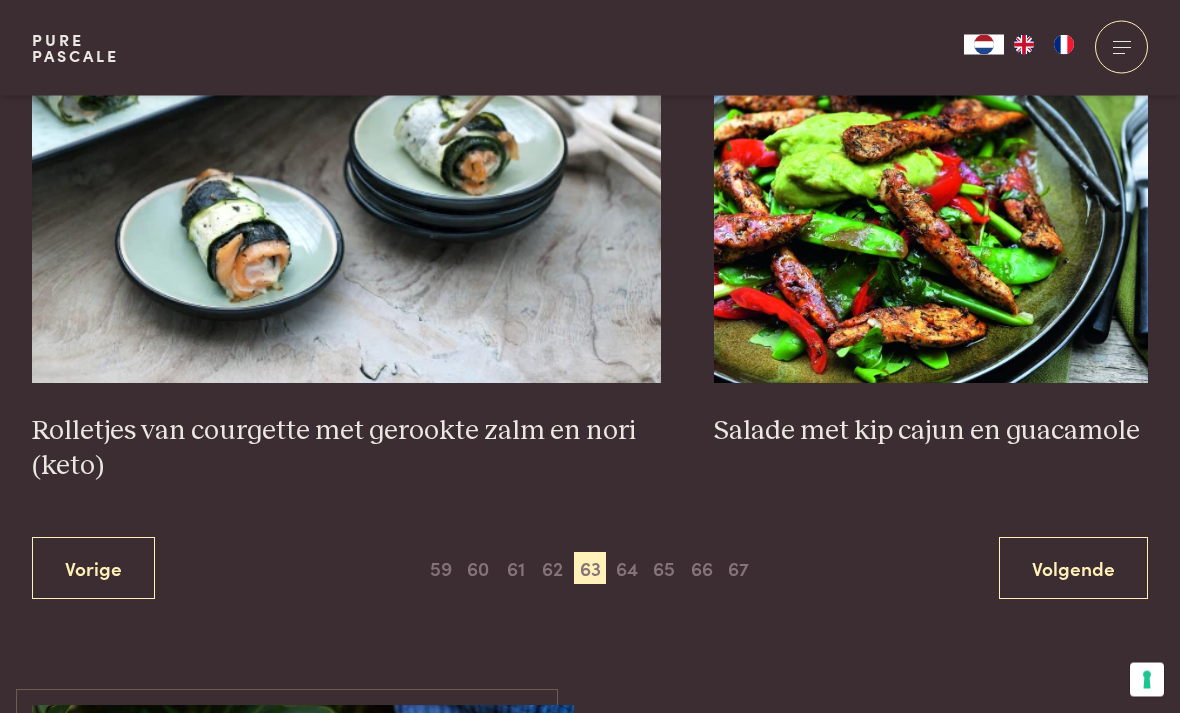 scroll, scrollTop: 3532, scrollLeft: 0, axis: vertical 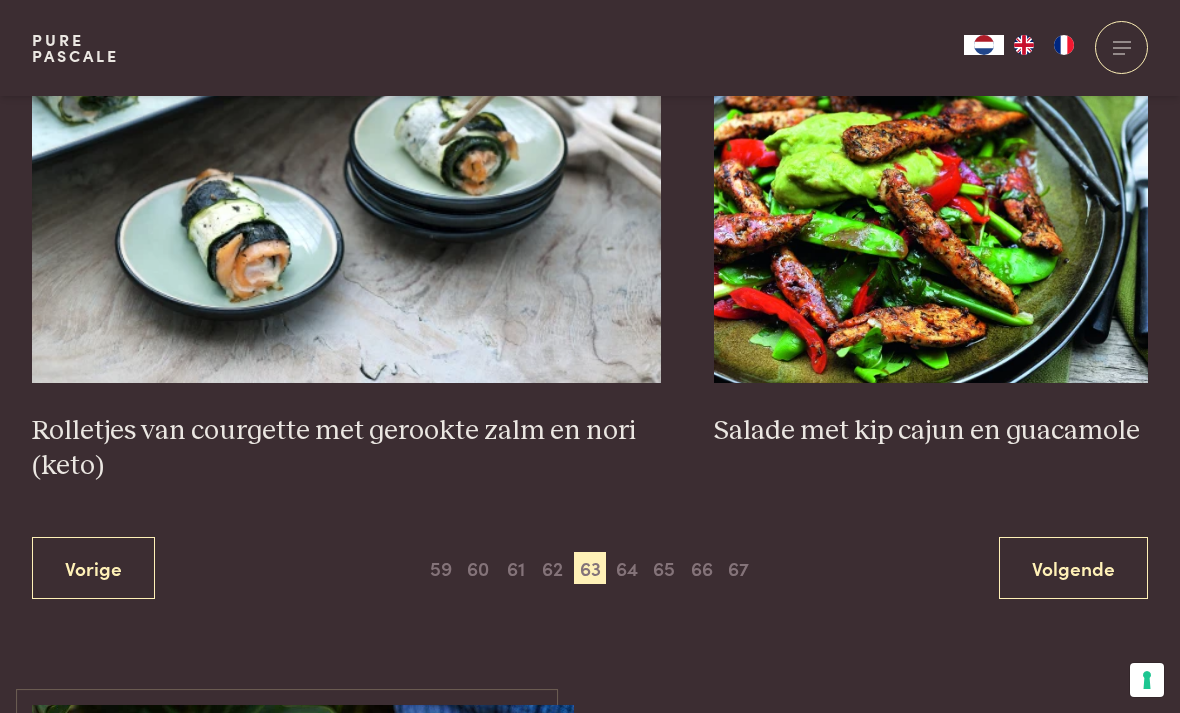 click on "64" at bounding box center [627, 568] 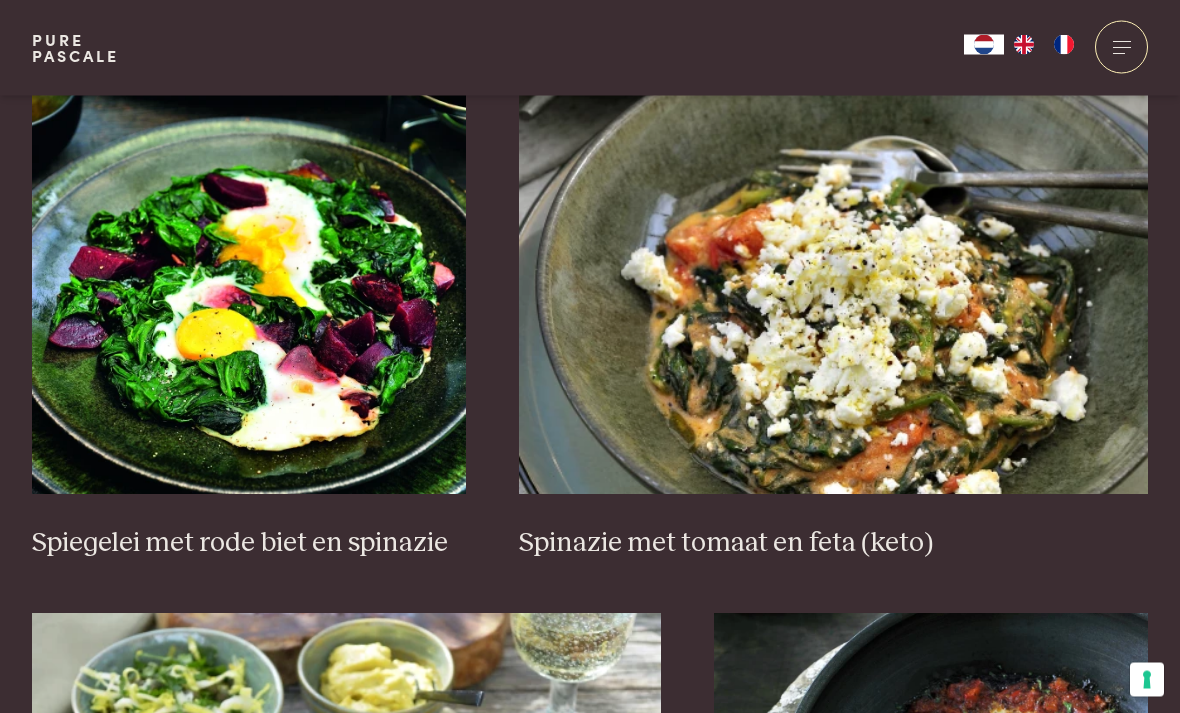 scroll, scrollTop: 1308, scrollLeft: 0, axis: vertical 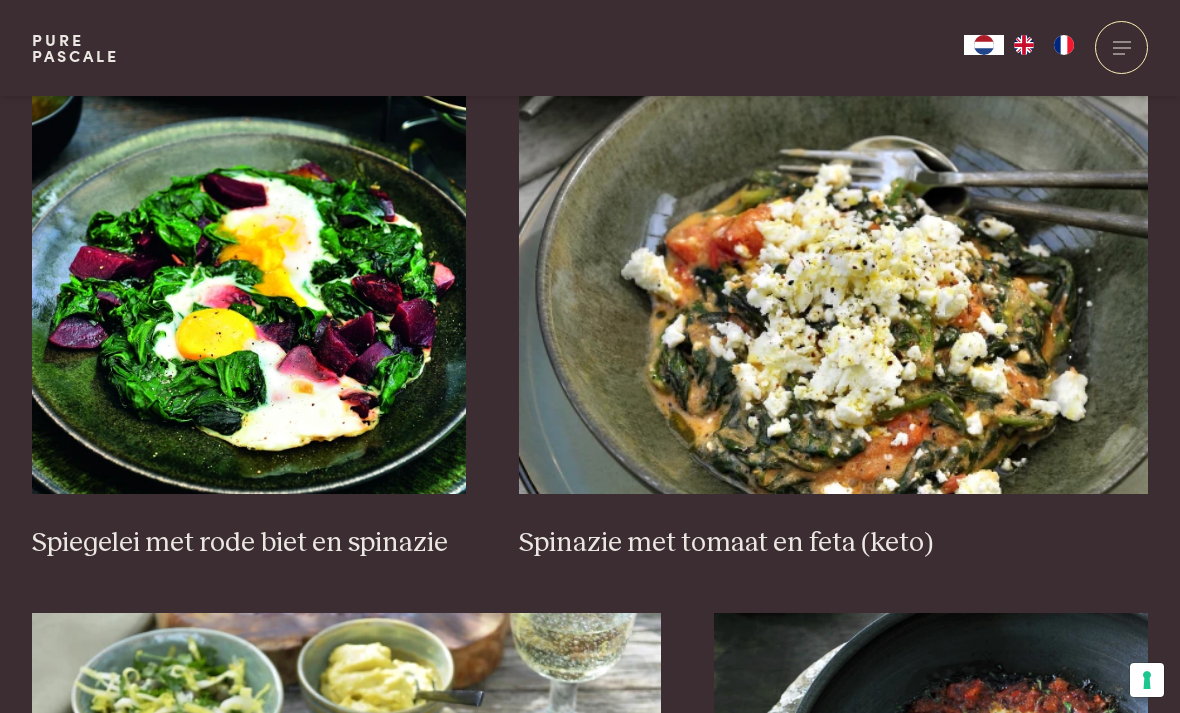 click at bounding box center [249, 294] 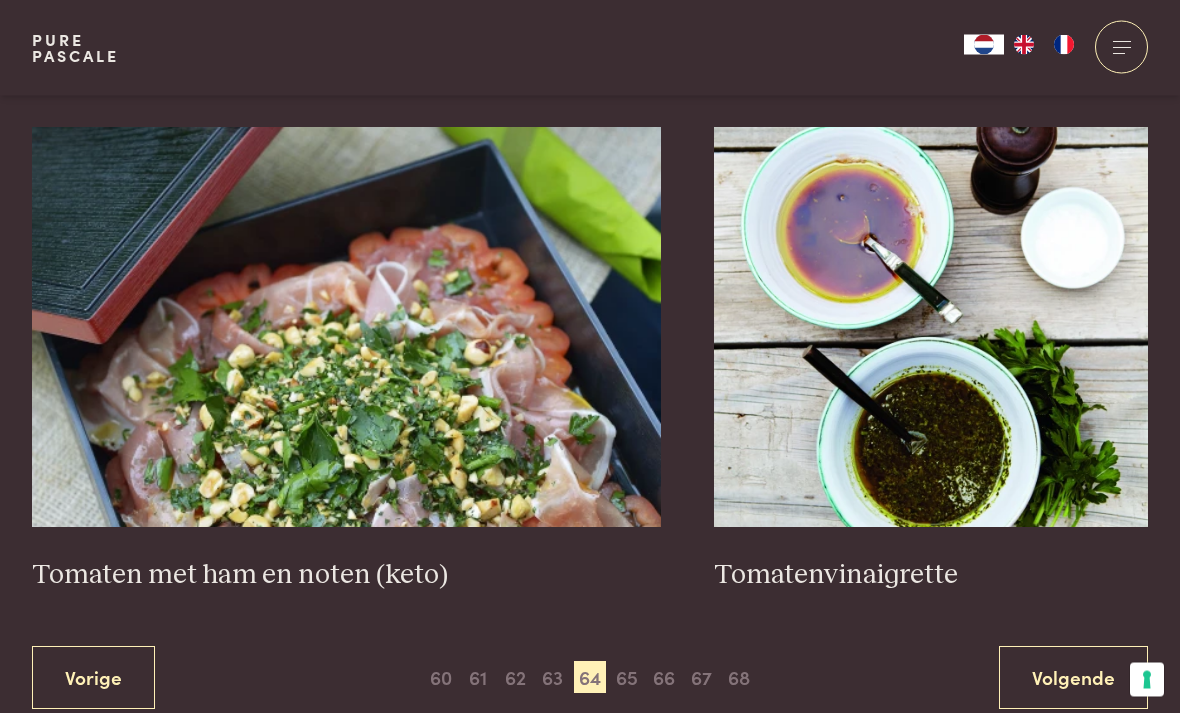 scroll, scrollTop: 3387, scrollLeft: 0, axis: vertical 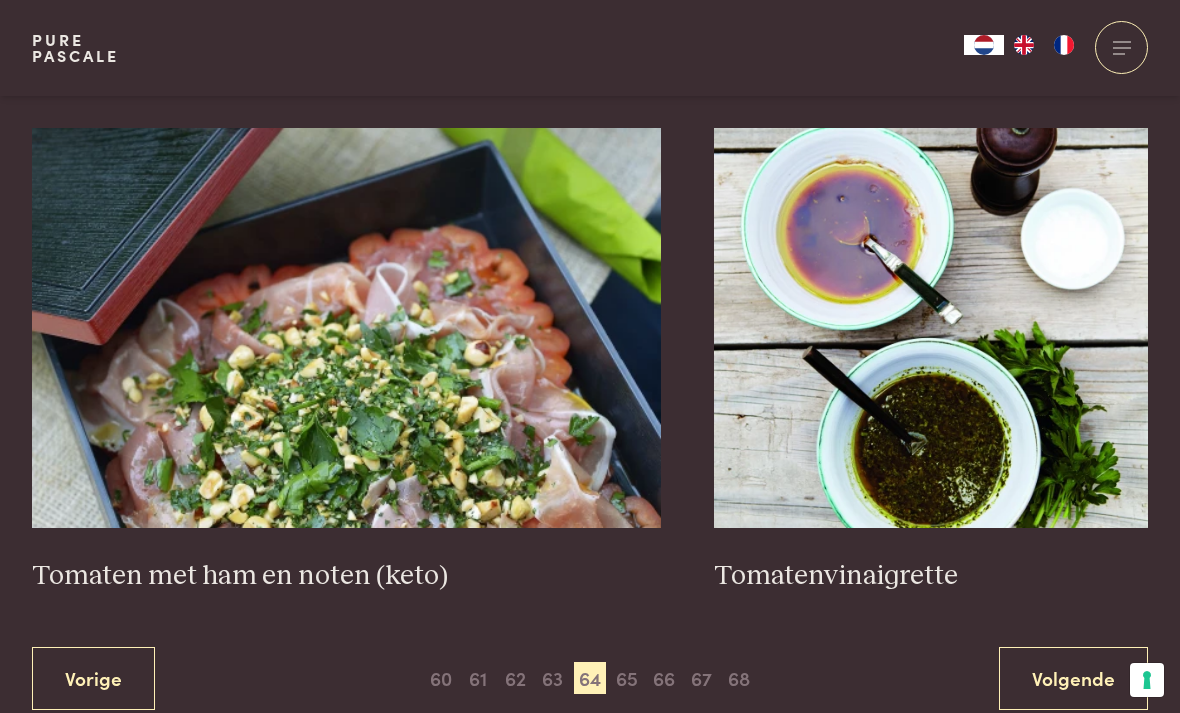 click on "65" at bounding box center (627, 678) 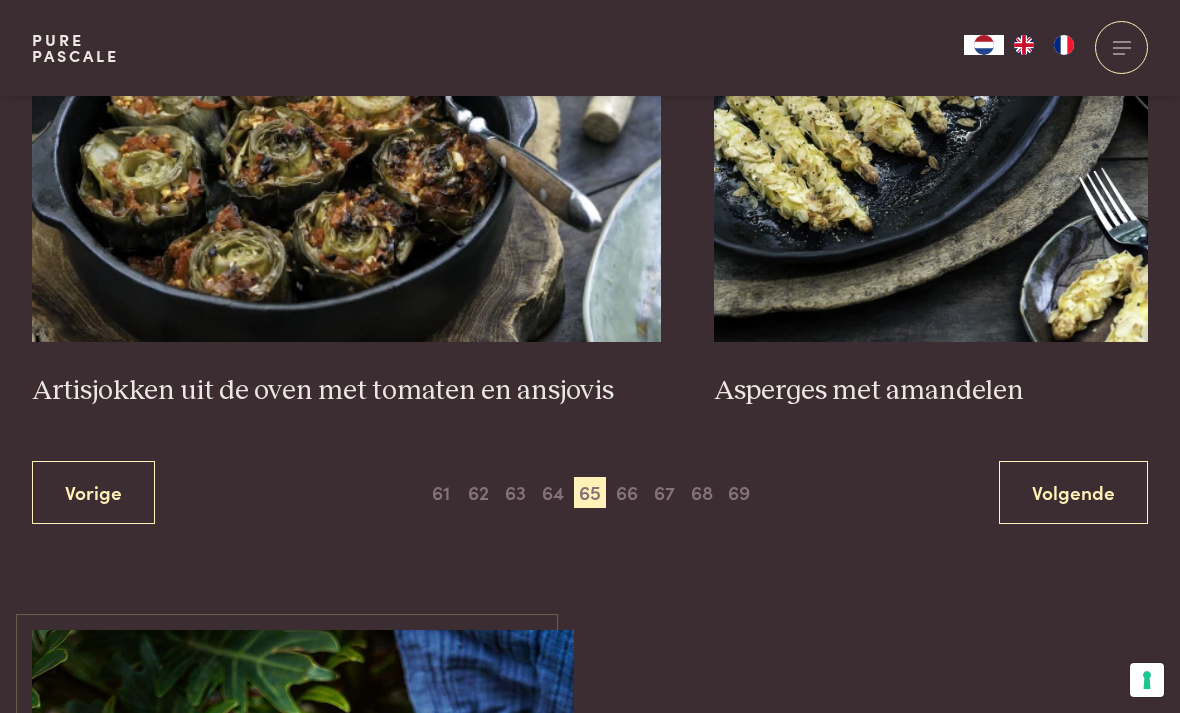 scroll, scrollTop: 3694, scrollLeft: 0, axis: vertical 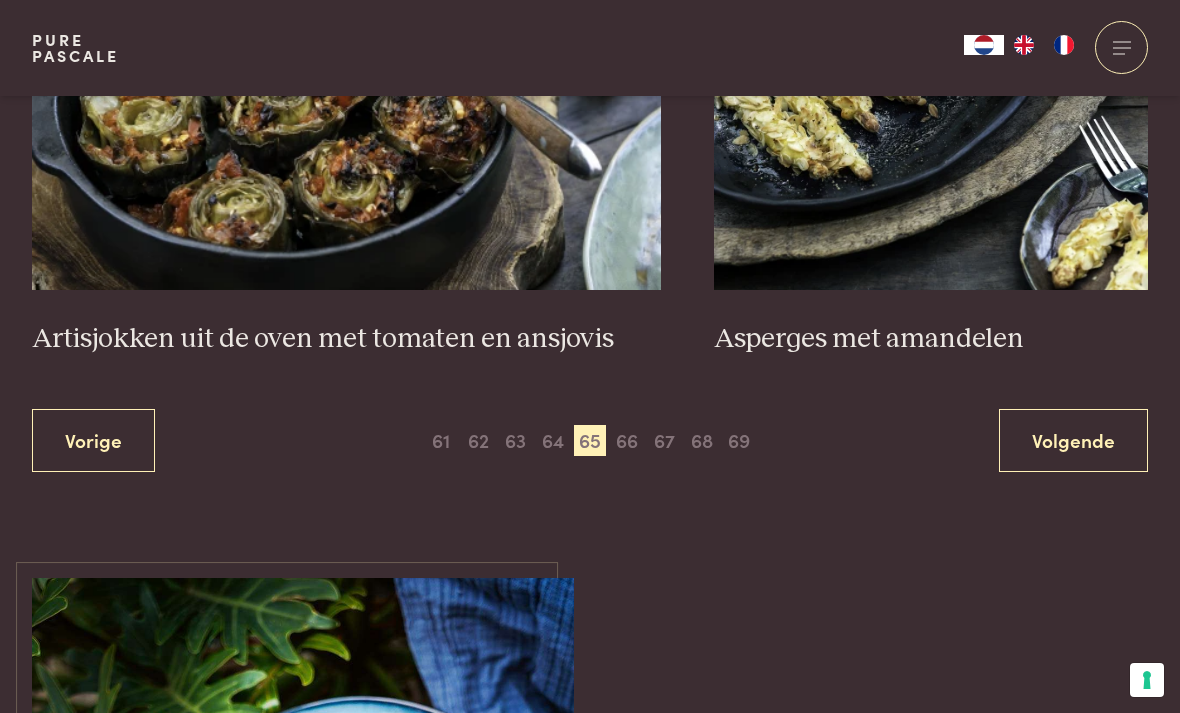 click on "66" at bounding box center [627, 441] 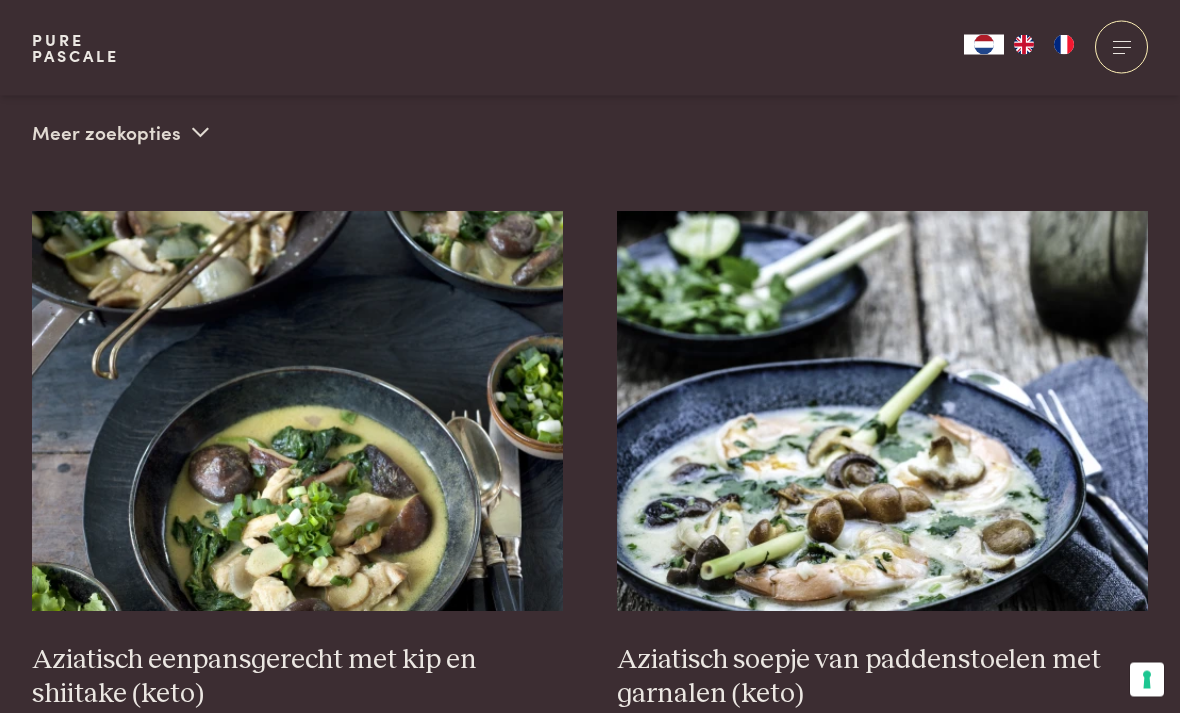 scroll, scrollTop: 637, scrollLeft: 0, axis: vertical 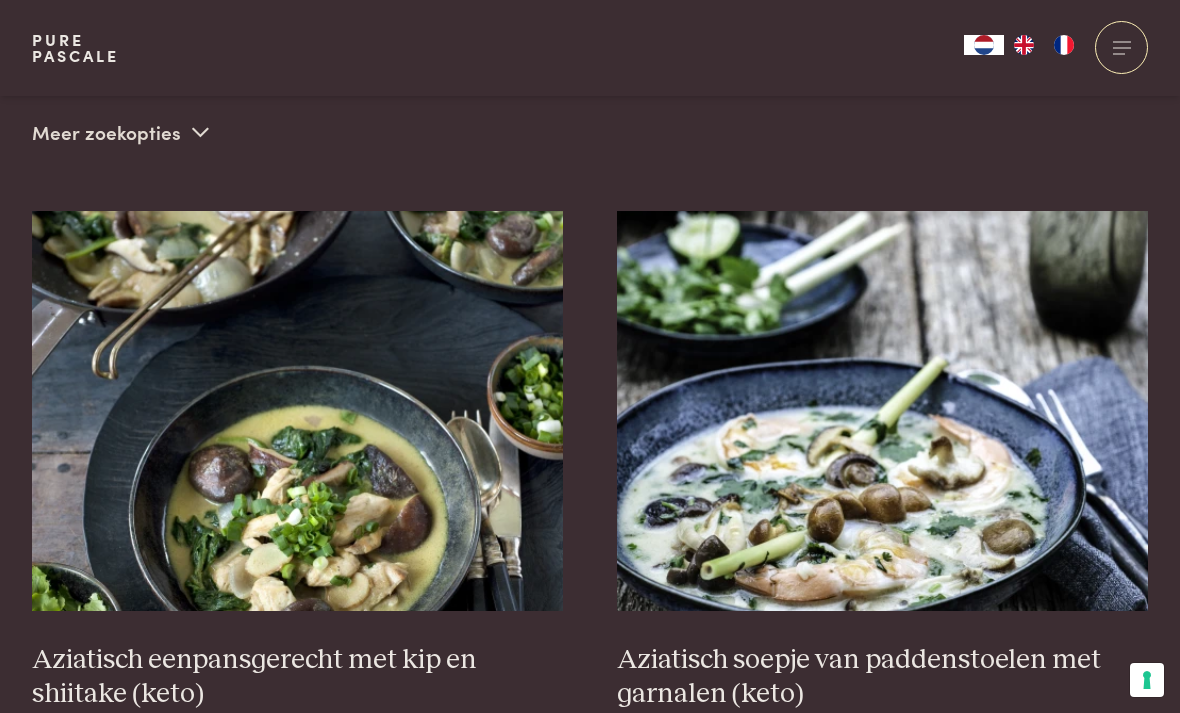 click on "Aziatisch eenpansgerecht met kip en shiitake (keto)" at bounding box center (298, 677) 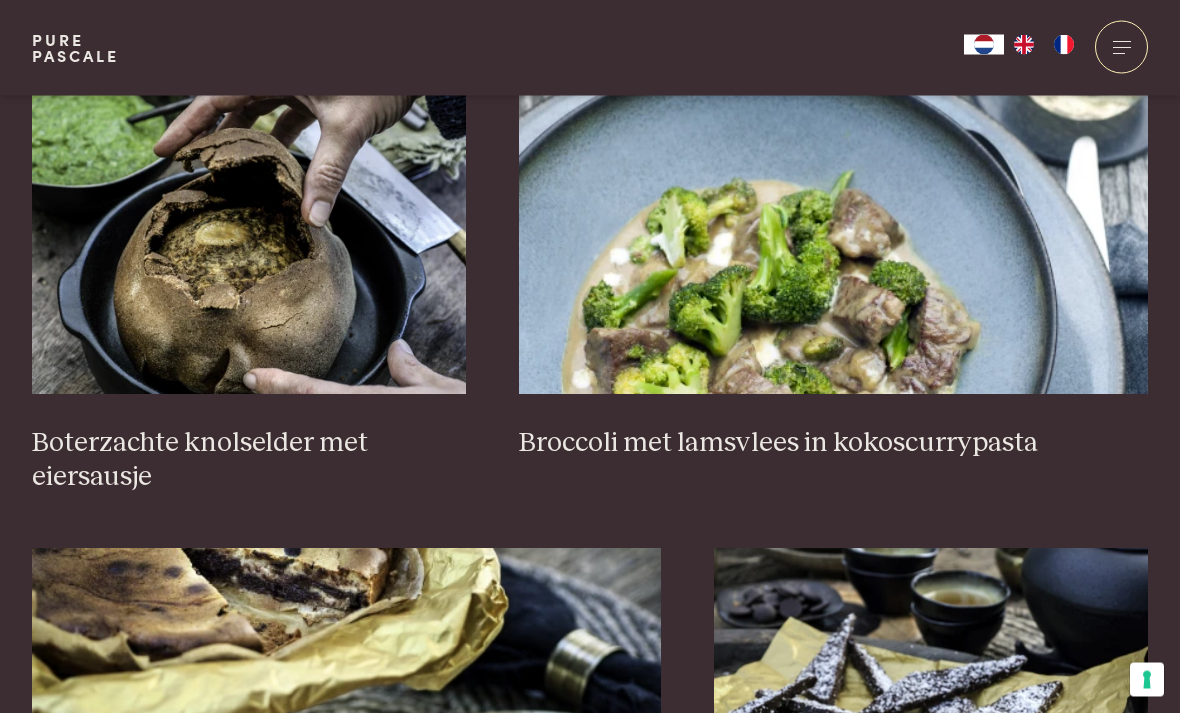 scroll, scrollTop: 1409, scrollLeft: 0, axis: vertical 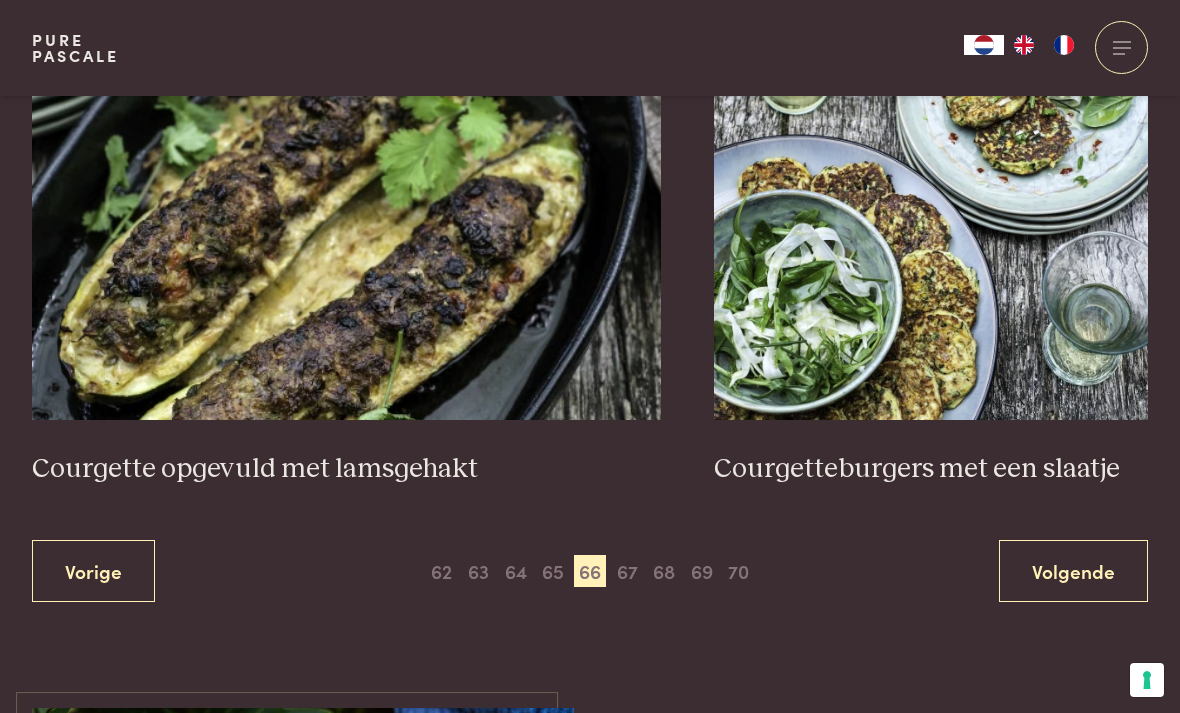 click on "67" at bounding box center (627, 571) 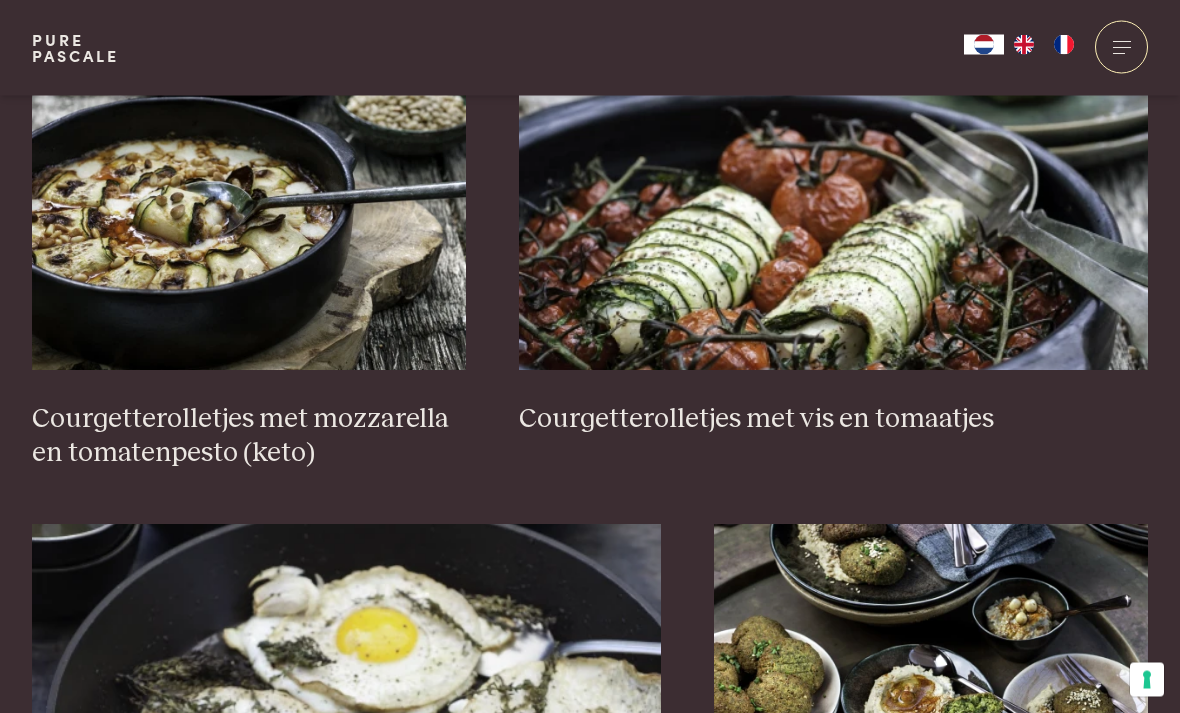 scroll, scrollTop: 1432, scrollLeft: 0, axis: vertical 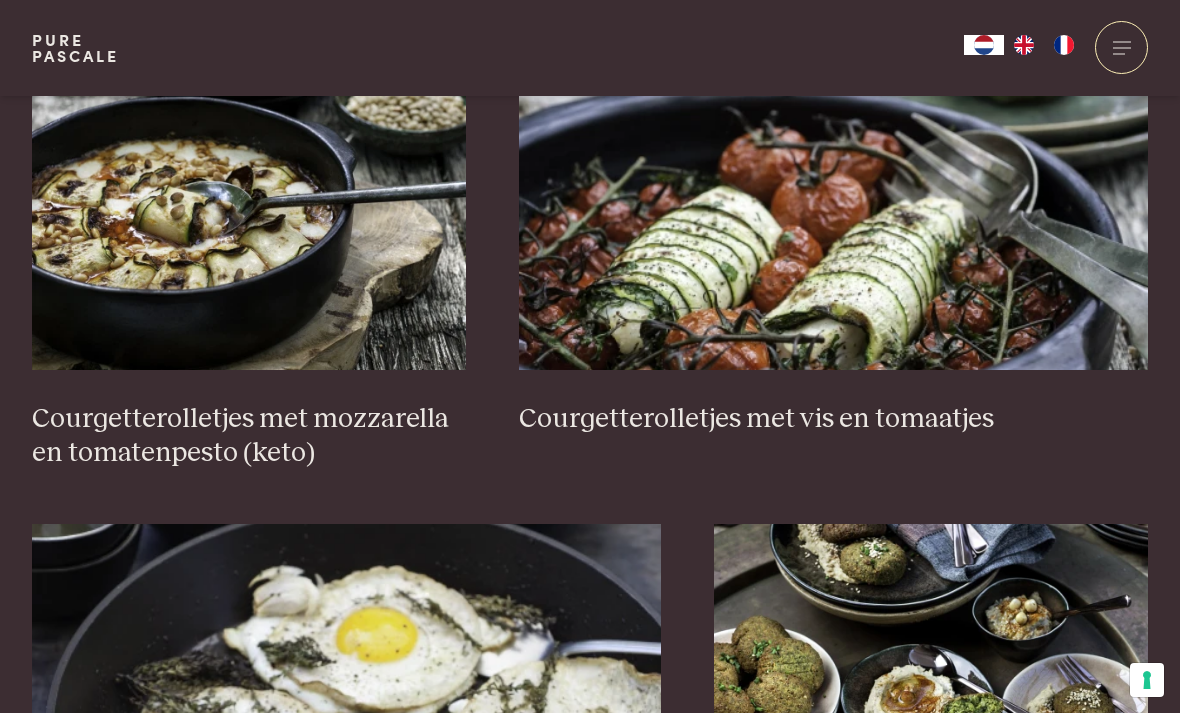click at bounding box center (833, 170) 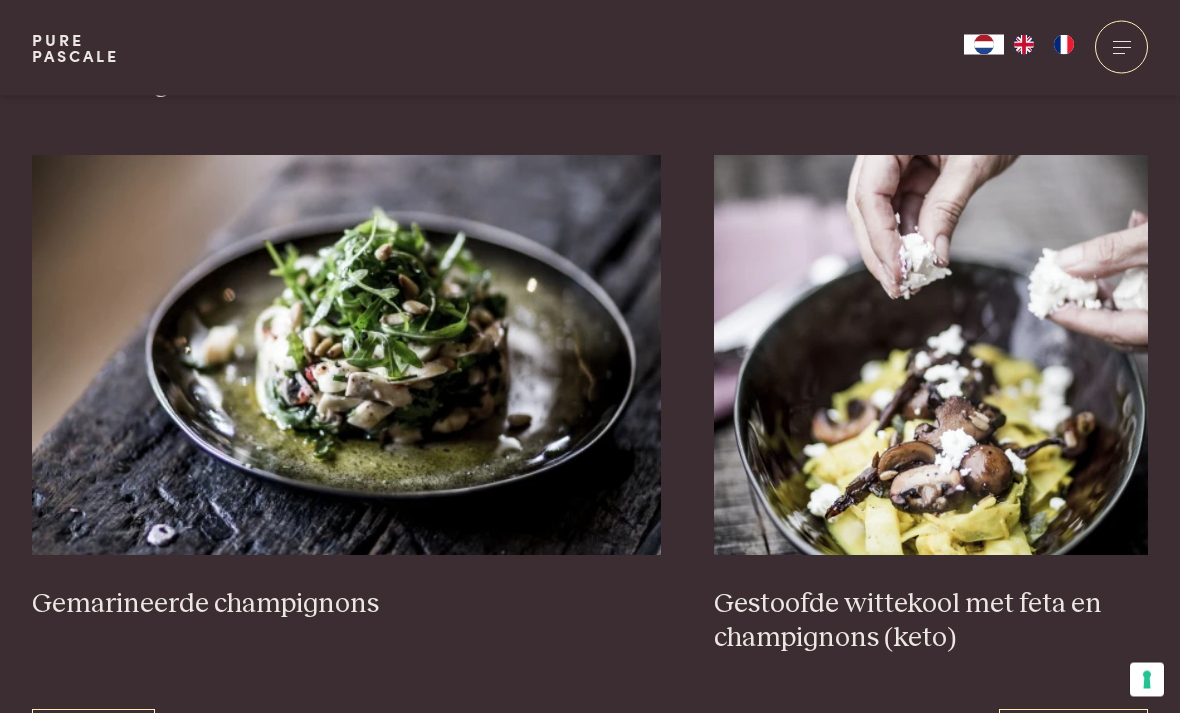 scroll, scrollTop: 3429, scrollLeft: 0, axis: vertical 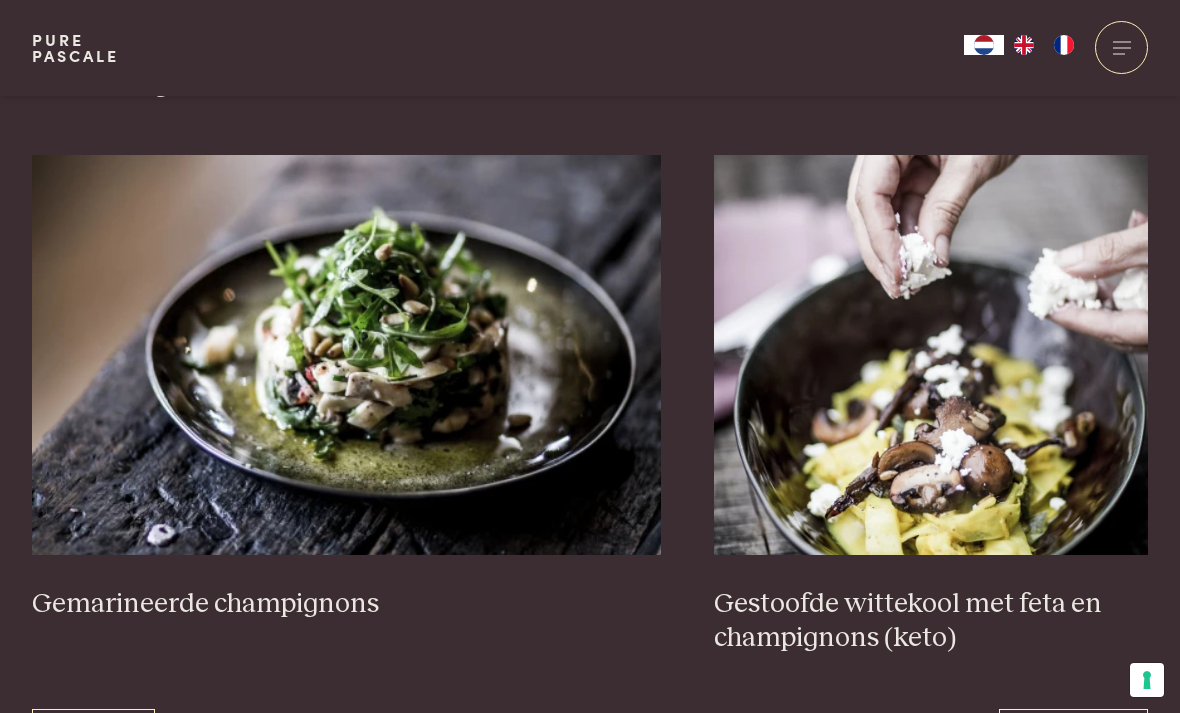 click on "68" at bounding box center [627, 740] 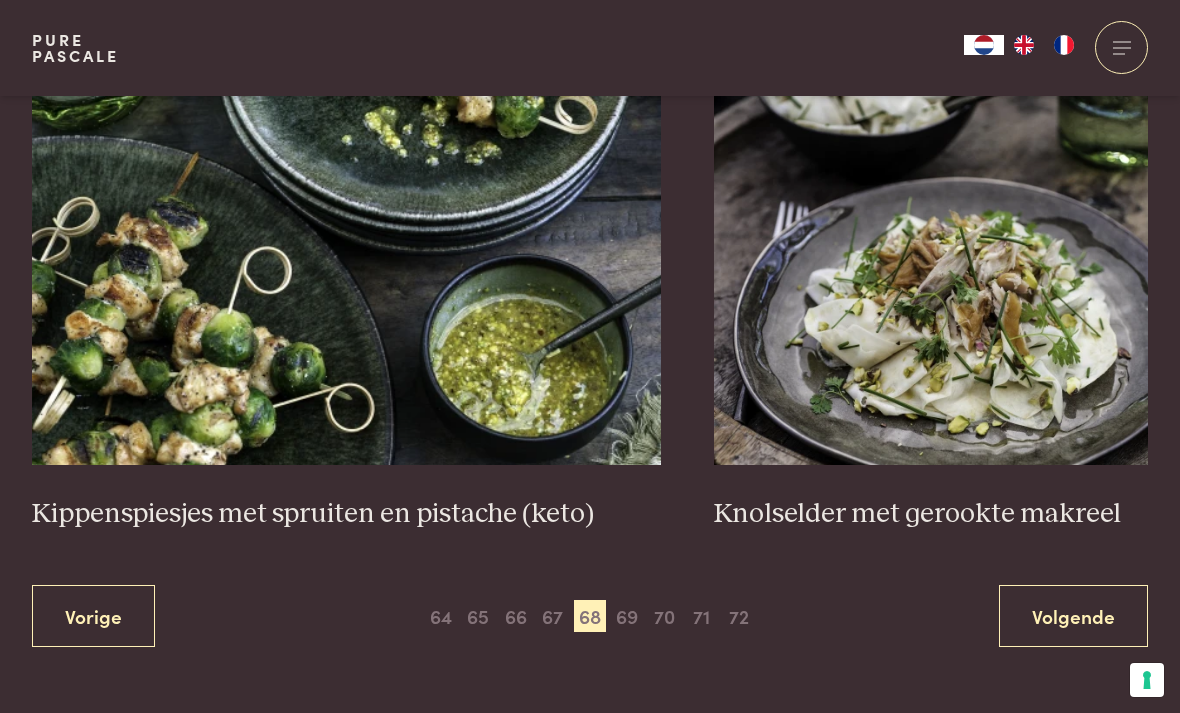 click on "69" at bounding box center [627, 616] 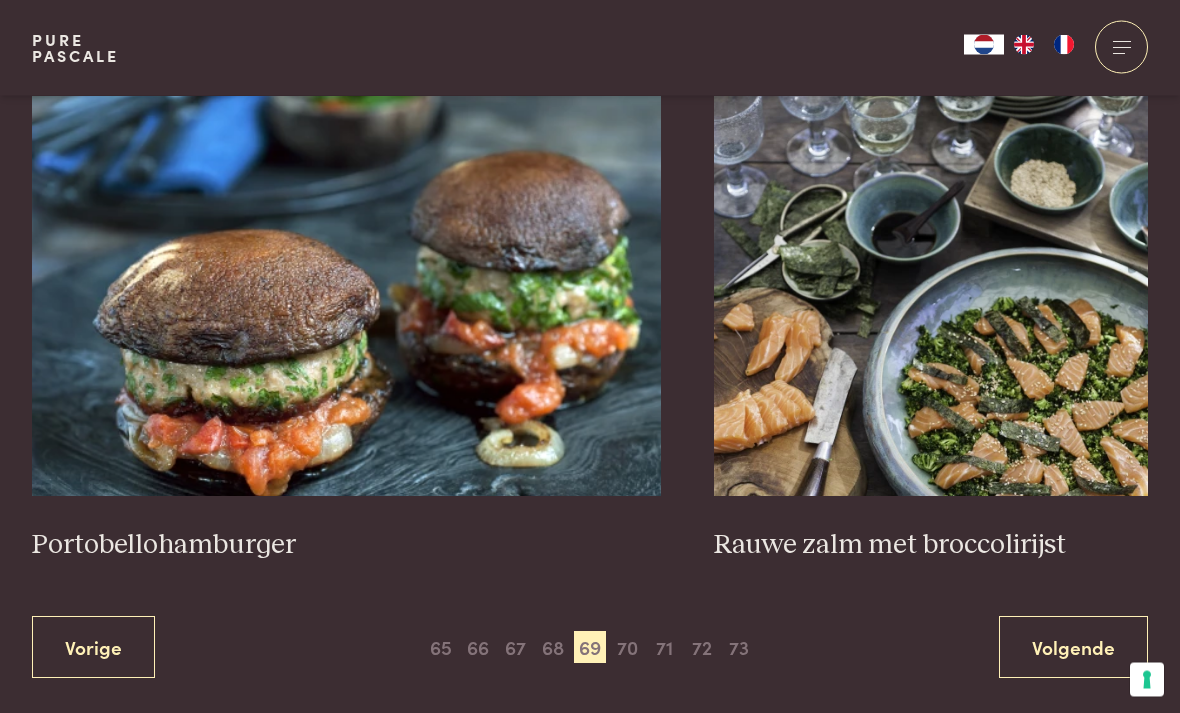 scroll, scrollTop: 3454, scrollLeft: 0, axis: vertical 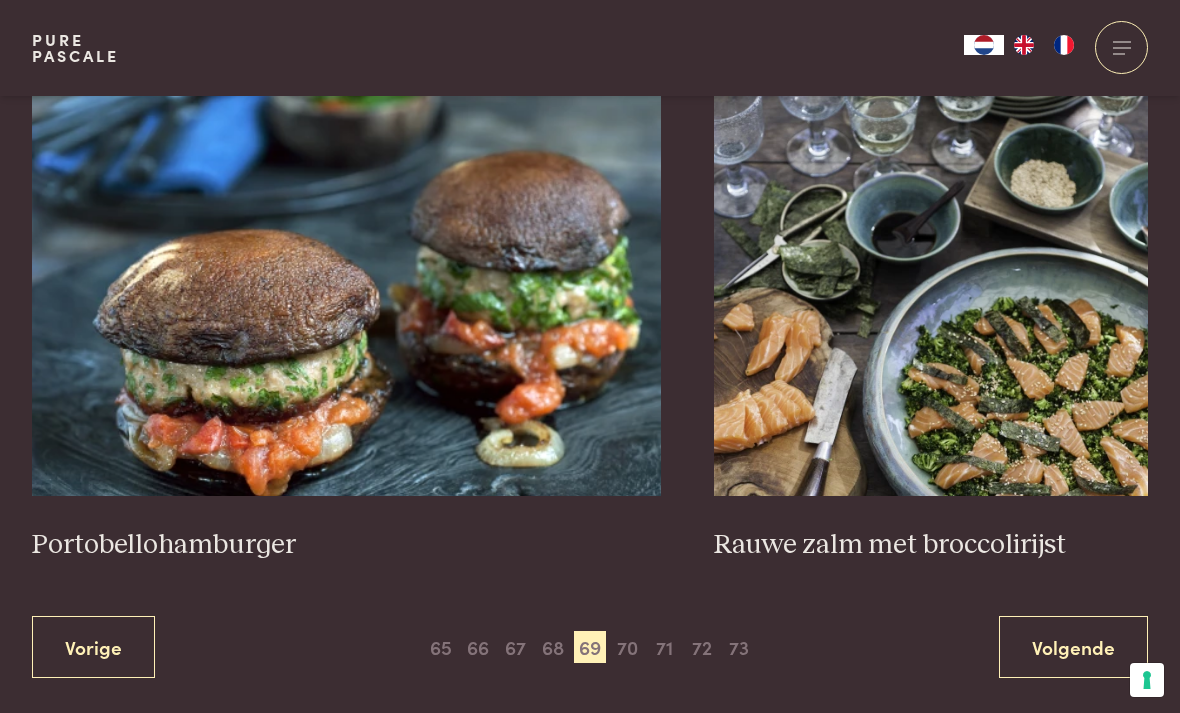click on "70" at bounding box center (627, 647) 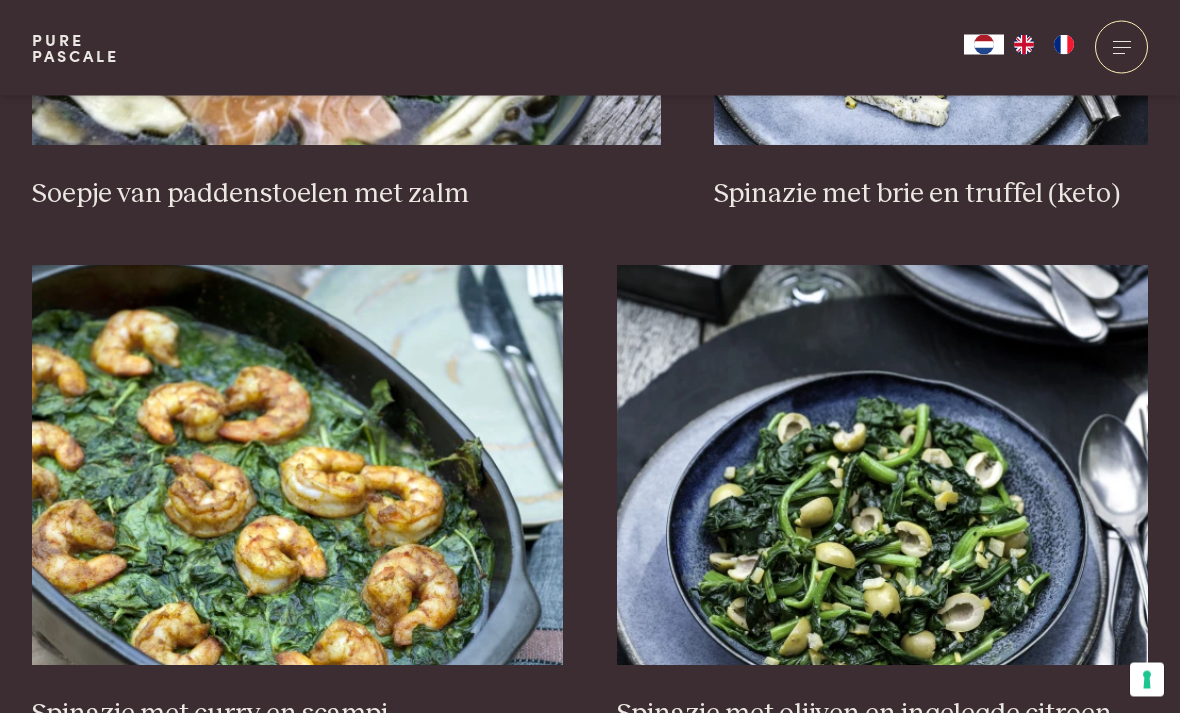 scroll, scrollTop: 2176, scrollLeft: 0, axis: vertical 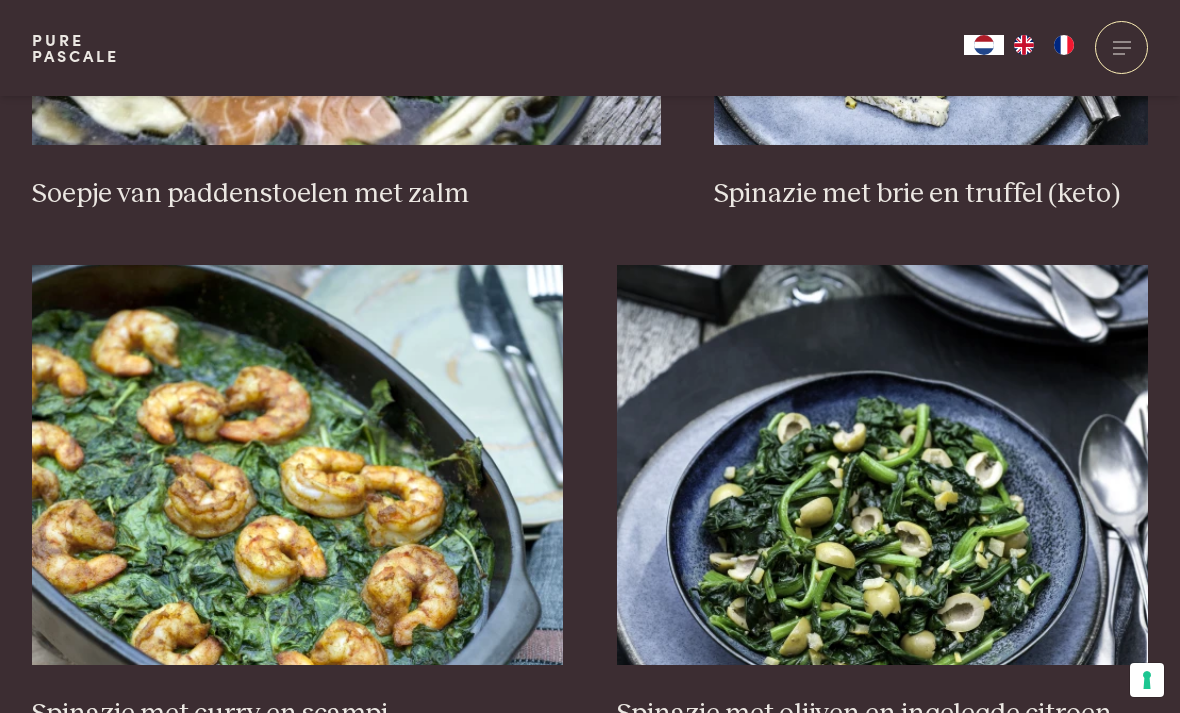 click at bounding box center (883, 465) 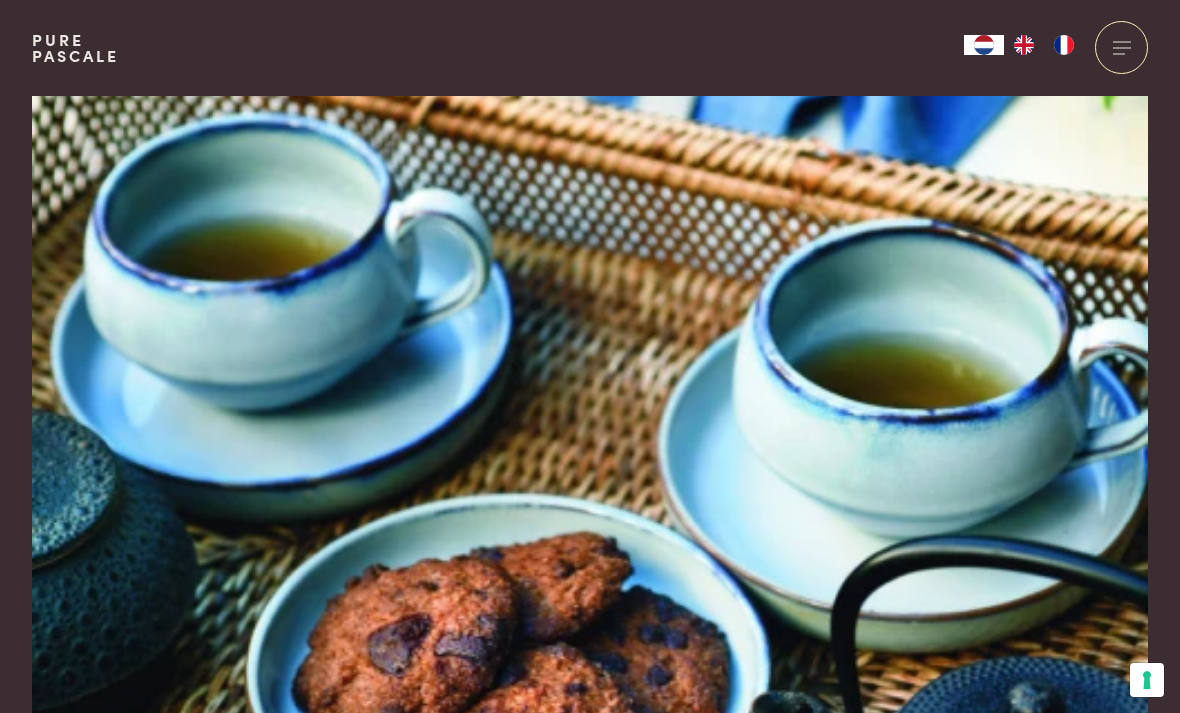scroll, scrollTop: 0, scrollLeft: 0, axis: both 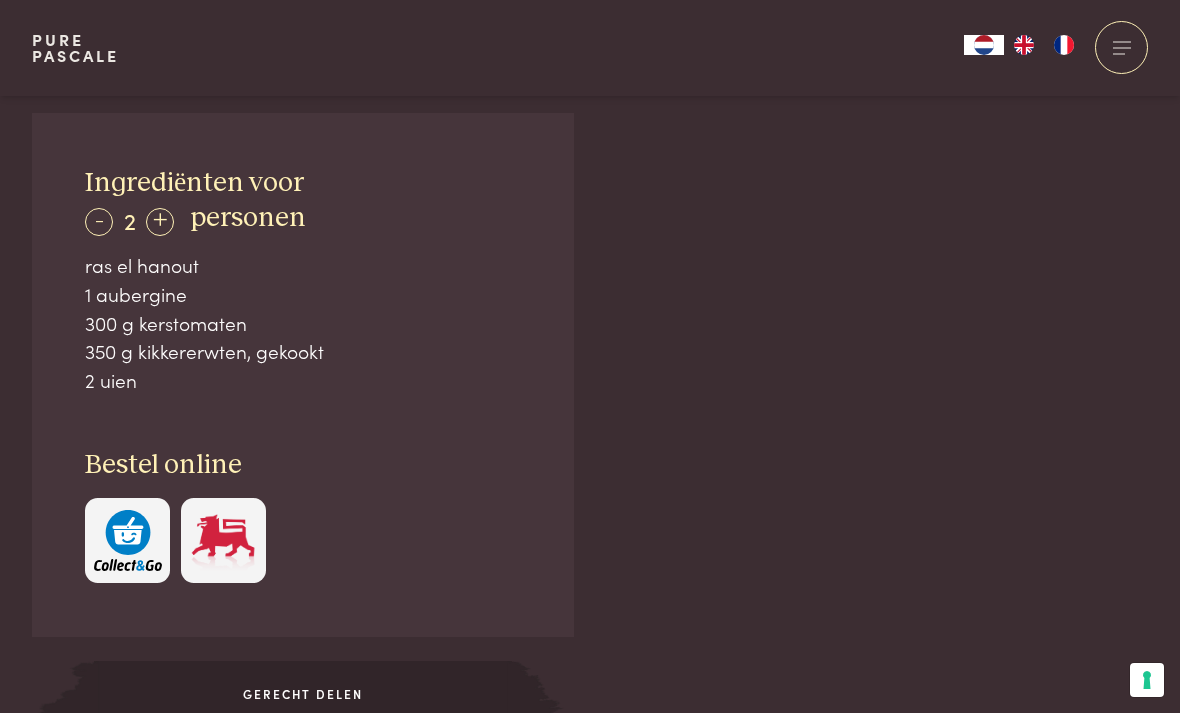 click on "Ingrediënten voor
-
2
+
personen
ras el hanout
1 aubergine
300 g kerstomaten
350 g kikkererwten, gekookt
2 uien
Bestel online         Gerecht delen
Over dit recept
Heerlijk zachte groenten met krokante kikkererwten.
Het volledige recept lees je op pagina  [PAGE]  van" at bounding box center (590, 589) 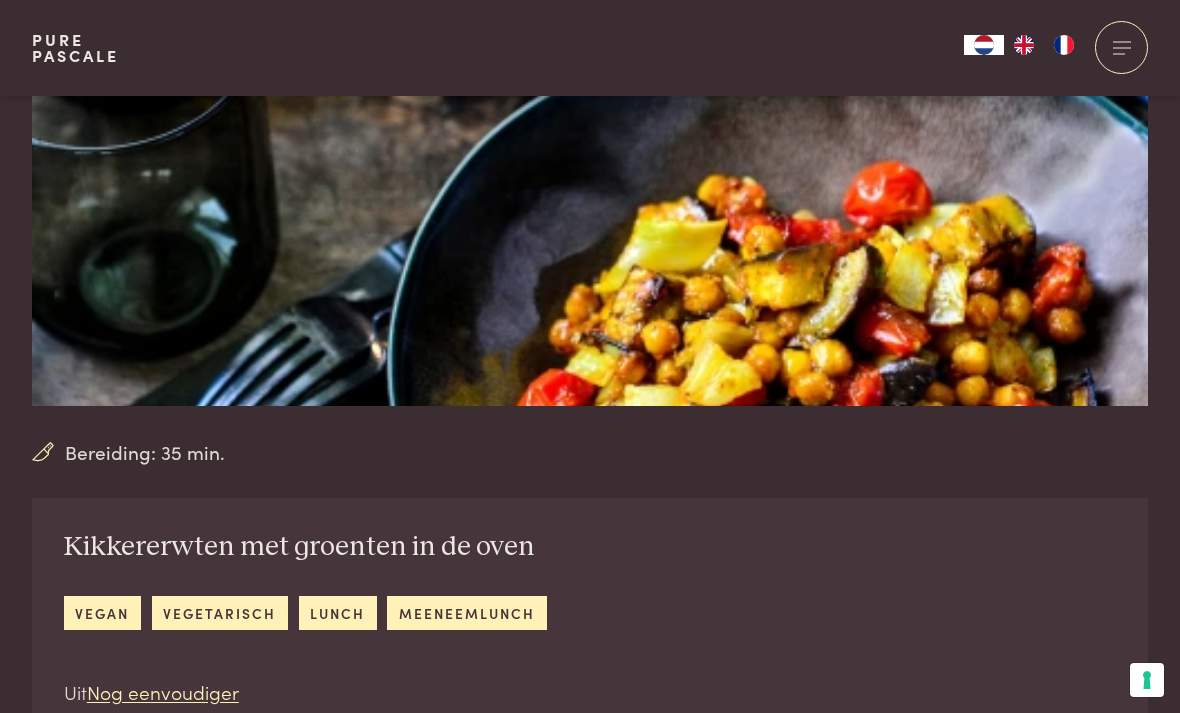 scroll, scrollTop: 361, scrollLeft: 0, axis: vertical 